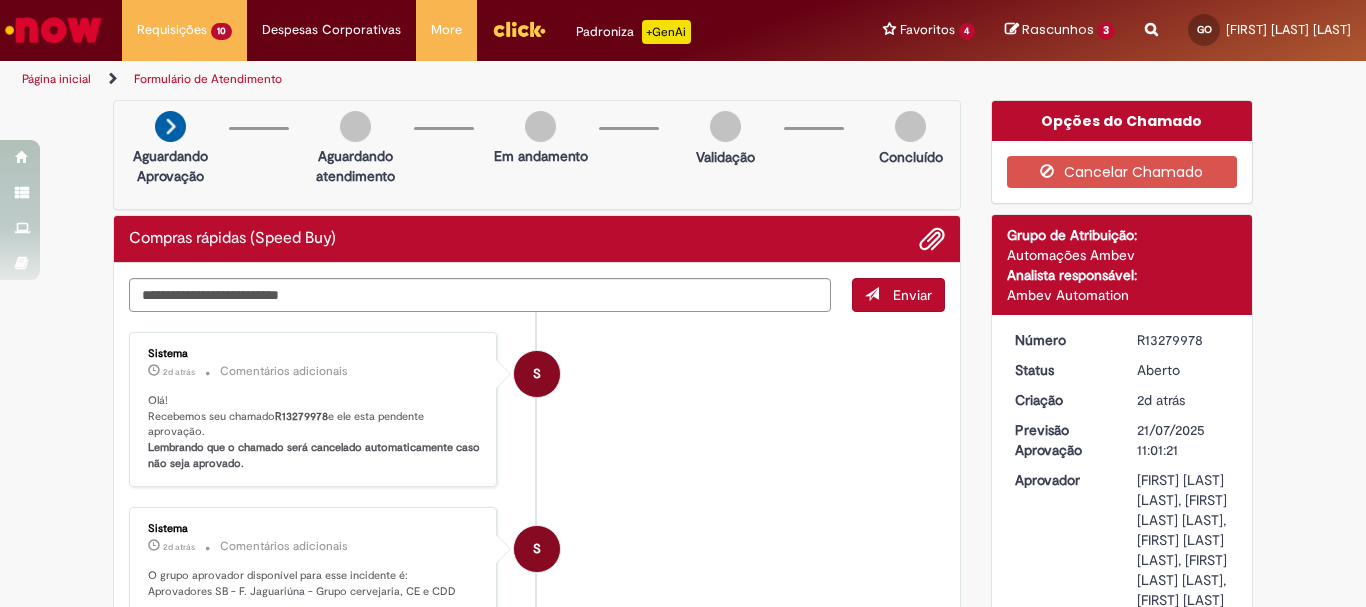scroll, scrollTop: 0, scrollLeft: 0, axis: both 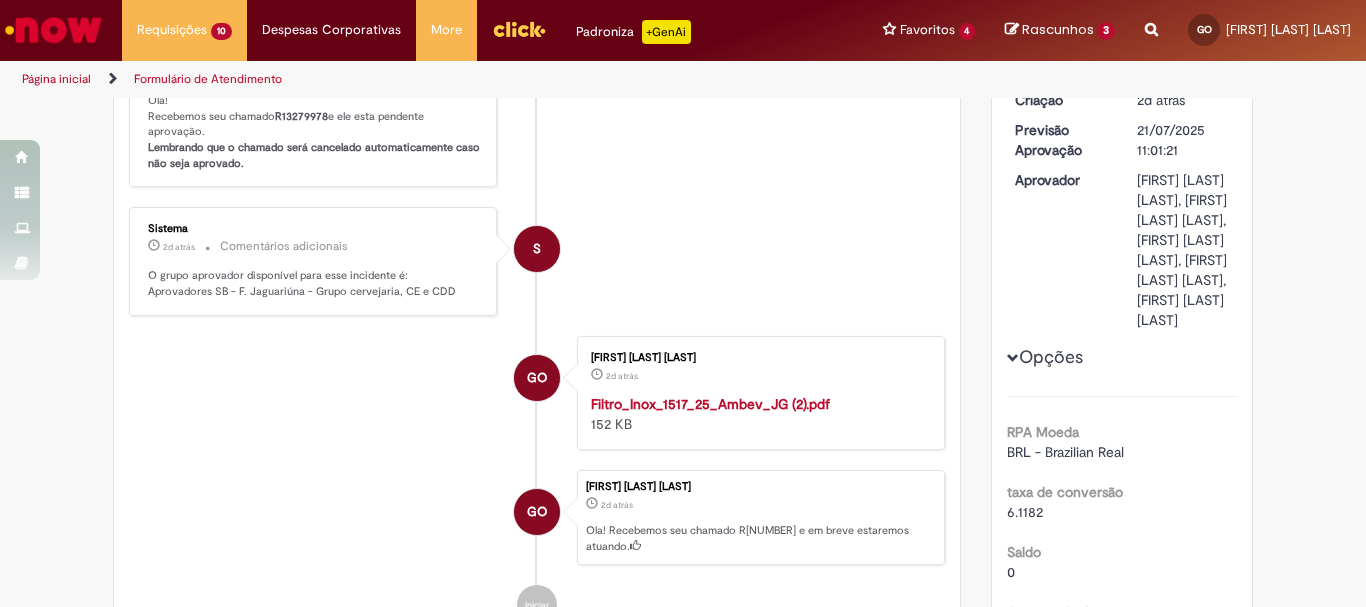 click on "S
Sistema
2d atrás 2 dias atrás     Comentários adicionais
O grupo aprovador disponível para esse incidente é:
Aprovadores SB - F. Jaguariúna - Grupo cervejaria, CE e CDD" at bounding box center [537, 261] 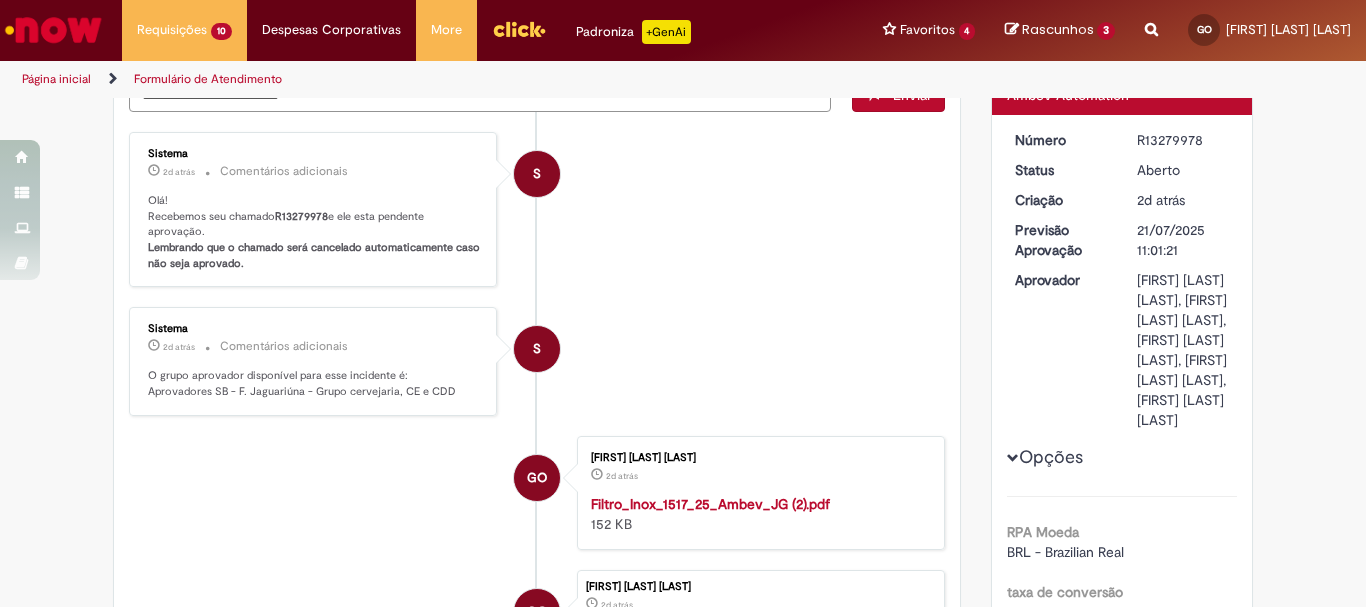 scroll, scrollTop: 0, scrollLeft: 0, axis: both 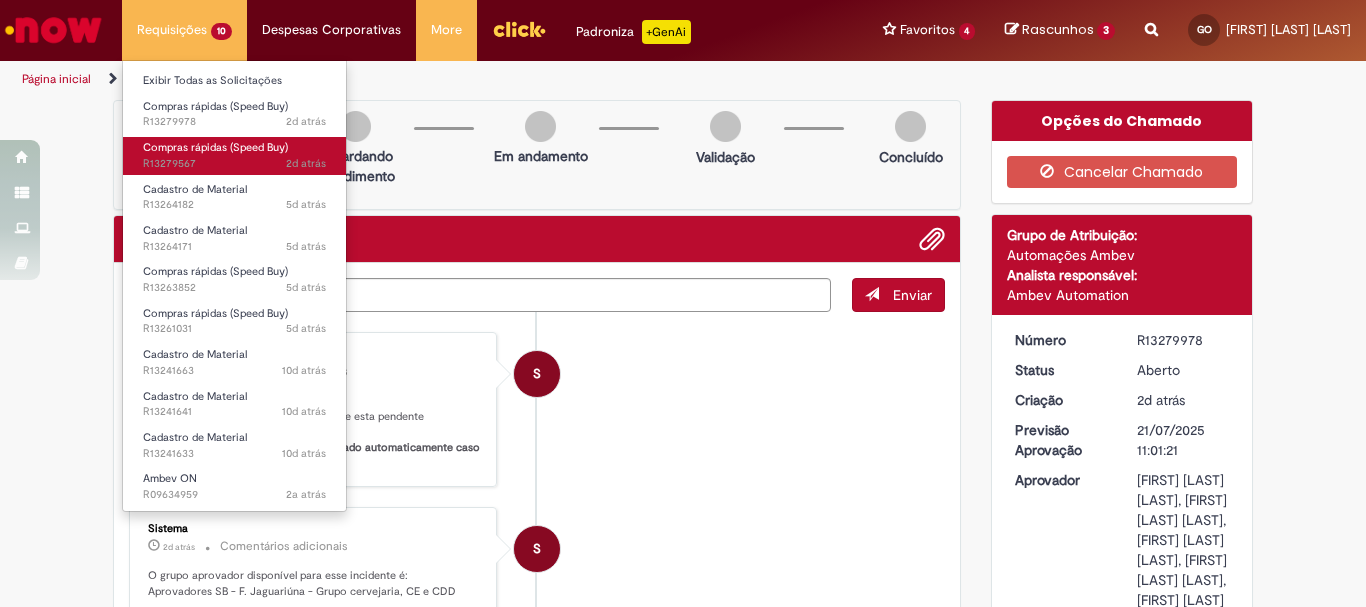 click on "2d atrás 2 dias atrás  R[NUMBER]" at bounding box center (234, 164) 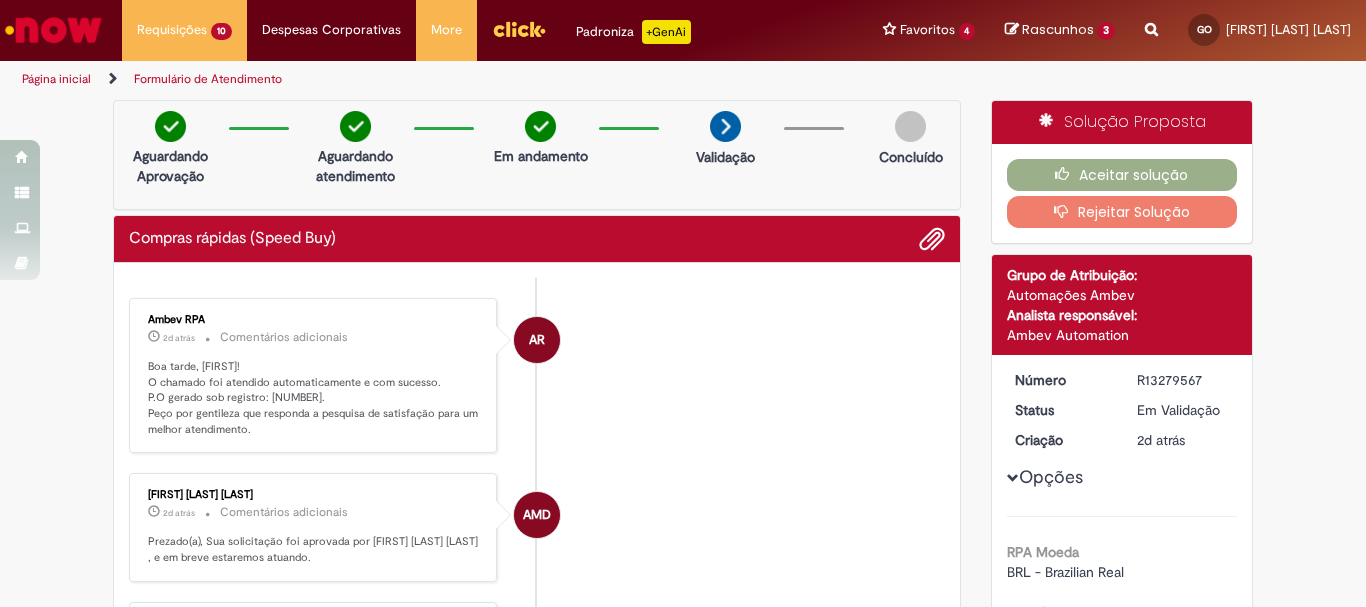 click on "AR
Ambev RPA
2d atrás 2 dias atrás     Comentários adicionais
Boa tarde, [FIRST]!
O chamado foi atendido automaticamente e com sucesso.
P.O gerado sob registro: [NUMBER].
Peço por gentileza que responda a pesquisa de satisfação para um melhor atendimento." at bounding box center [537, 376] 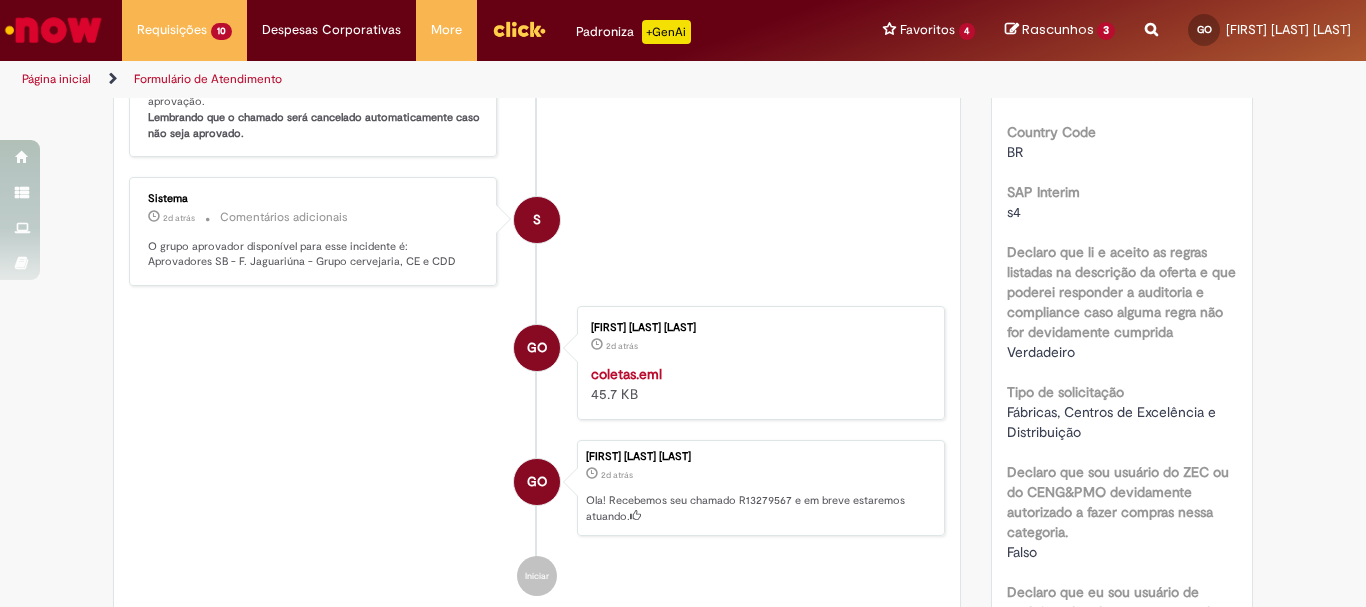 scroll, scrollTop: 400, scrollLeft: 0, axis: vertical 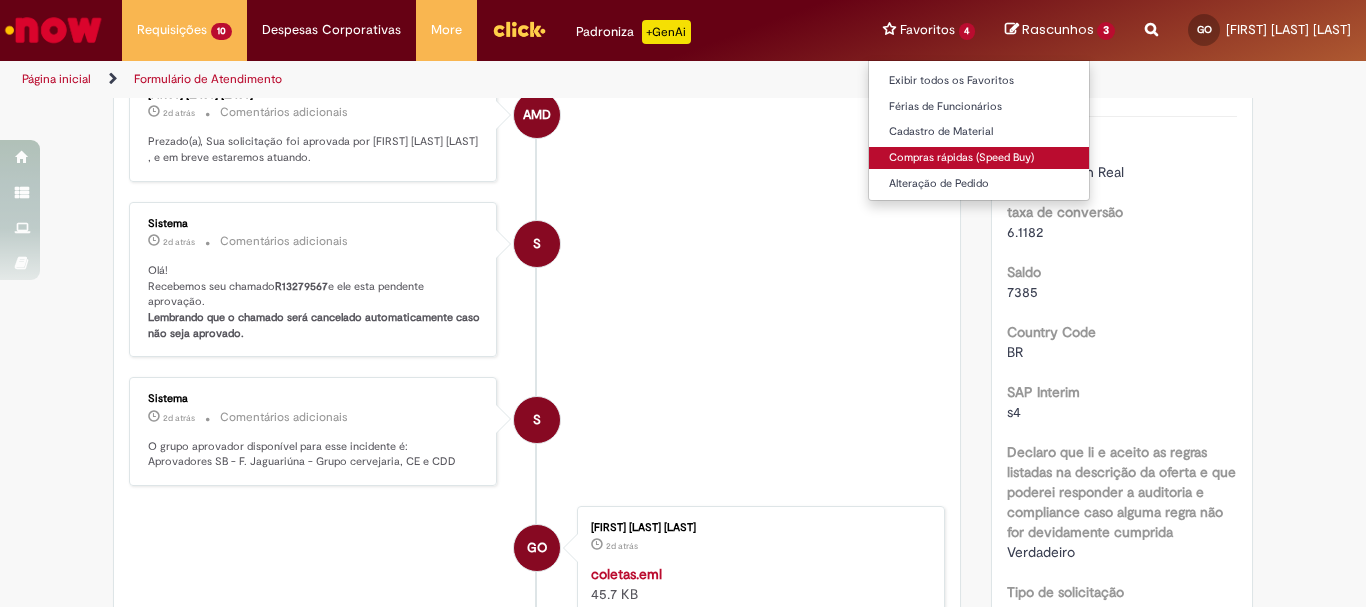 click on "Compras rápidas (Speed Buy)" at bounding box center [979, 158] 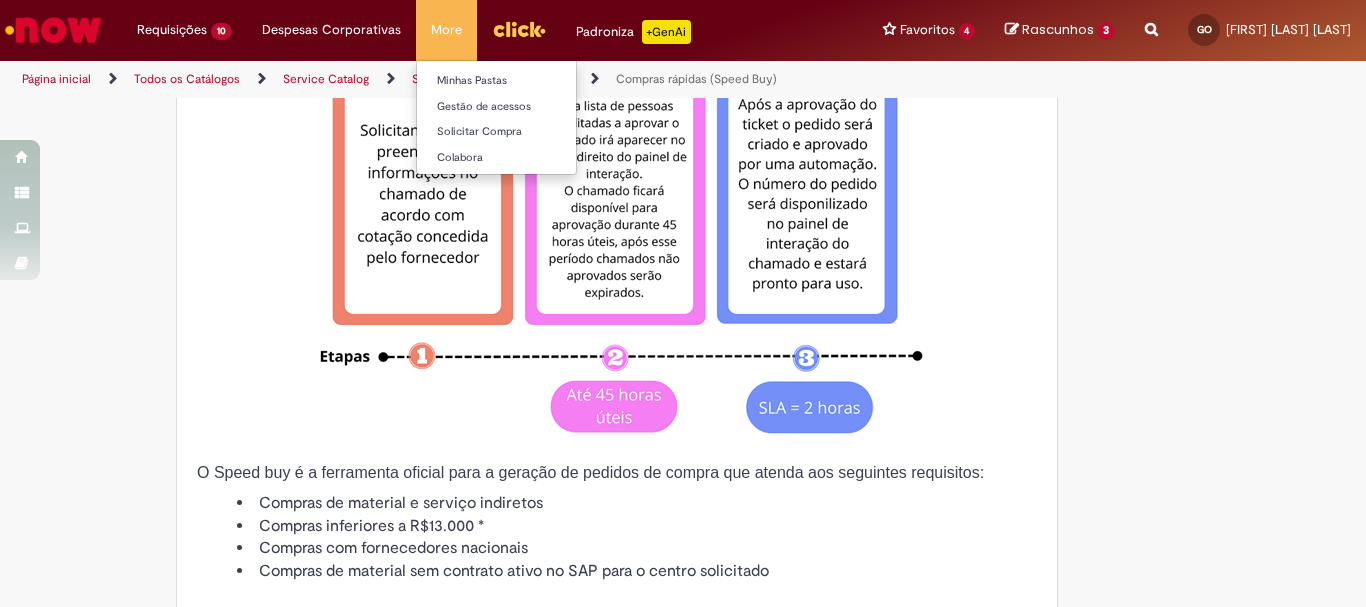 type on "********" 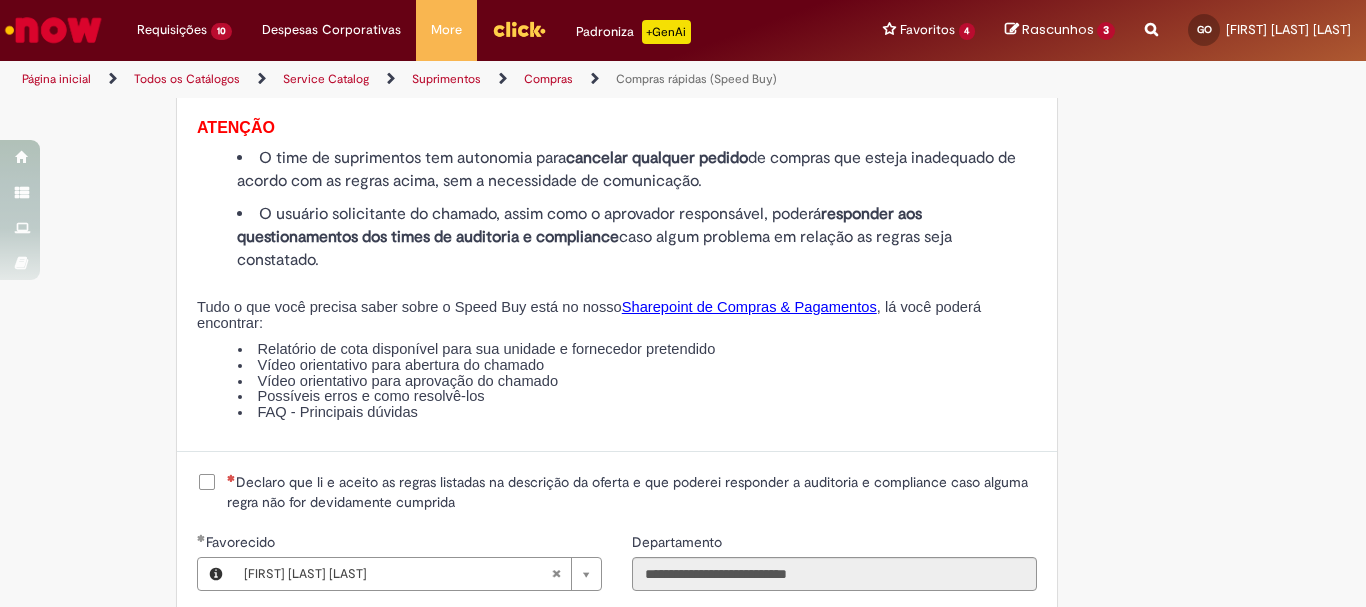 scroll, scrollTop: 2345, scrollLeft: 0, axis: vertical 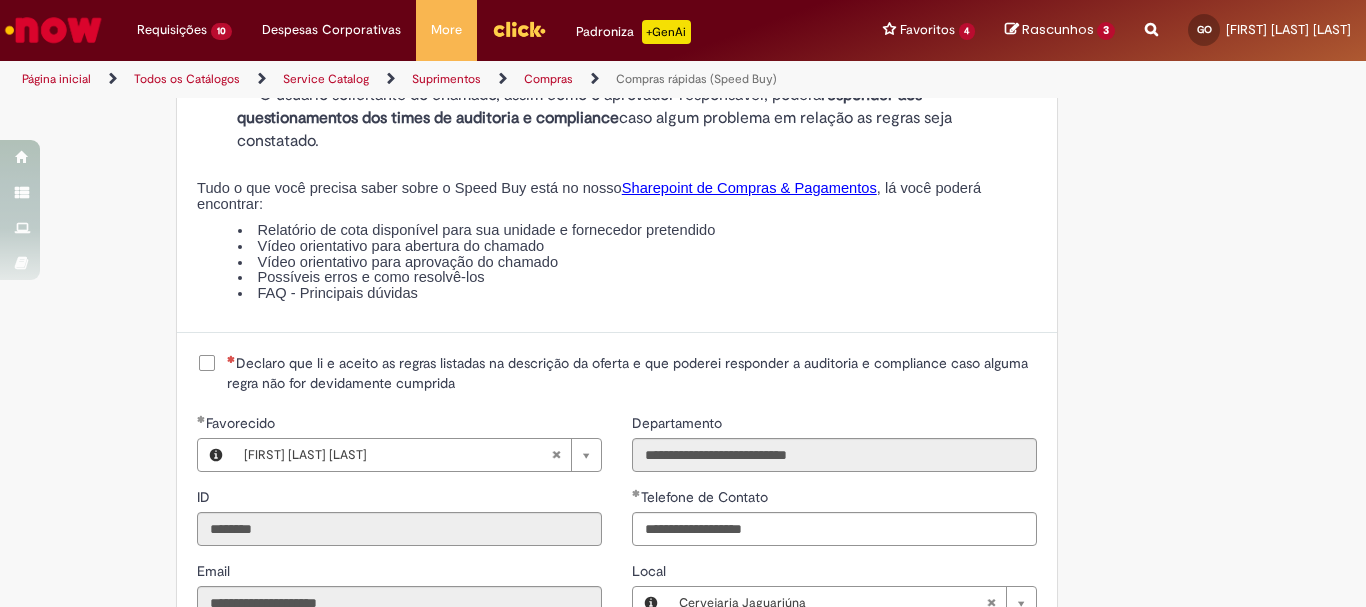 click on "Declaro que li e aceito as regras listadas na descrição da oferta e que poderei responder a auditoria e compliance caso alguma regra não for devidamente cumprida" at bounding box center [632, 373] 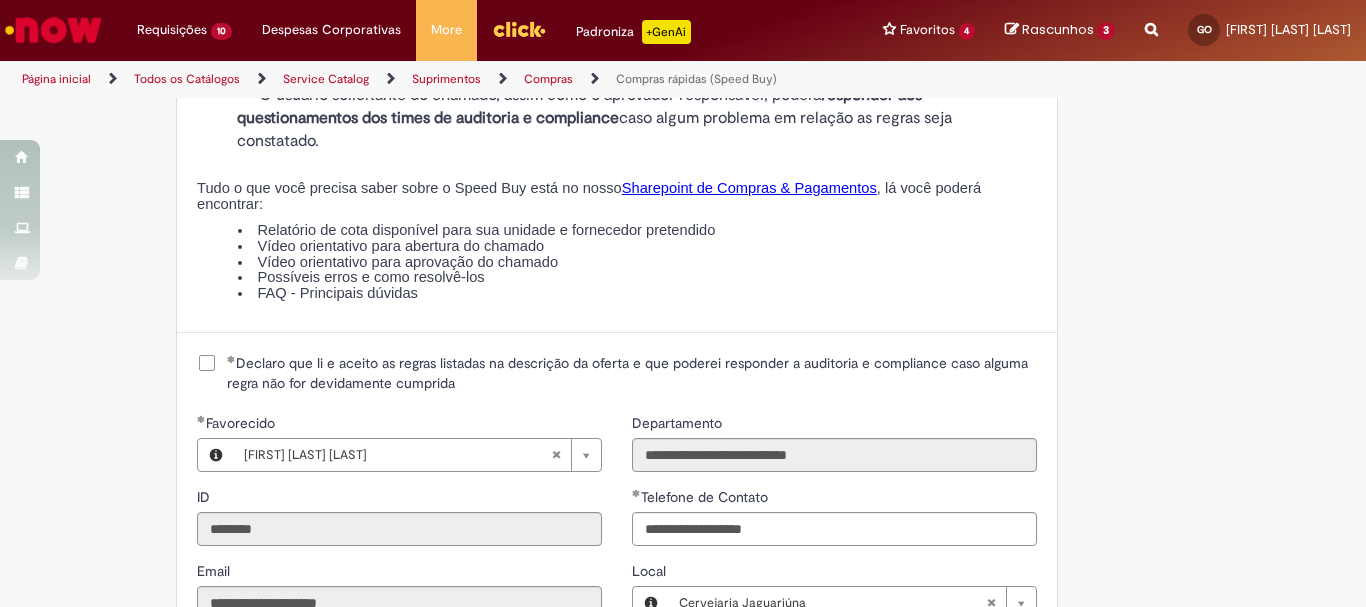 click on "Tire dúvidas com LupiAssist    +GenAI
Oi! Eu sou LupiAssist, uma Inteligência Artificial Generativa em constante aprendizado   Meu conteúdo é monitorado para trazer uma melhor experiência
Dúvidas comuns:
Só mais um instante, estou consultando nossas bases de conhecimento  e escrevendo a melhor resposta pra você!
Title
Lorem ipsum dolor sit amet    Fazer uma nova pergunta
Gerei esta resposta utilizando IA Generativa em conjunto com os nossos padrões. Em caso de divergência, os documentos oficiais prevalecerão.
Saiba mais em:
Ou ligue para:
E aí, te ajudei?
Sim, obrigado!" at bounding box center [683, -479] 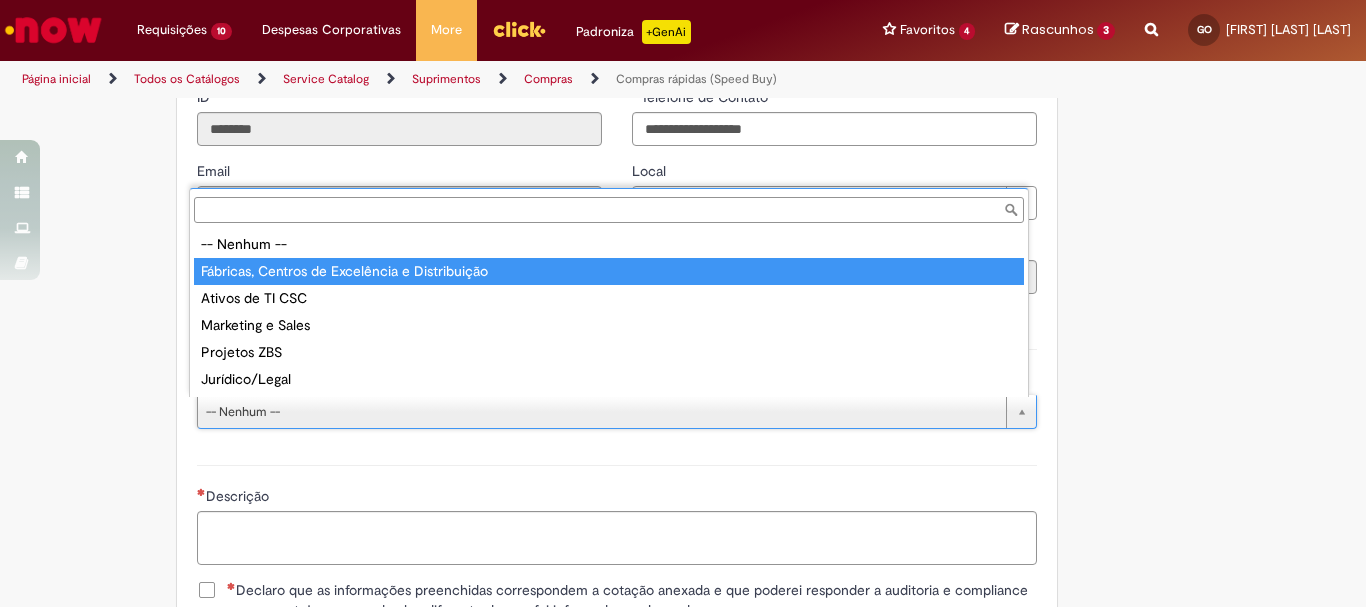 type on "**********" 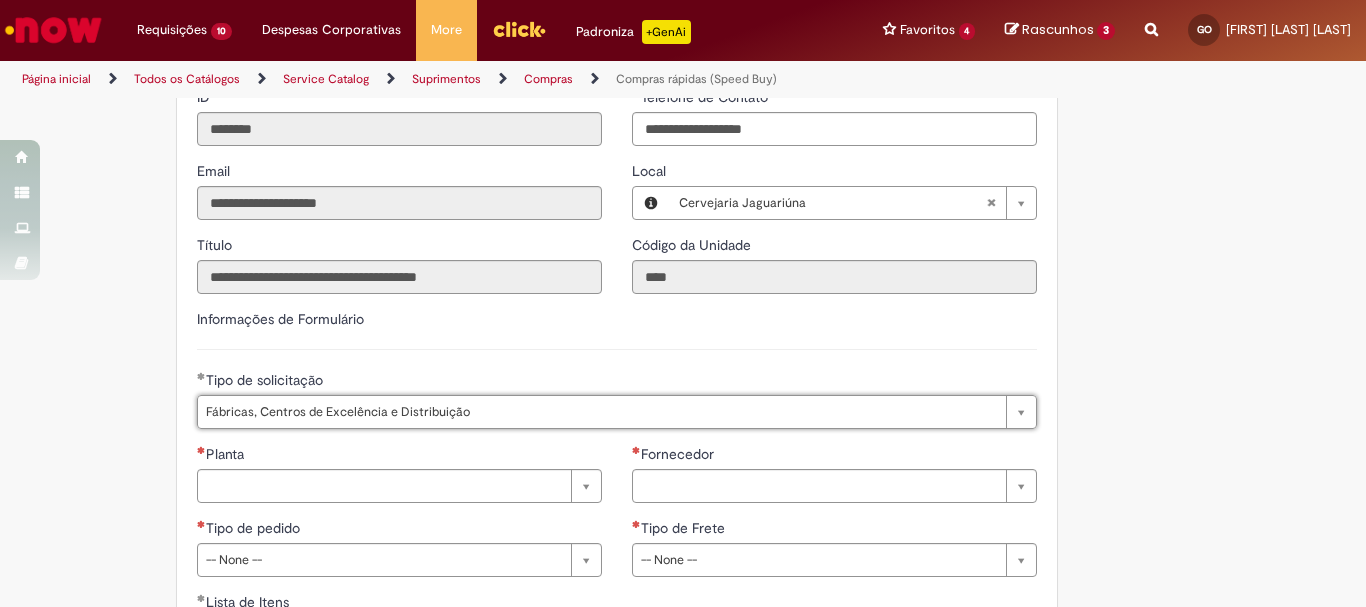 drag, startPoint x: 68, startPoint y: 324, endPoint x: 128, endPoint y: 362, distance: 71.021126 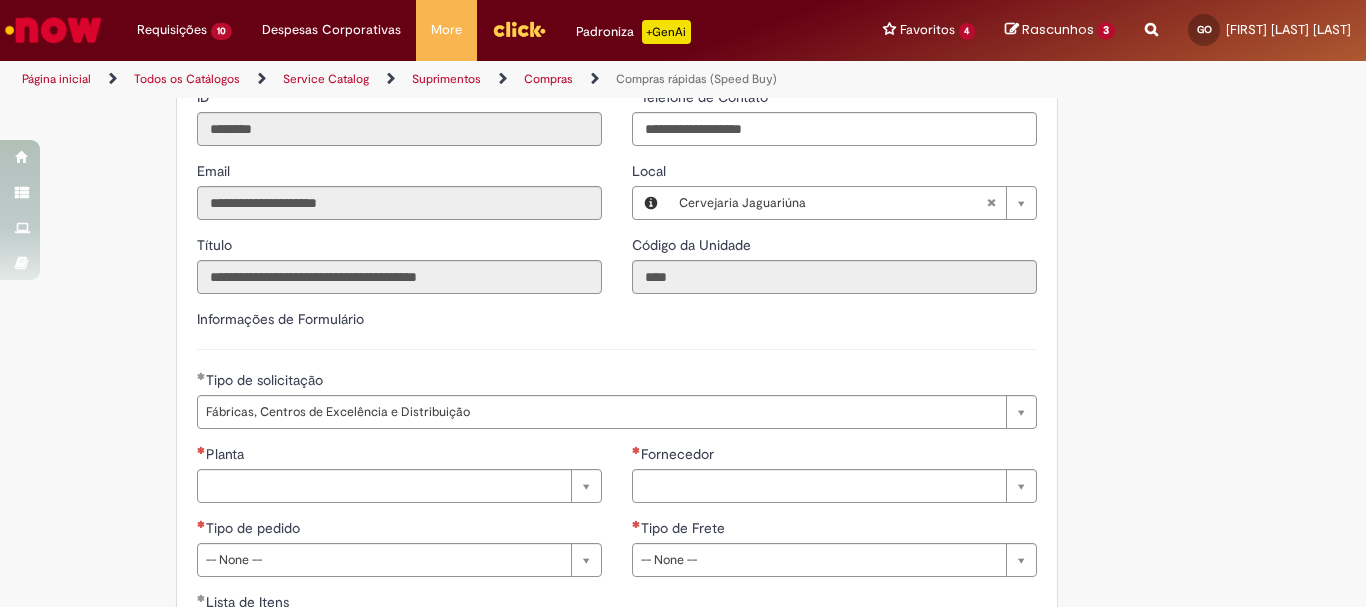 scroll, scrollTop: 3045, scrollLeft: 0, axis: vertical 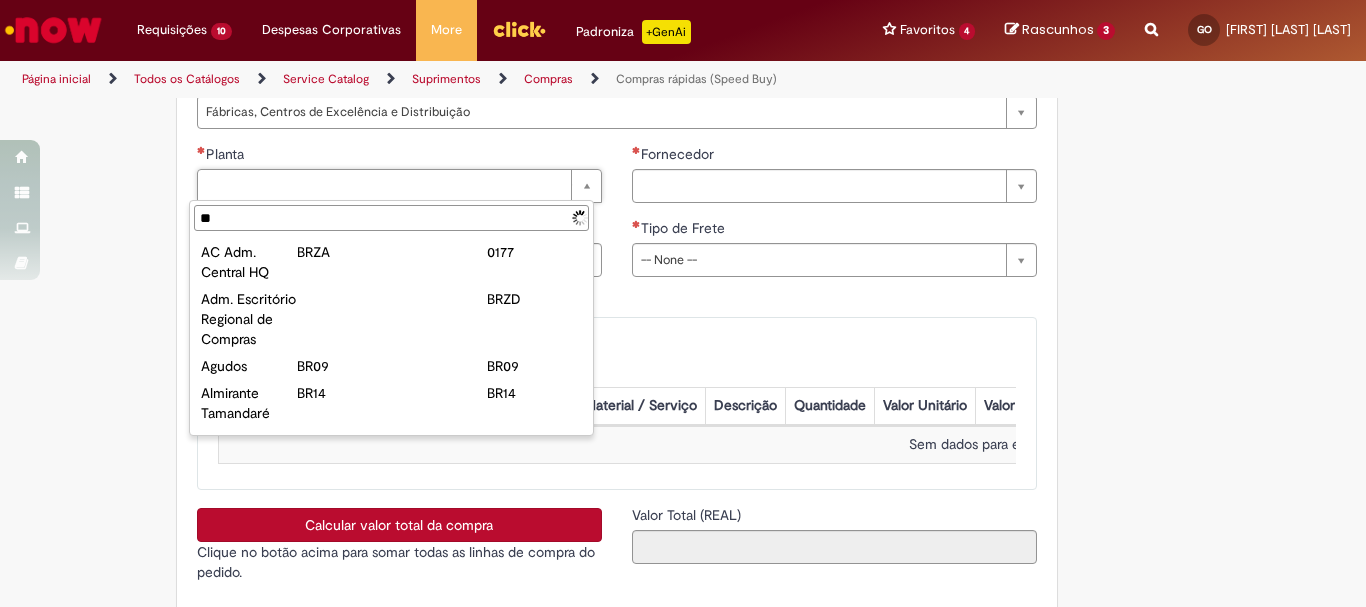 type on "***" 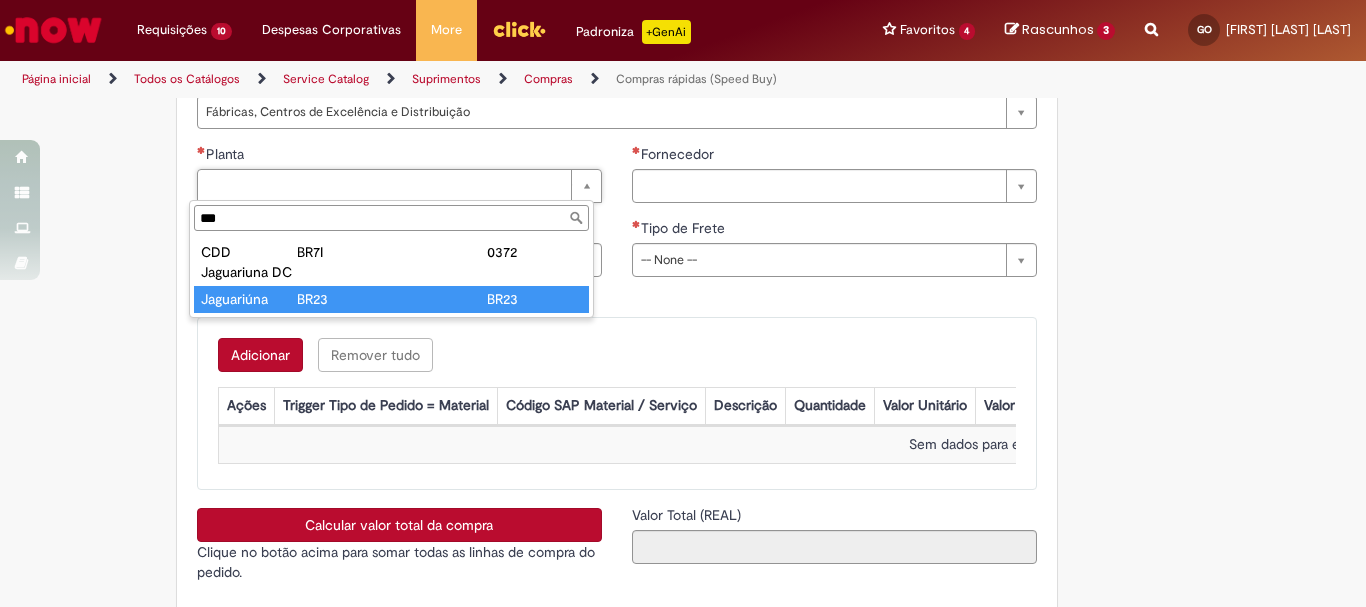 type on "**********" 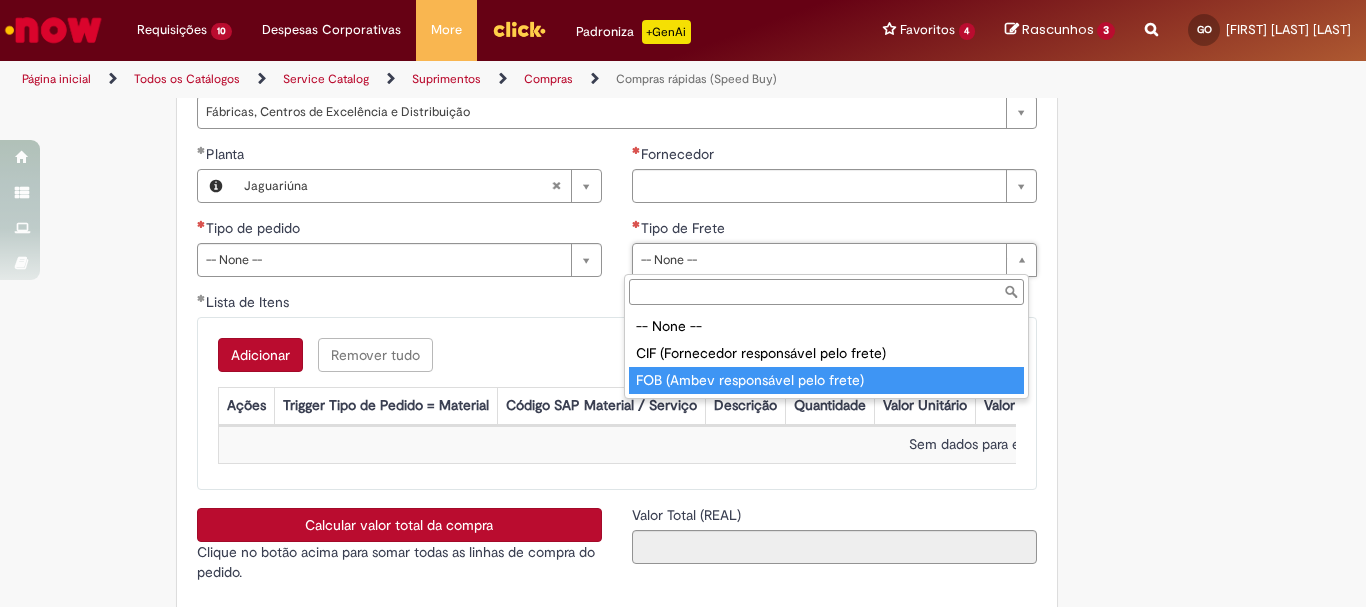 type on "**********" 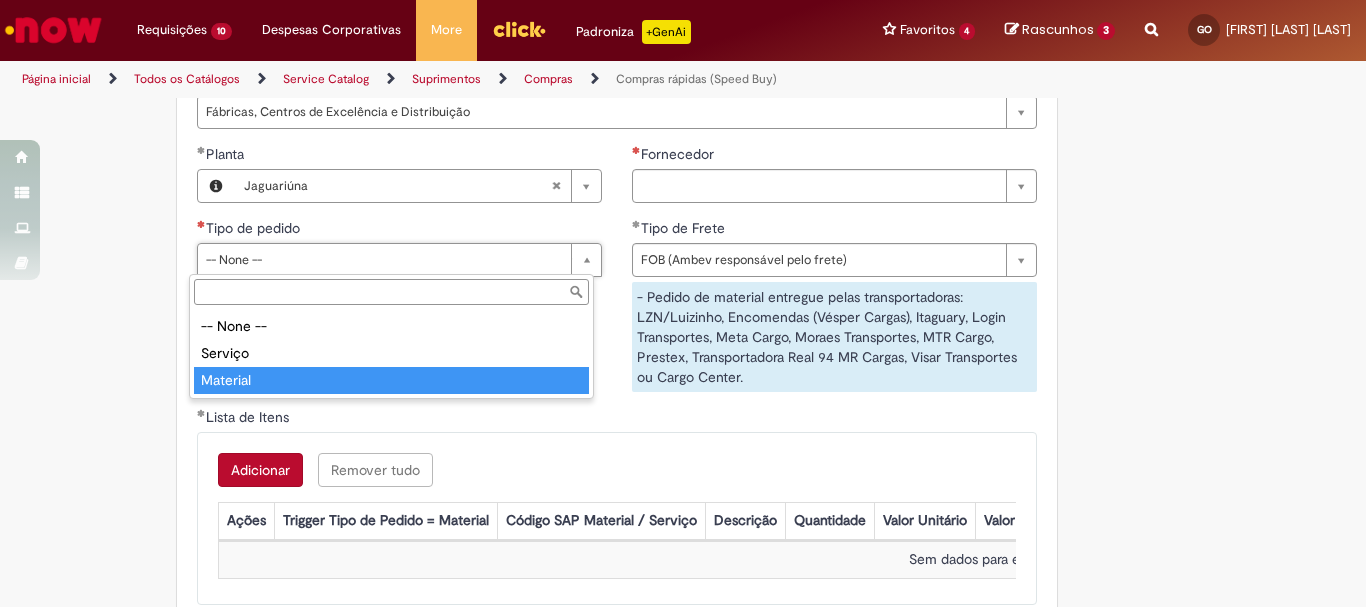 type 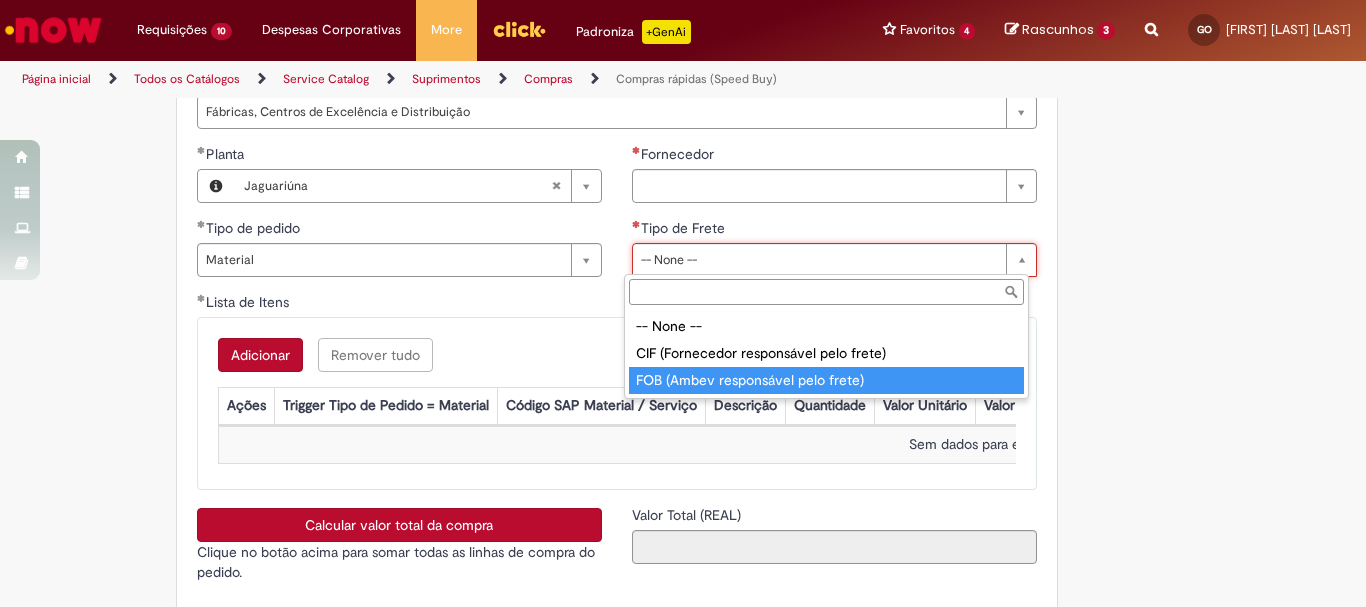 type on "**********" 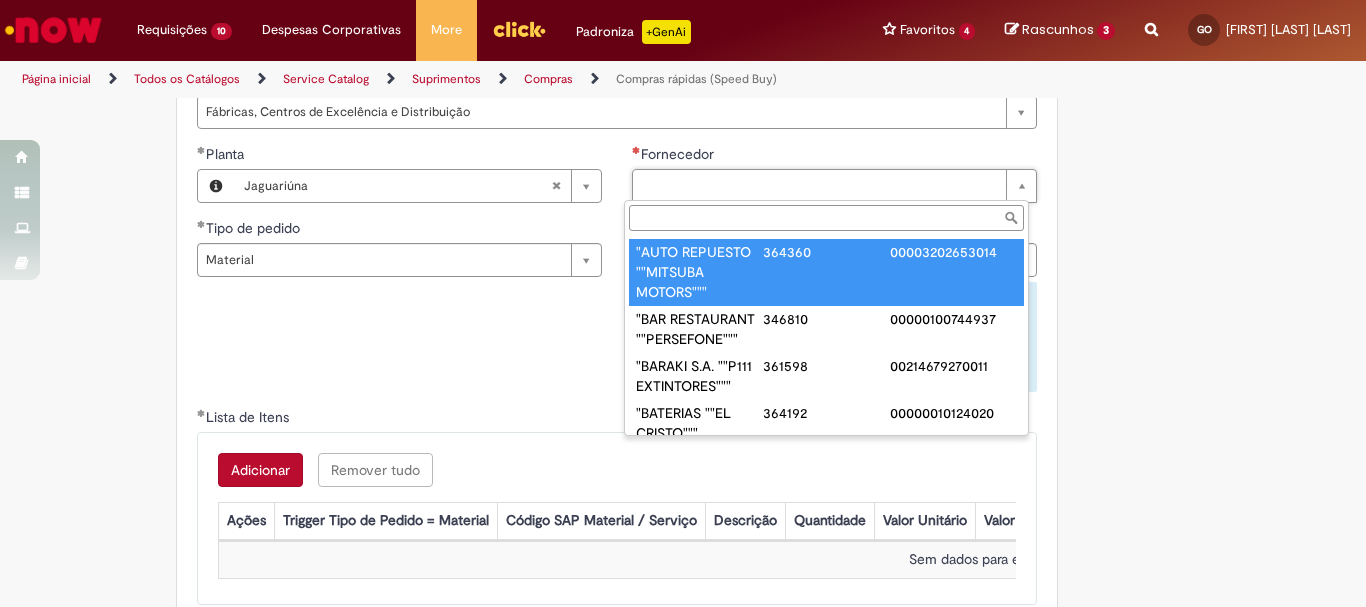 paste on "**********" 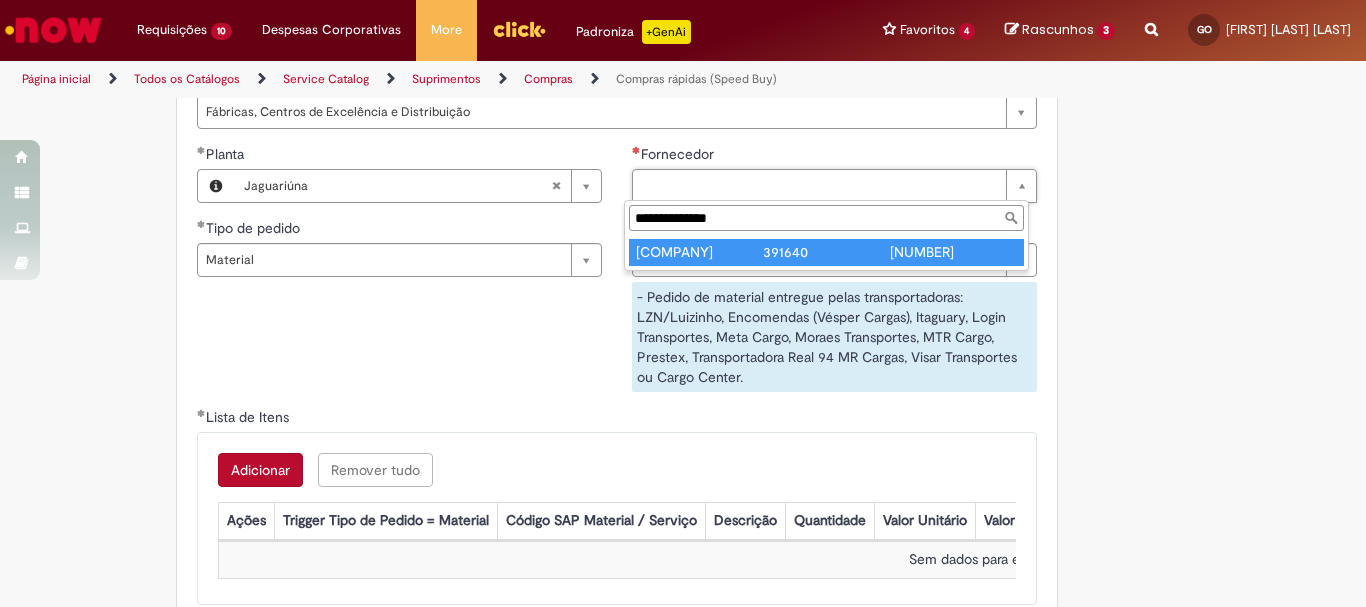 type on "**********" 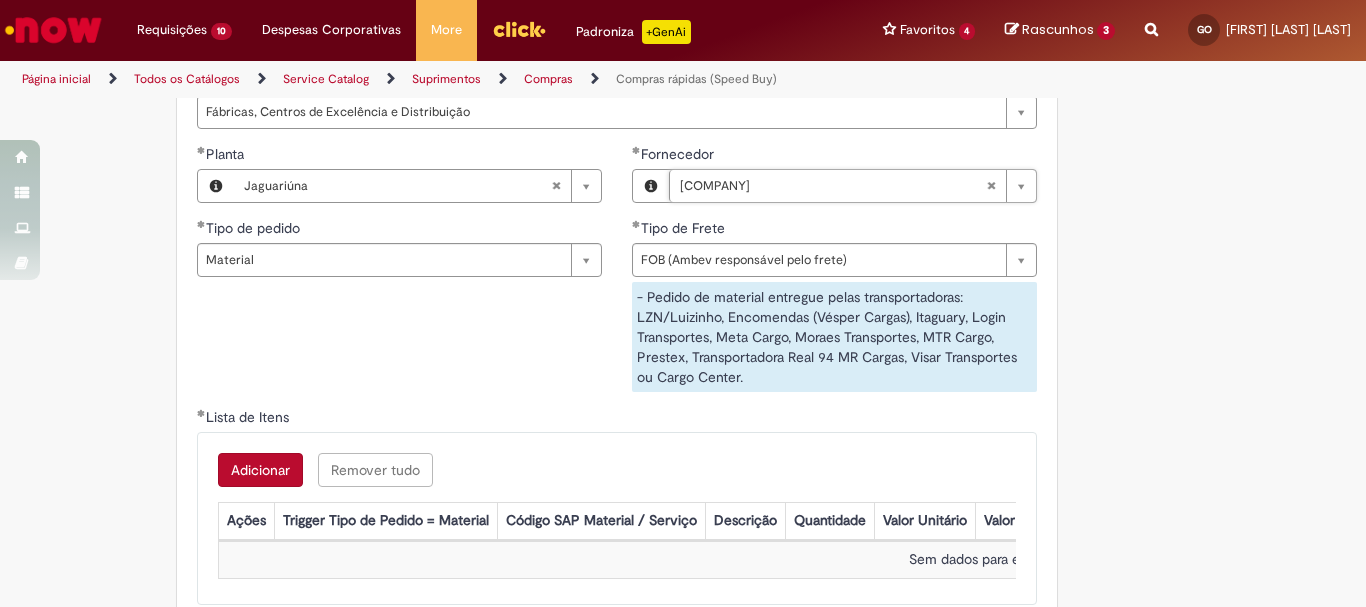click on "**********" at bounding box center (617, 275) 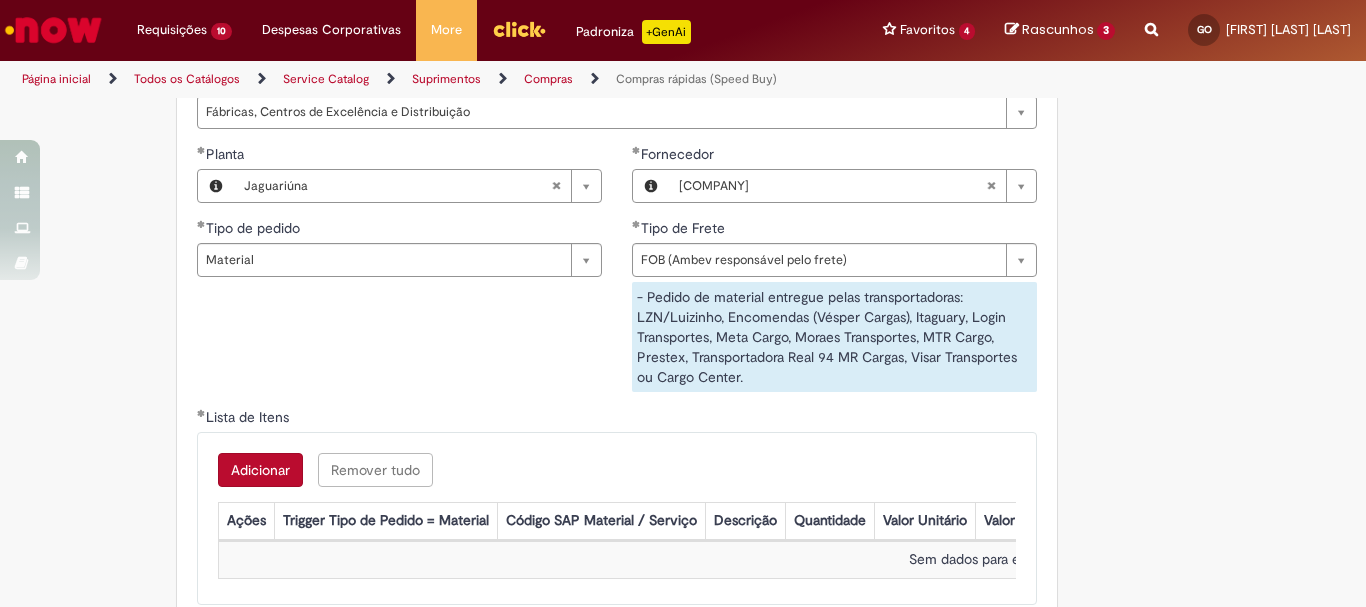 click on "Adicionar" at bounding box center (260, 470) 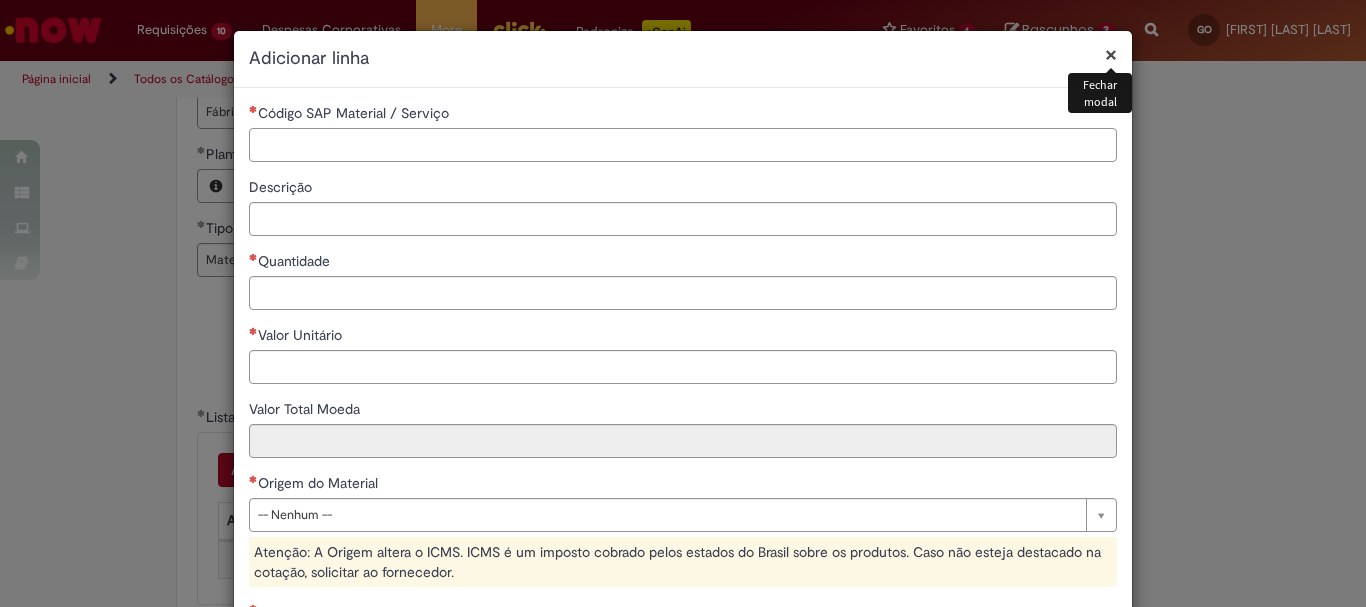 click on "Código SAP Material / Serviço" at bounding box center (683, 145) 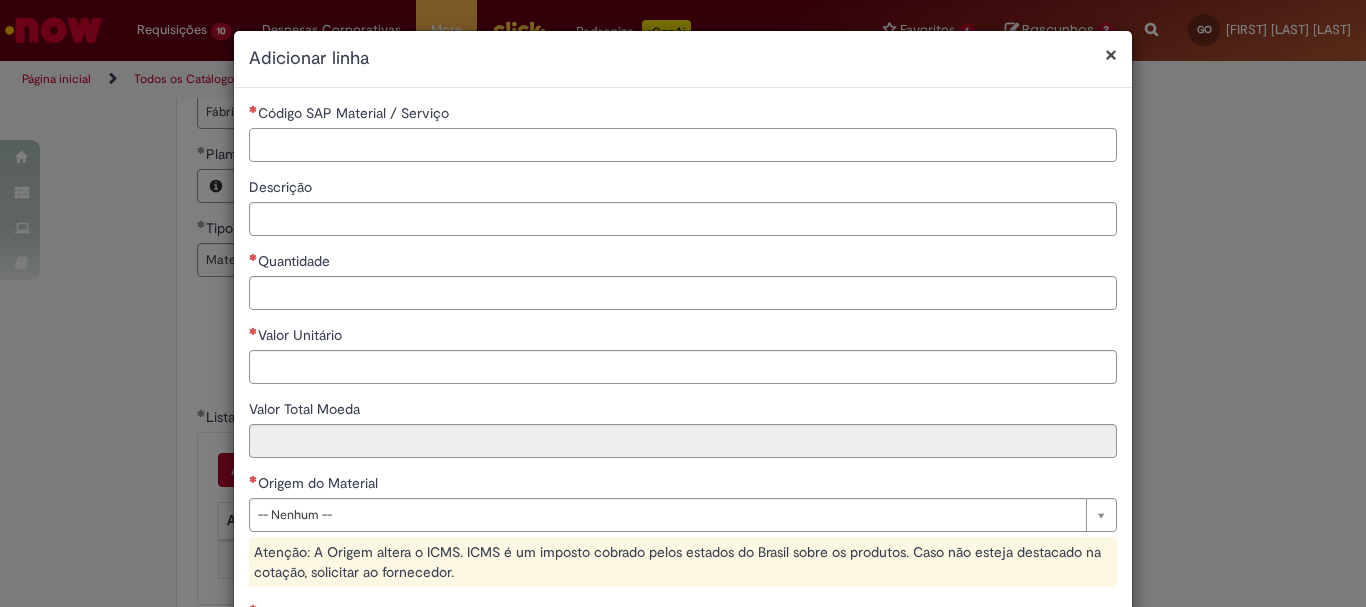paste on "********" 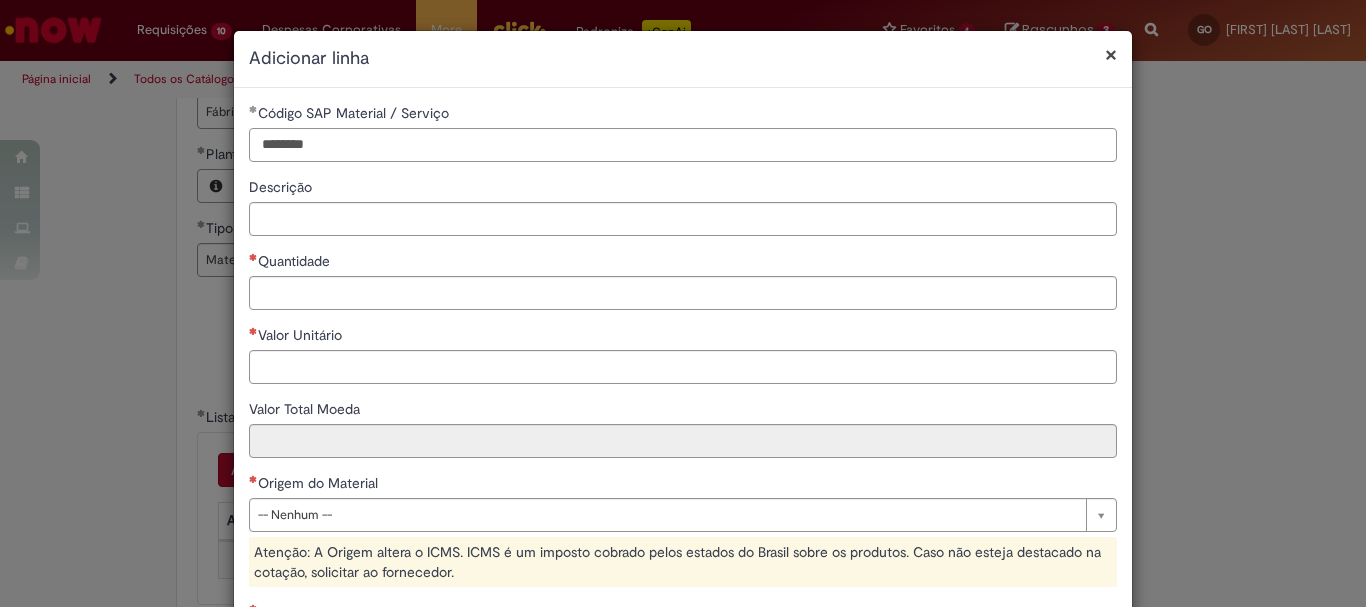 type on "********" 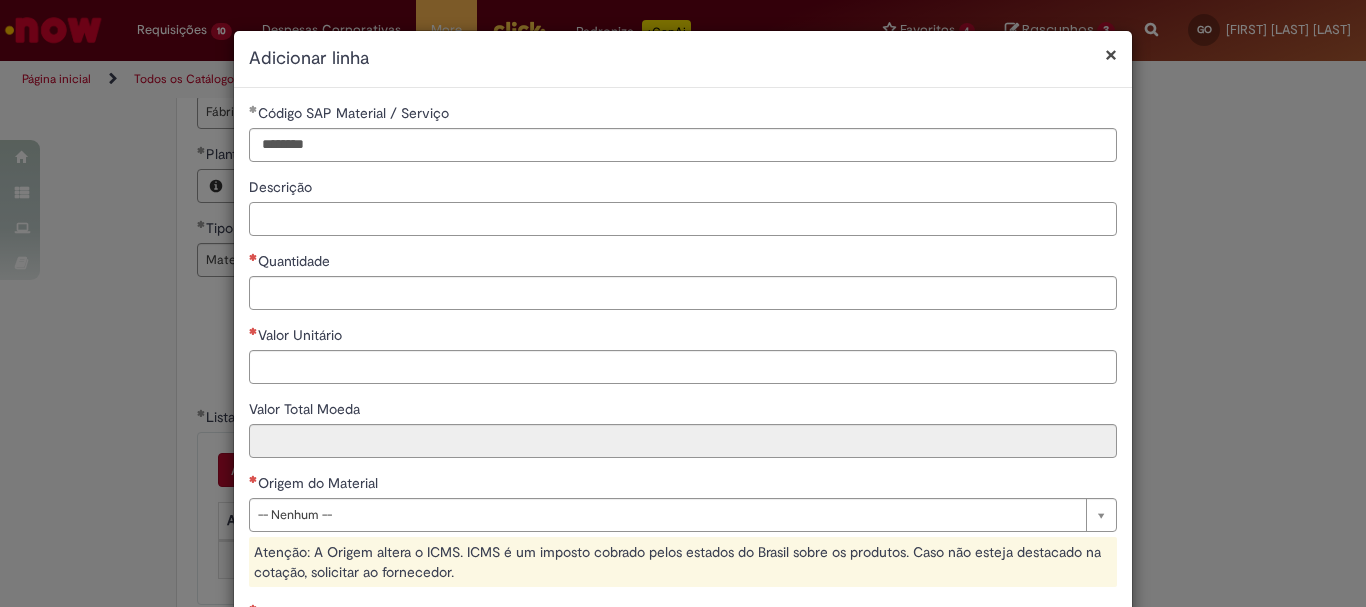 click on "Descrição" at bounding box center [683, 219] 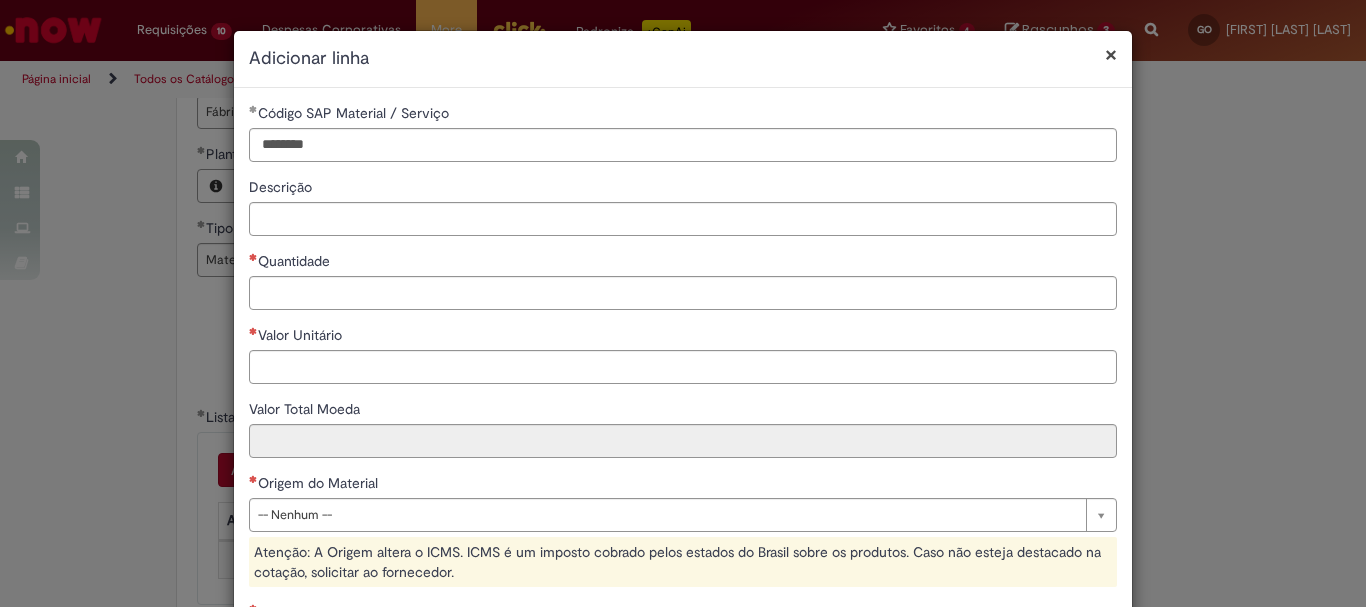 click on "**********" at bounding box center (683, 491) 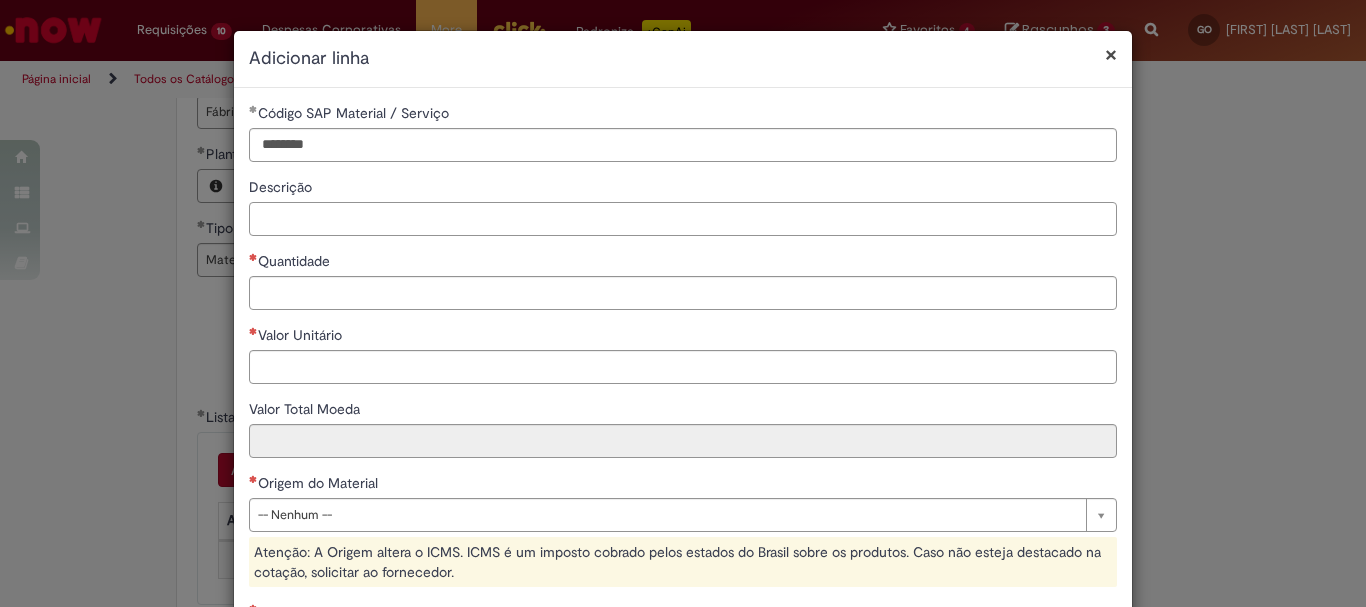 click on "Descrição" at bounding box center [683, 219] 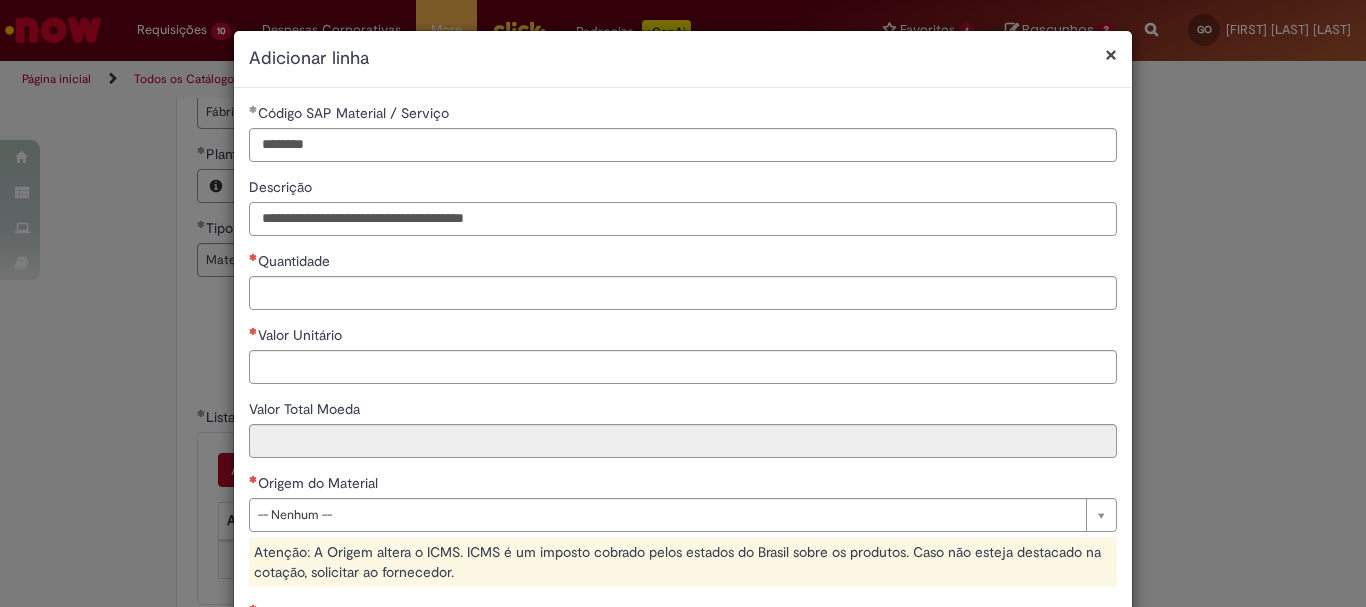click on "**********" at bounding box center (683, 219) 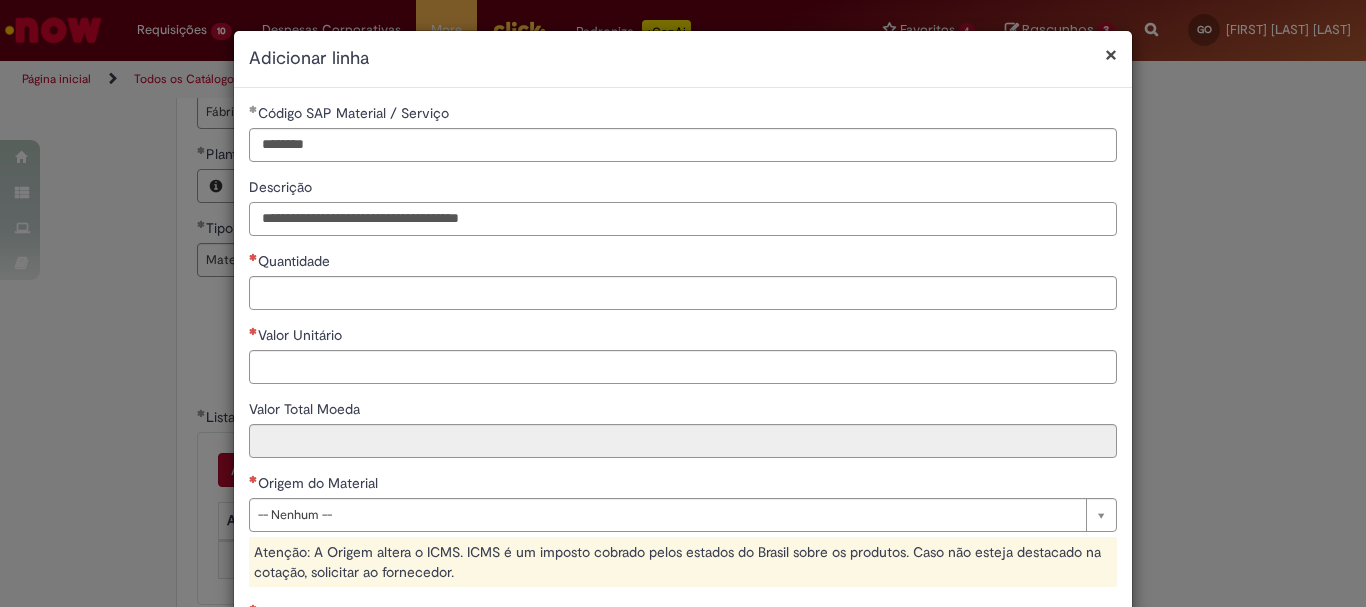 click on "**********" at bounding box center (683, 219) 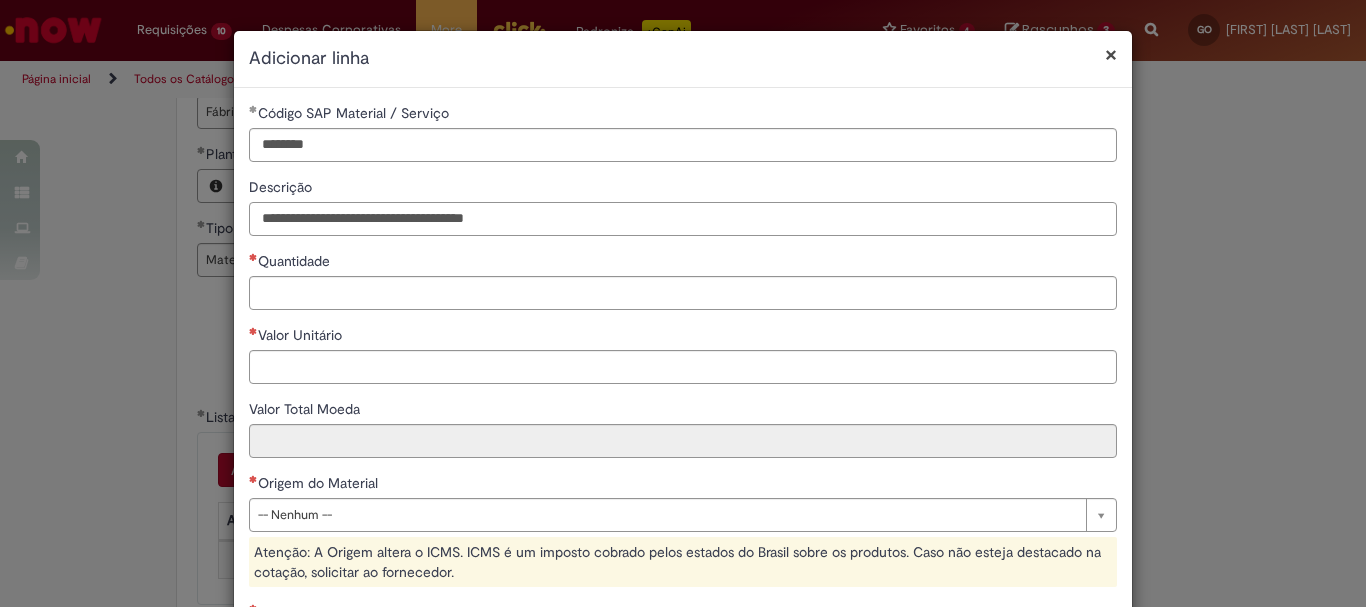 type on "**********" 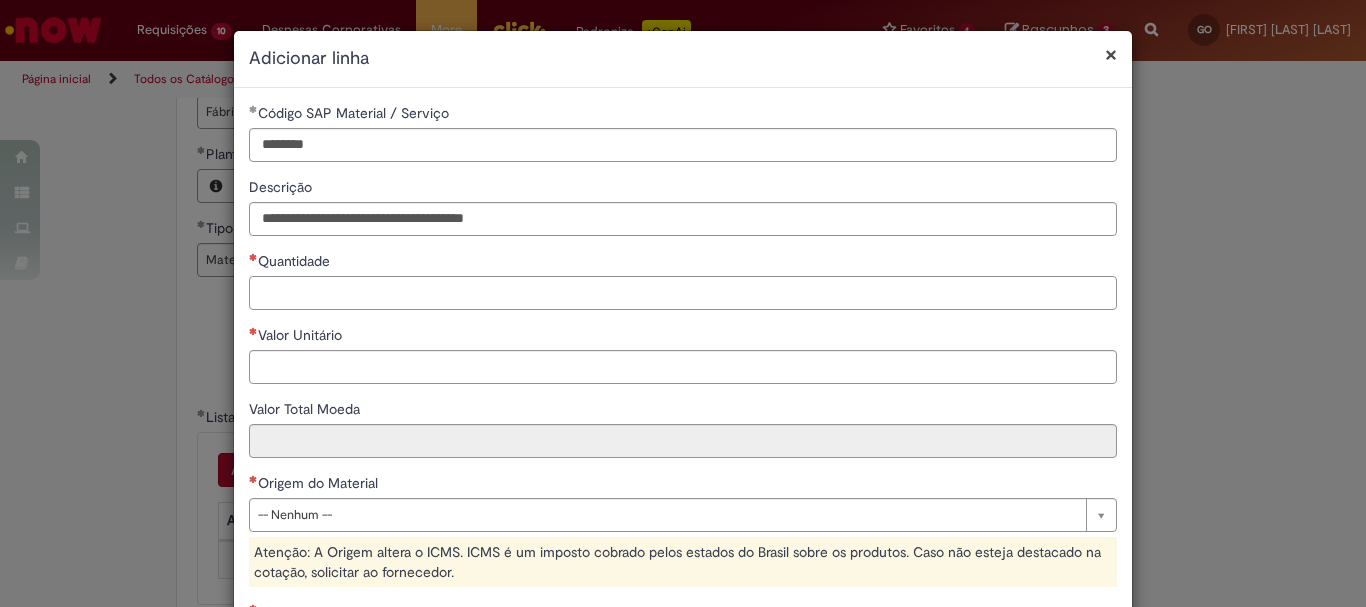click on "Quantidade" at bounding box center [683, 293] 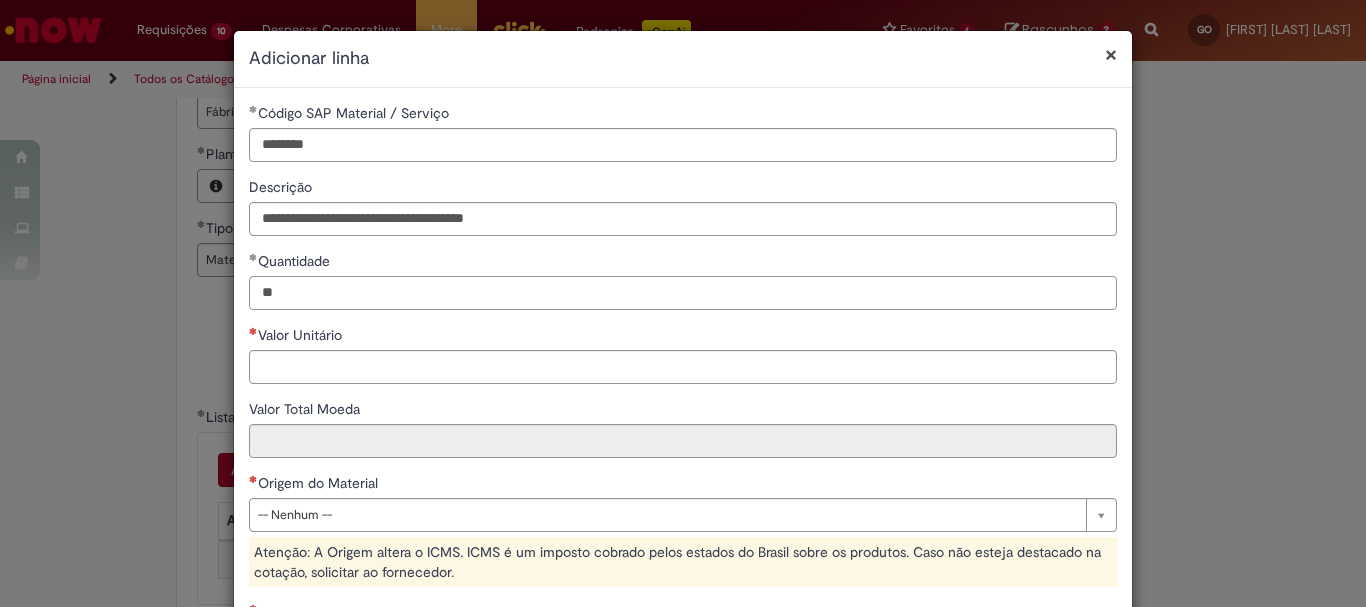 type on "**" 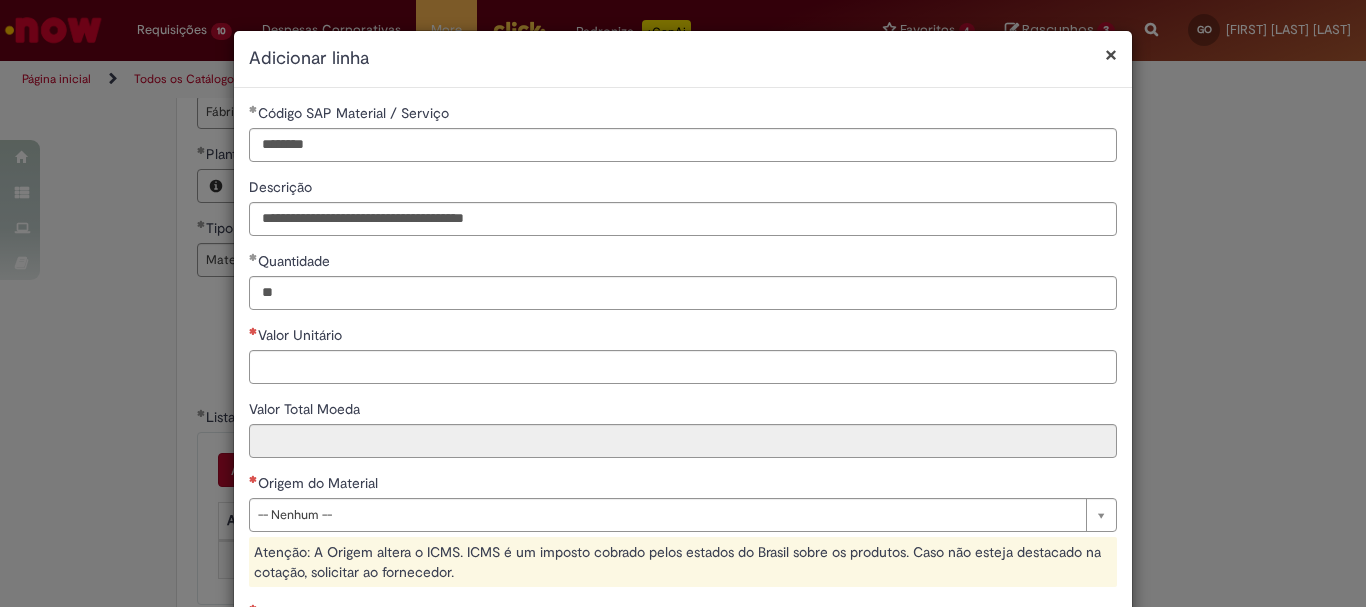 click on "**********" at bounding box center (683, 491) 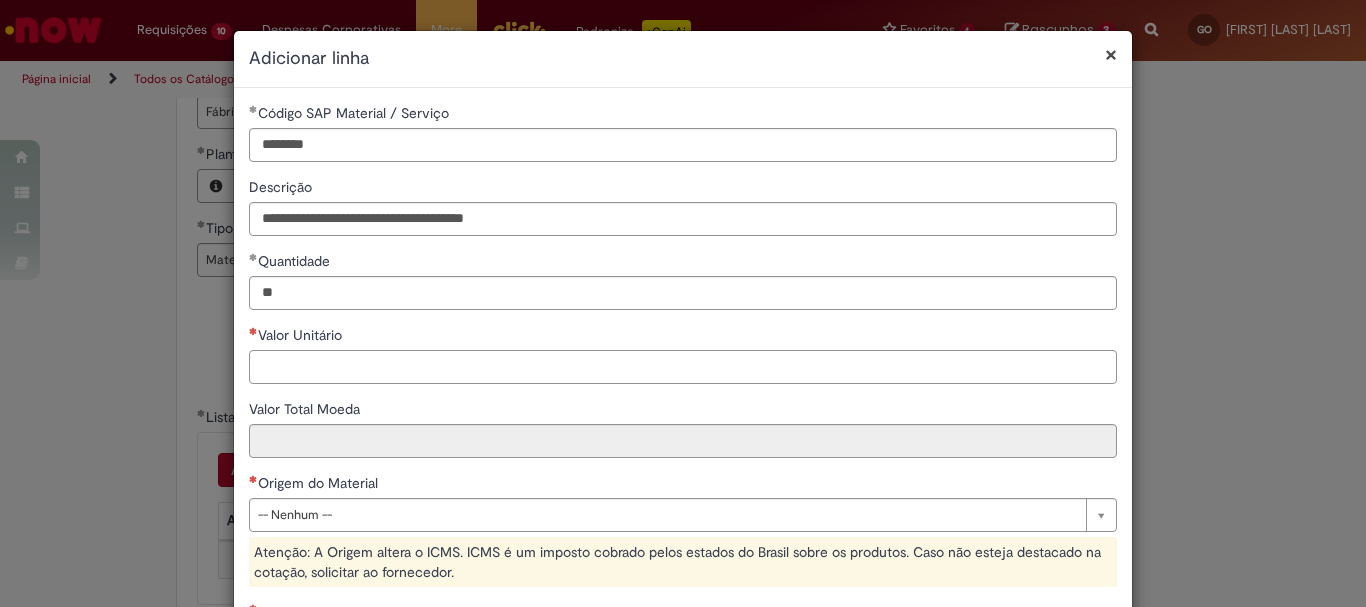 click on "Valor Unitário" at bounding box center [683, 367] 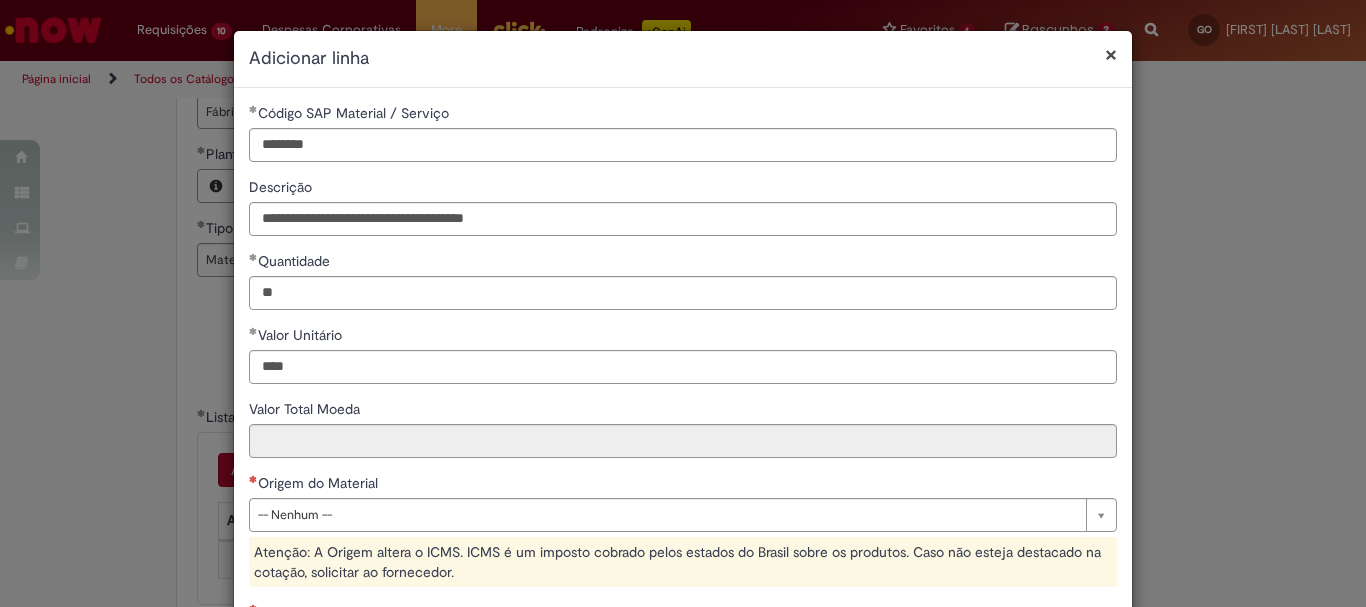 type on "********" 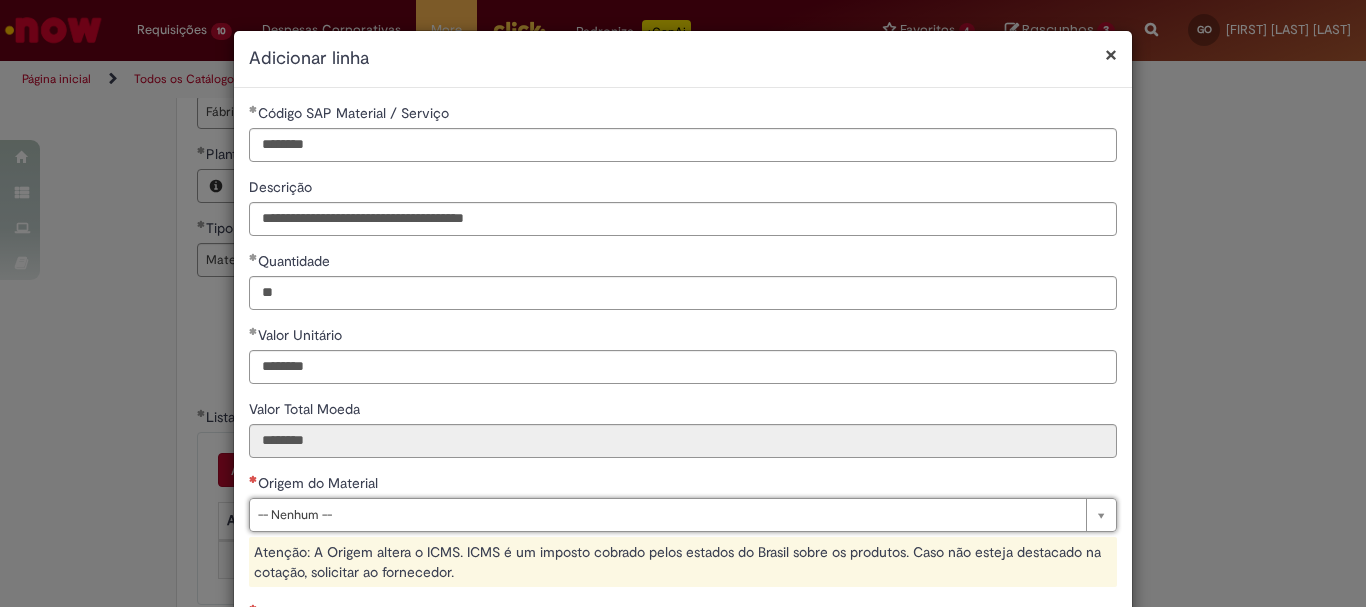 scroll, scrollTop: 300, scrollLeft: 0, axis: vertical 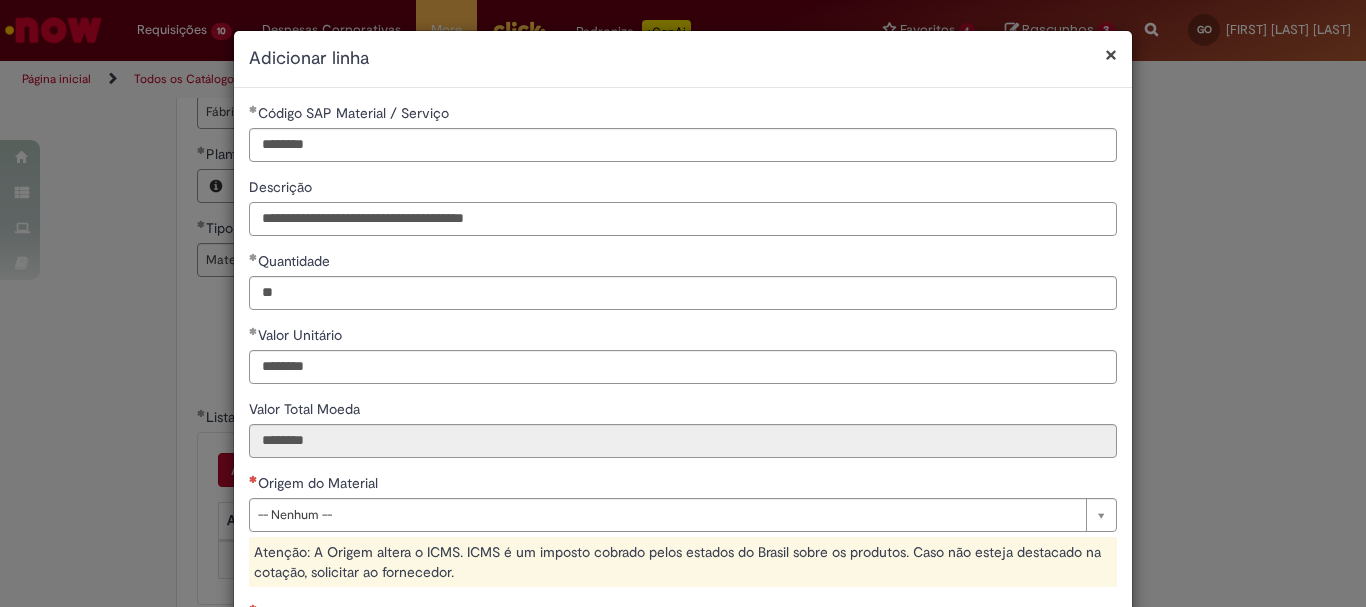 click on "**********" at bounding box center (683, 219) 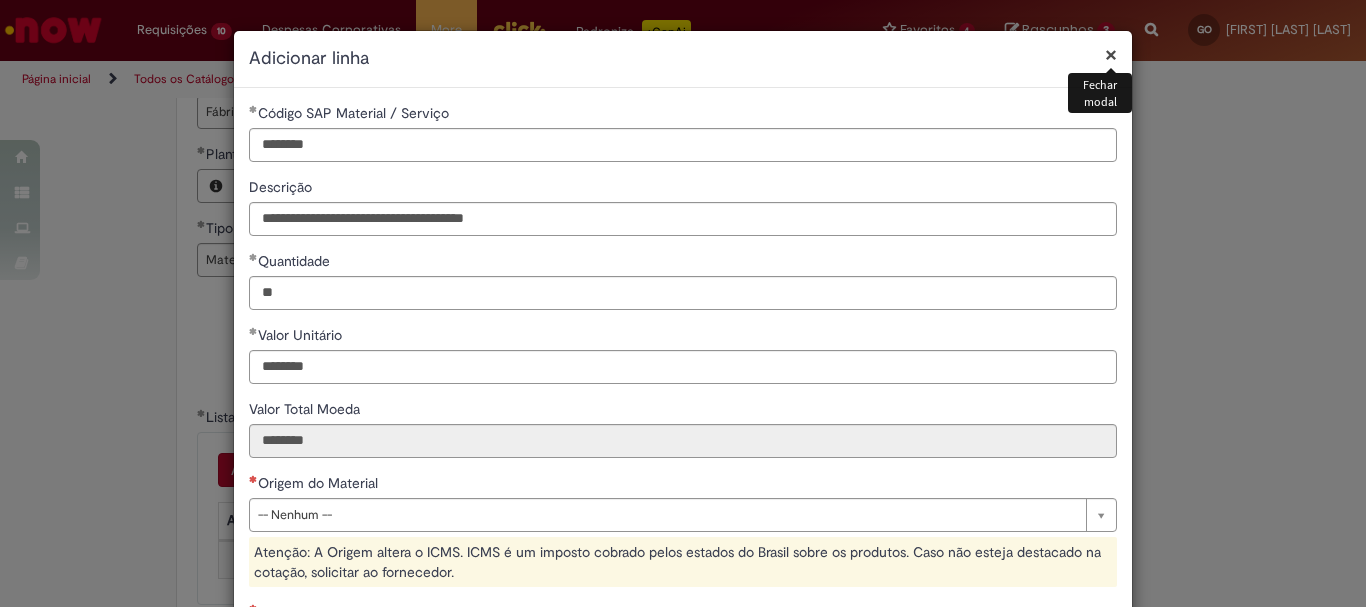 click on "×" at bounding box center (1111, 54) 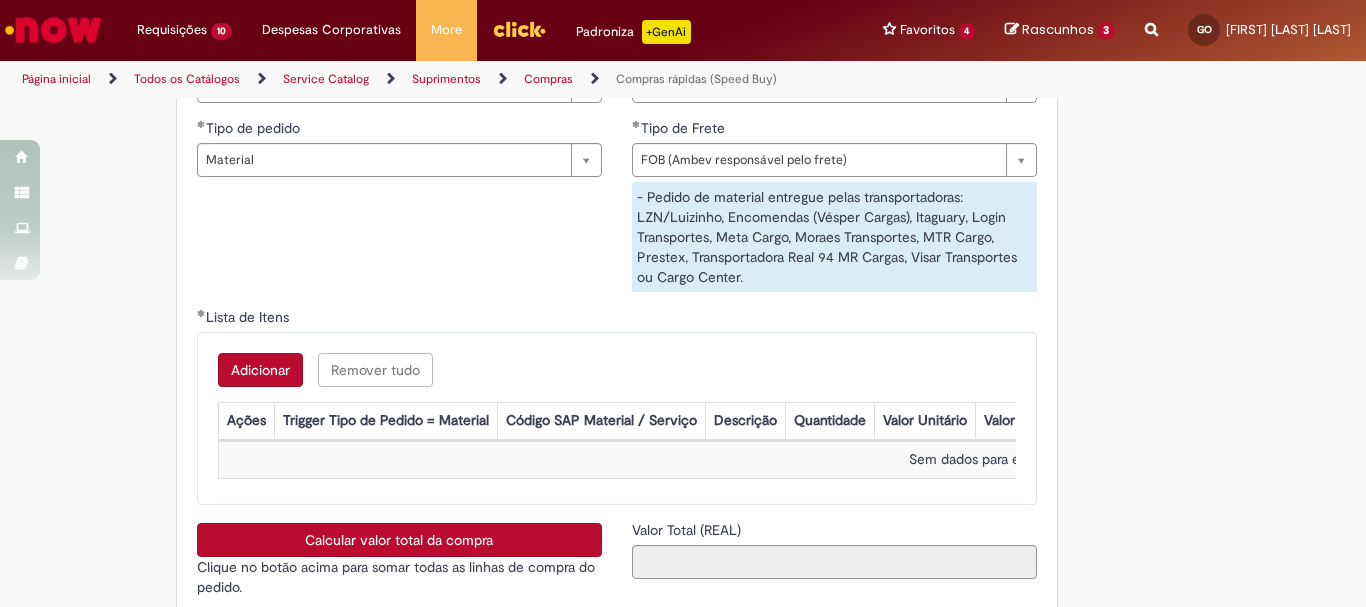 scroll, scrollTop: 2845, scrollLeft: 0, axis: vertical 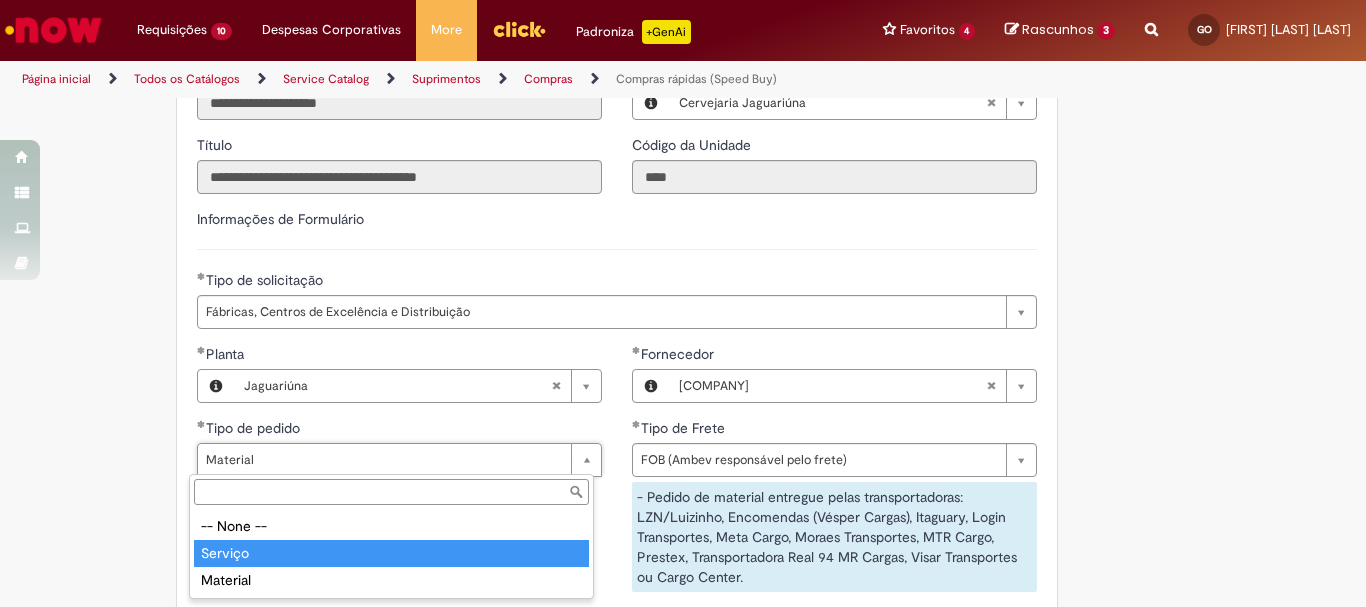 type on "*******" 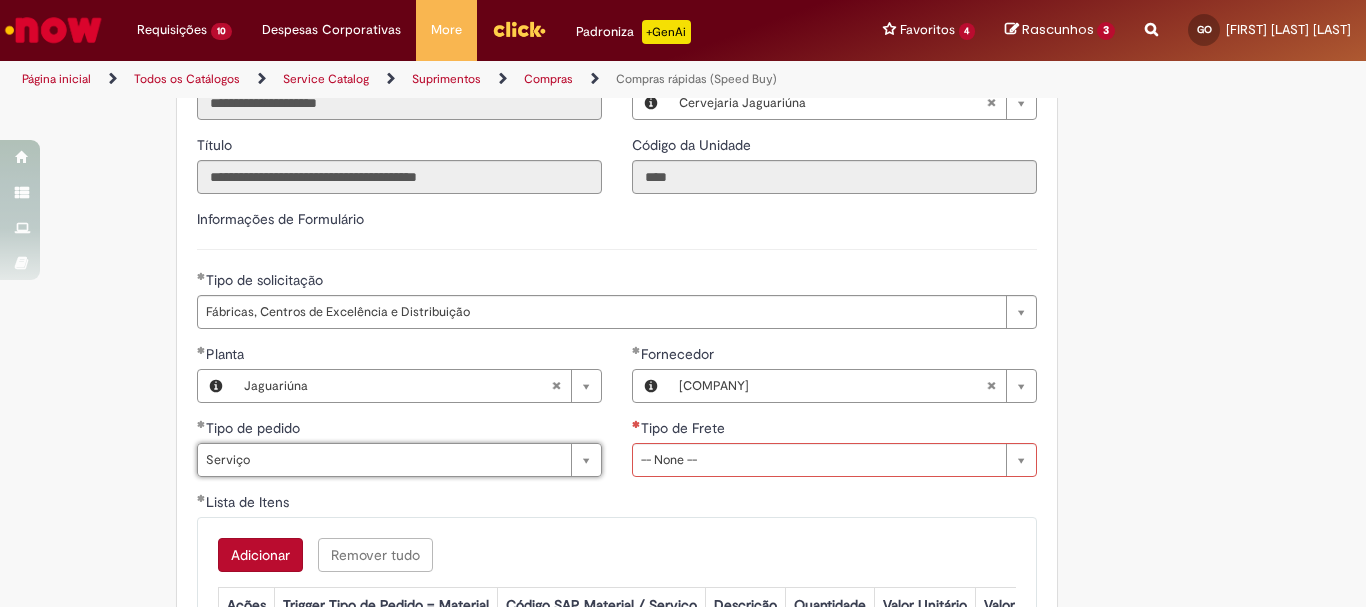 scroll, scrollTop: 0, scrollLeft: 47, axis: horizontal 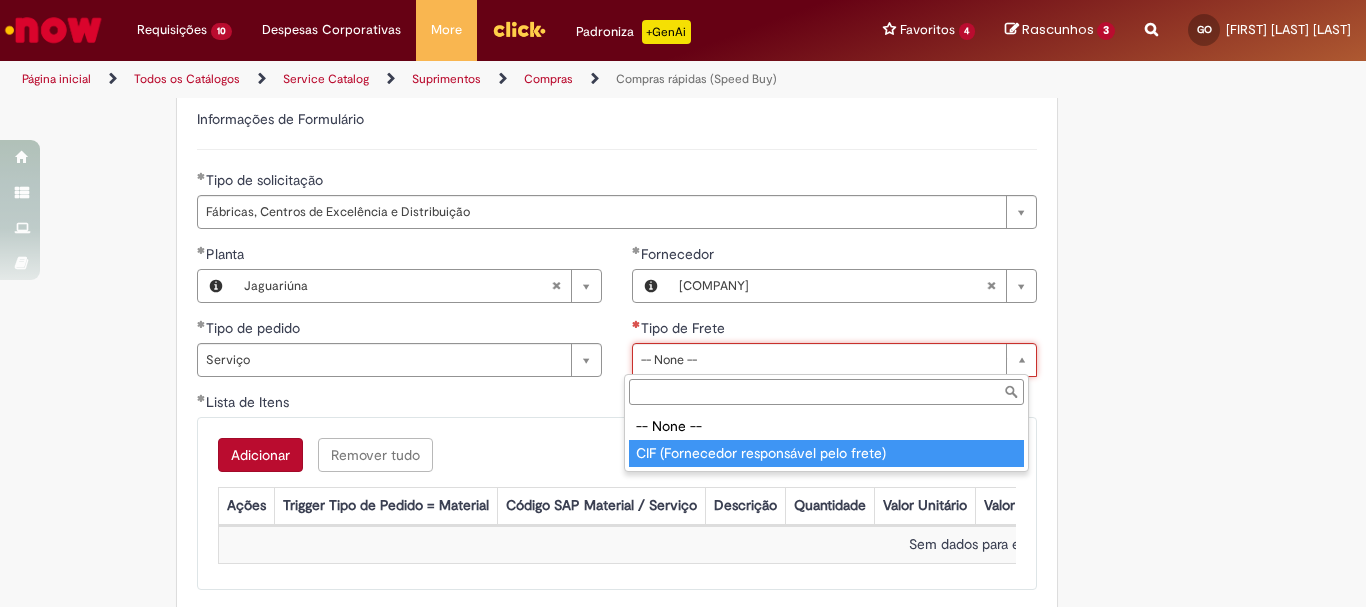 type on "**********" 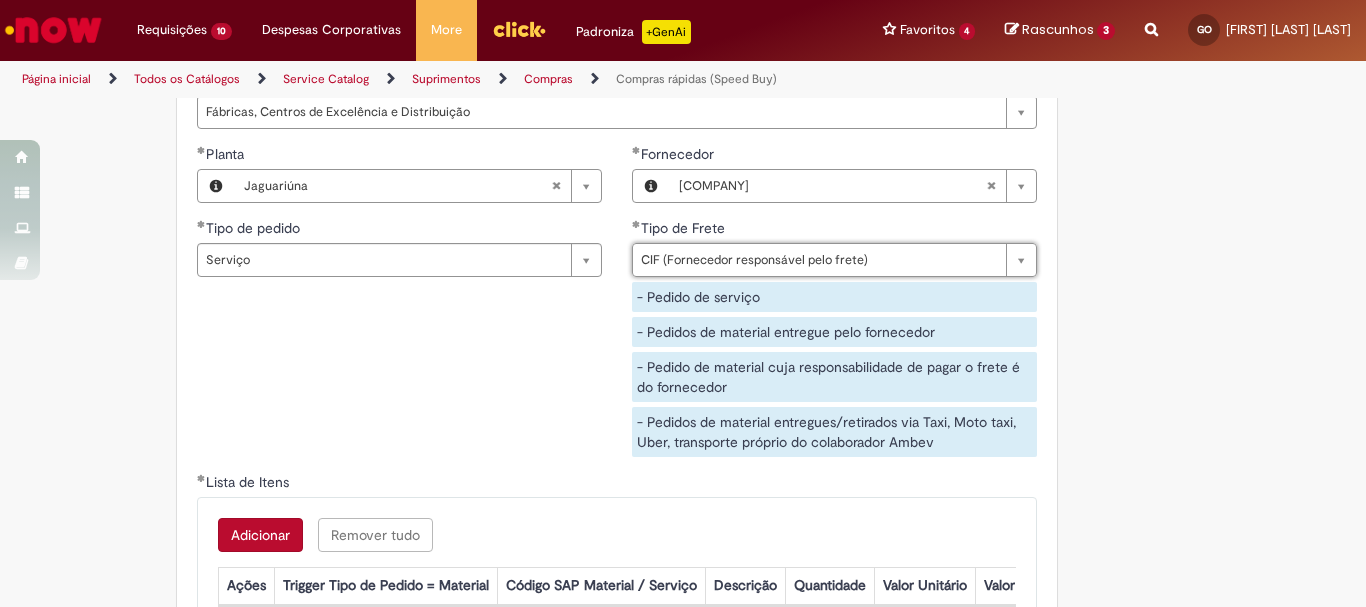 scroll, scrollTop: 3245, scrollLeft: 0, axis: vertical 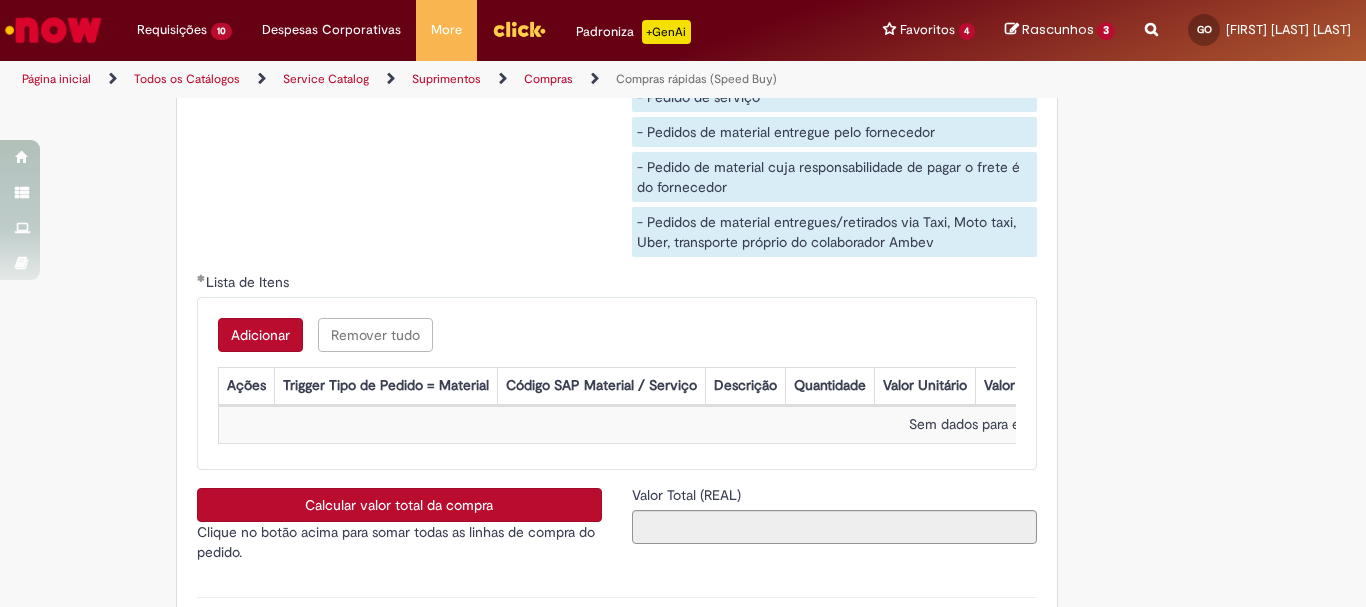 drag, startPoint x: 57, startPoint y: 400, endPoint x: 184, endPoint y: 372, distance: 130.04999 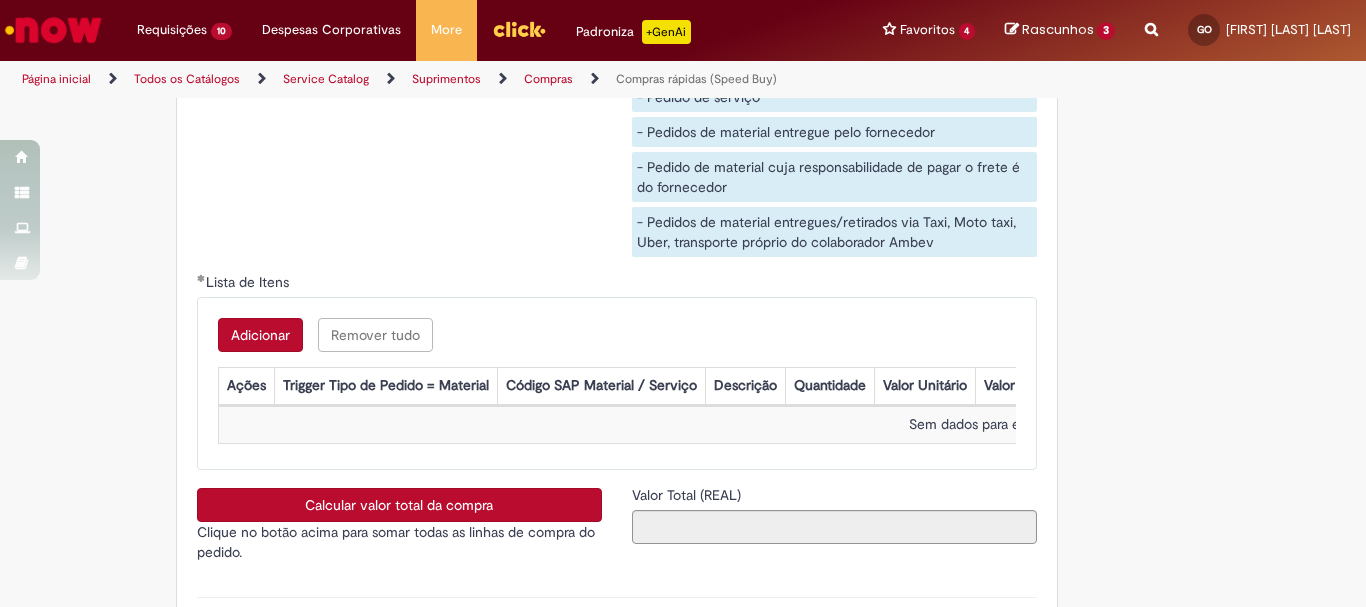 click on "Adicionar" at bounding box center (260, 335) 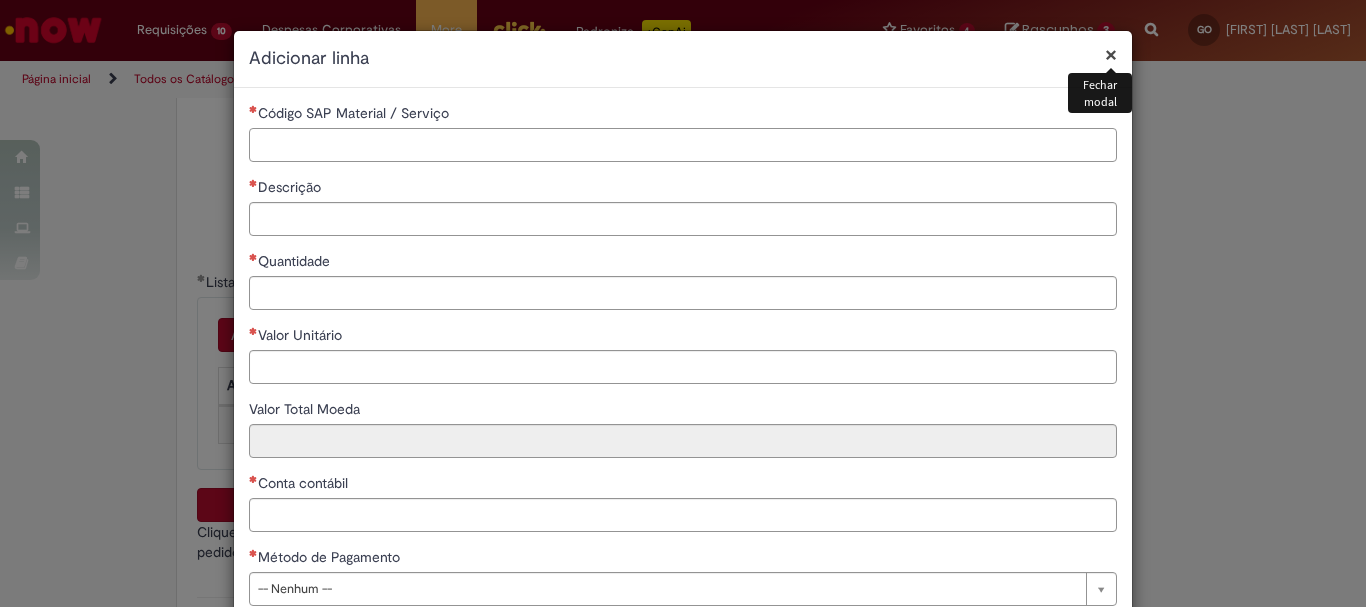 click on "Código SAP Material / Serviço" at bounding box center (683, 145) 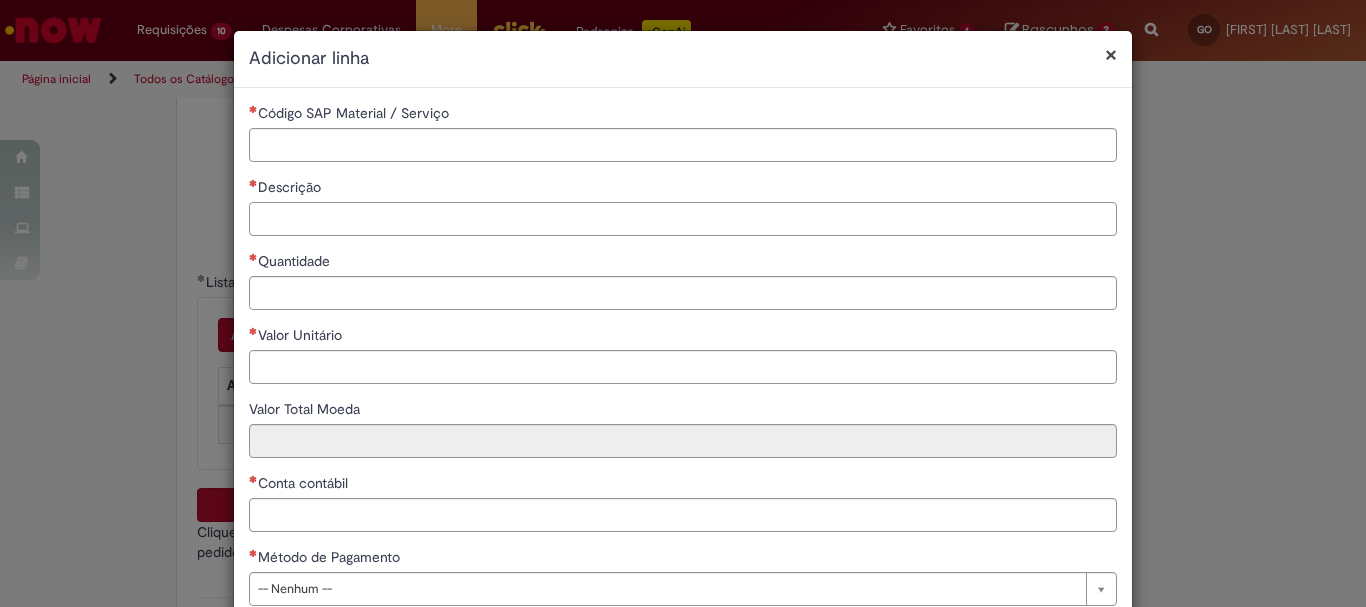 click on "Descrição" at bounding box center [683, 219] 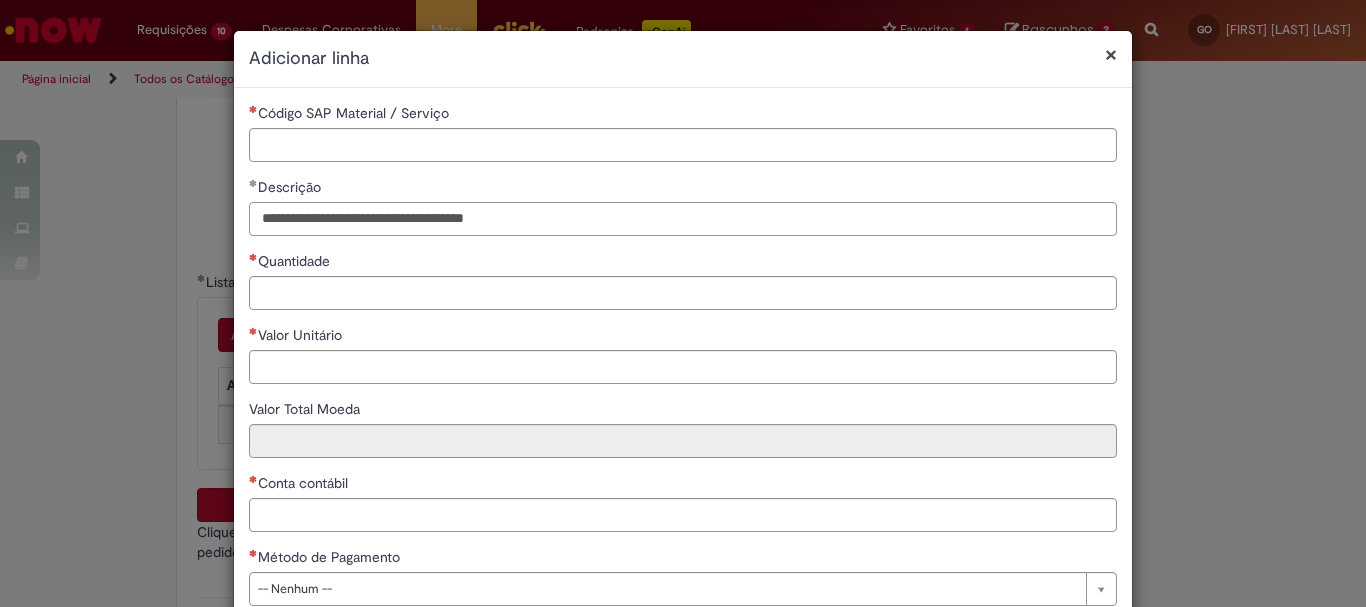 type on "**********" 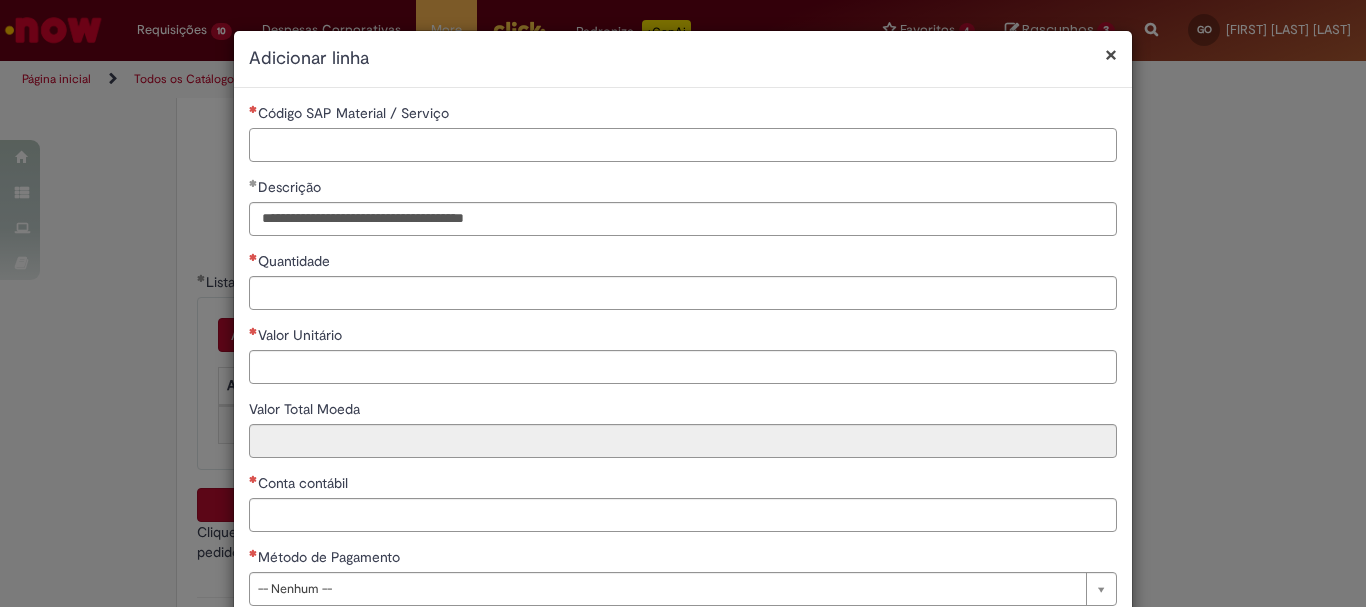 click on "Código SAP Material / Serviço" at bounding box center [683, 145] 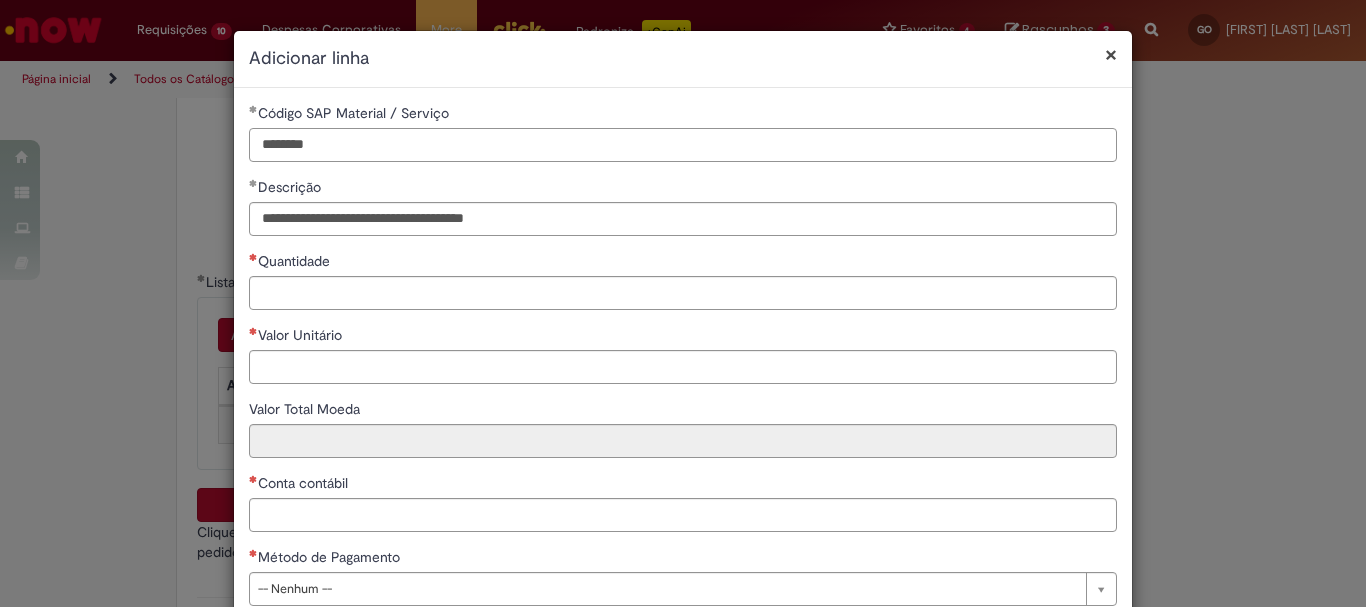 type on "********" 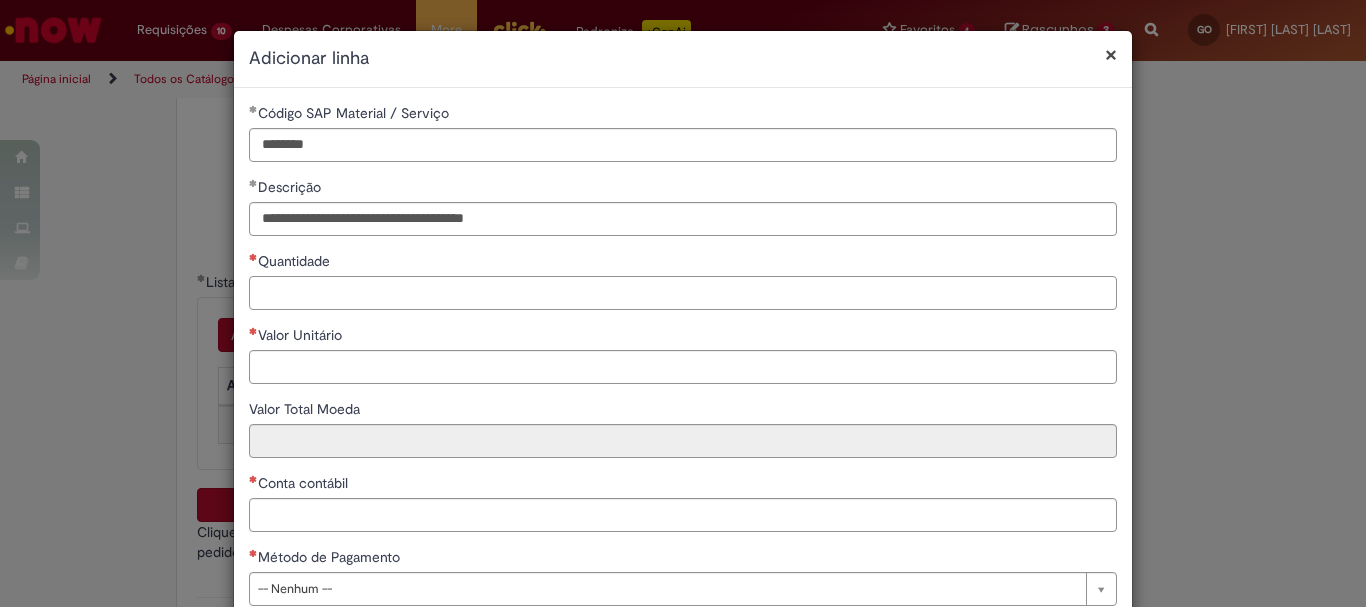 click on "Quantidade" at bounding box center [683, 293] 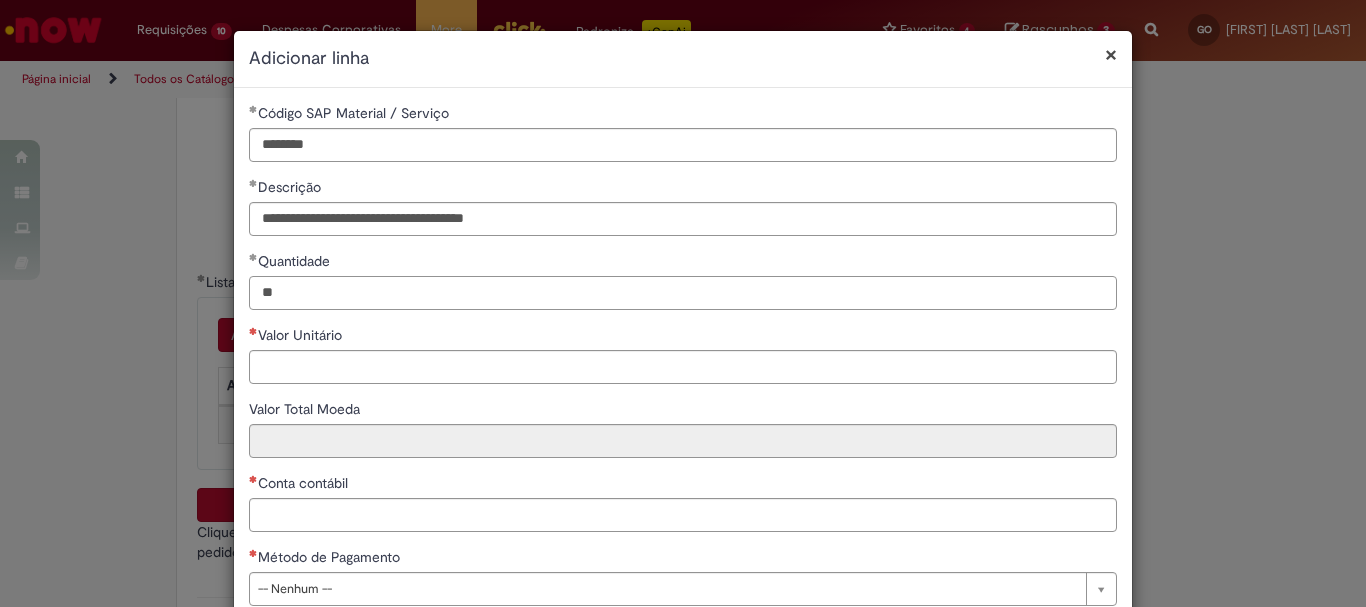type on "**" 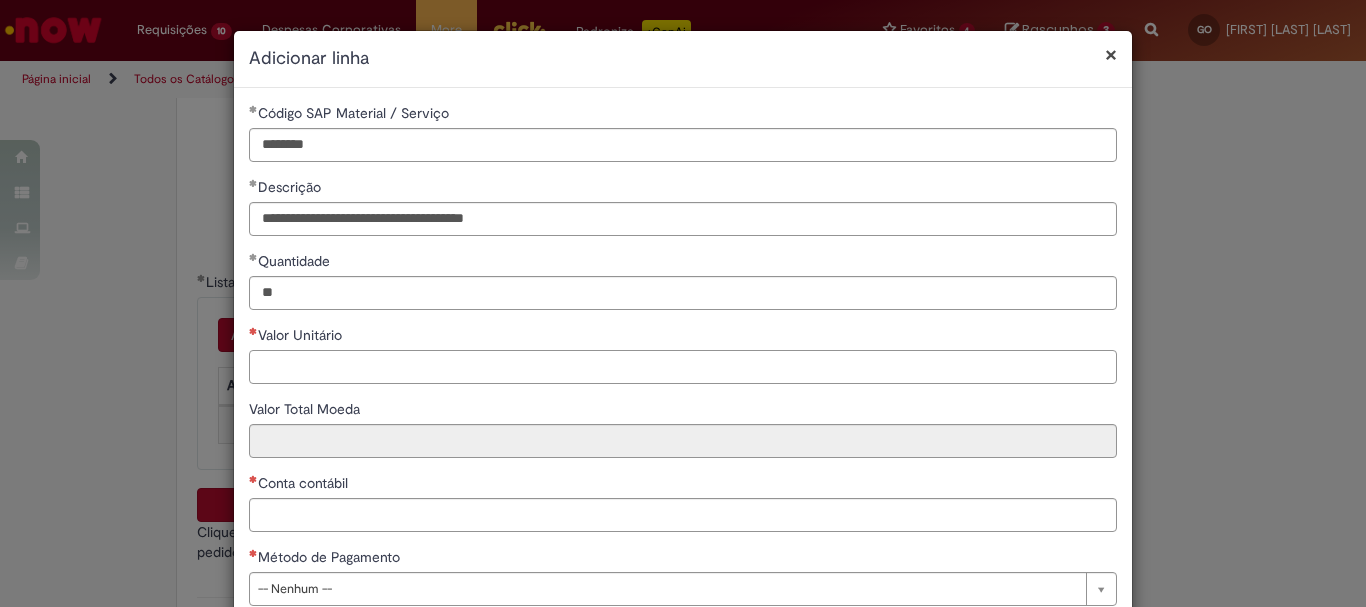 click on "Valor Unitário" at bounding box center (683, 367) 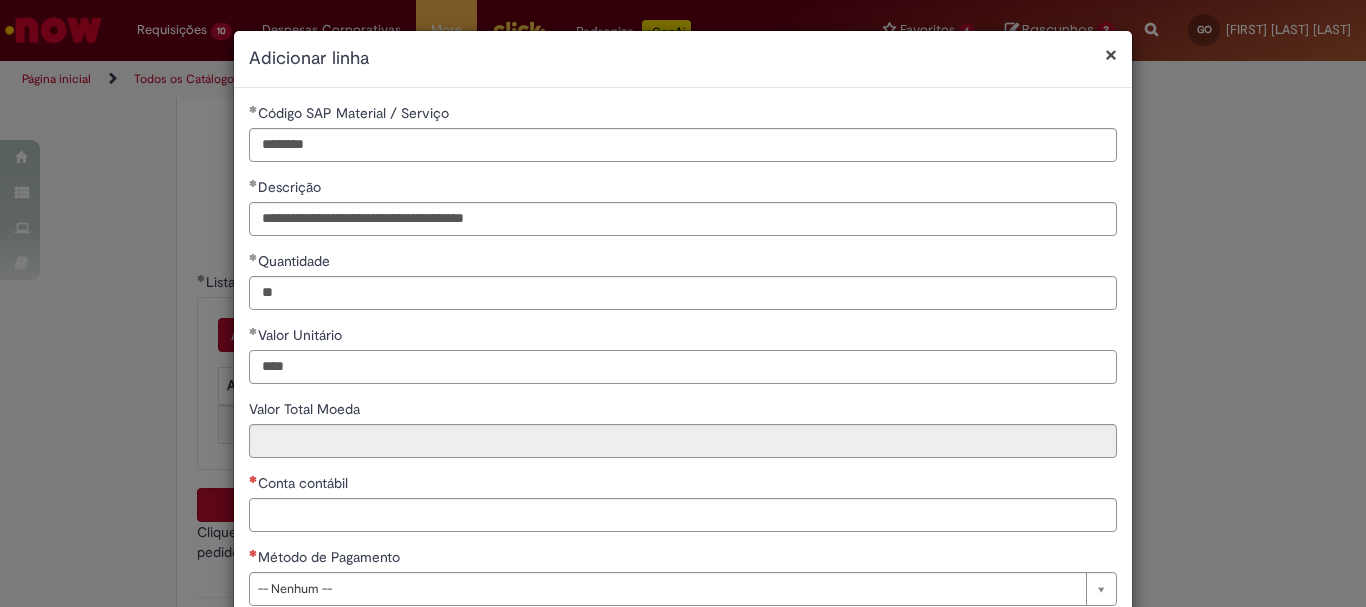 scroll, scrollTop: 100, scrollLeft: 0, axis: vertical 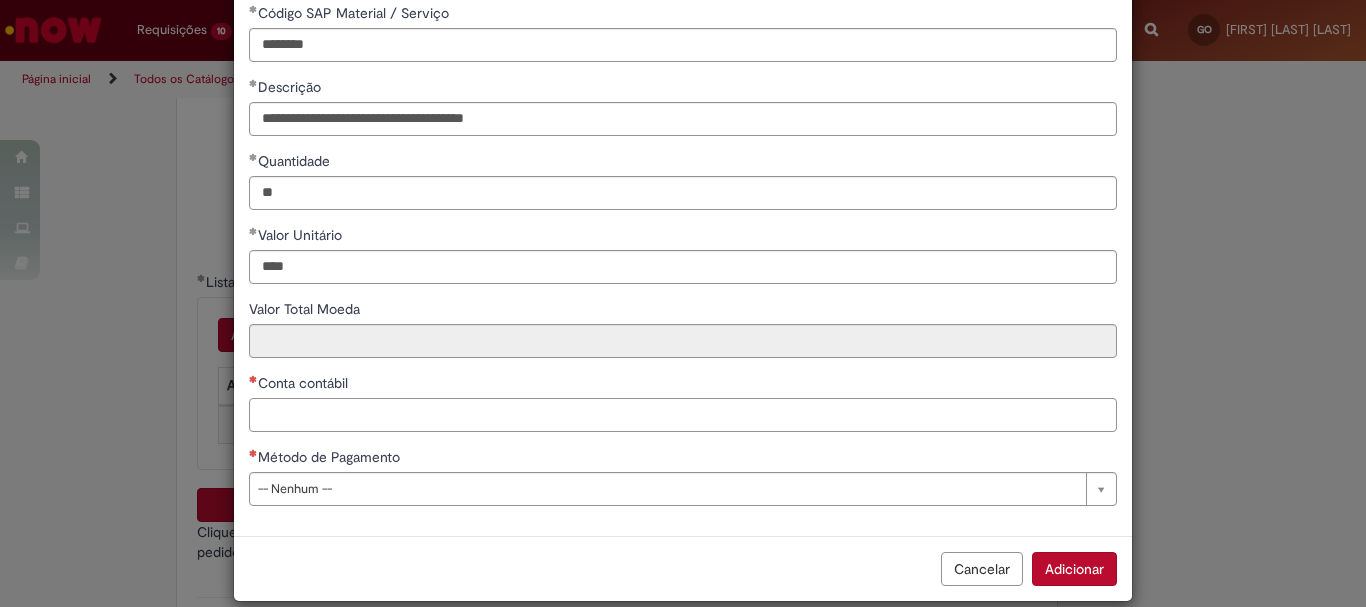 type on "********" 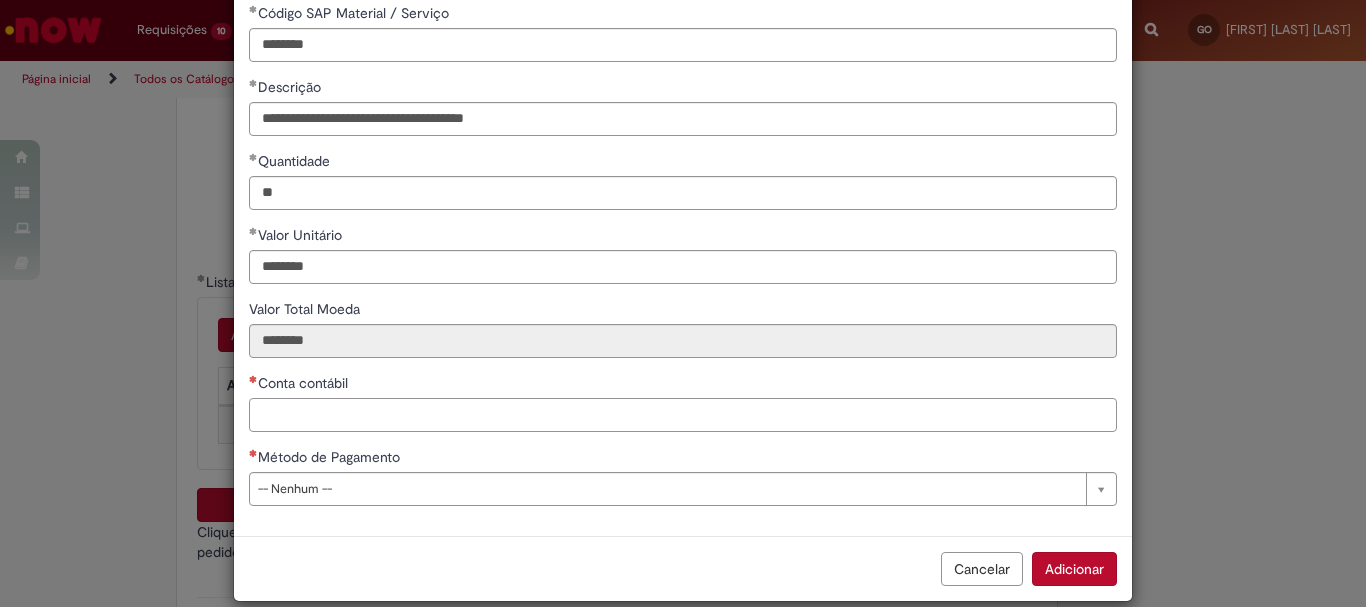 click on "Conta contábil" at bounding box center [683, 415] 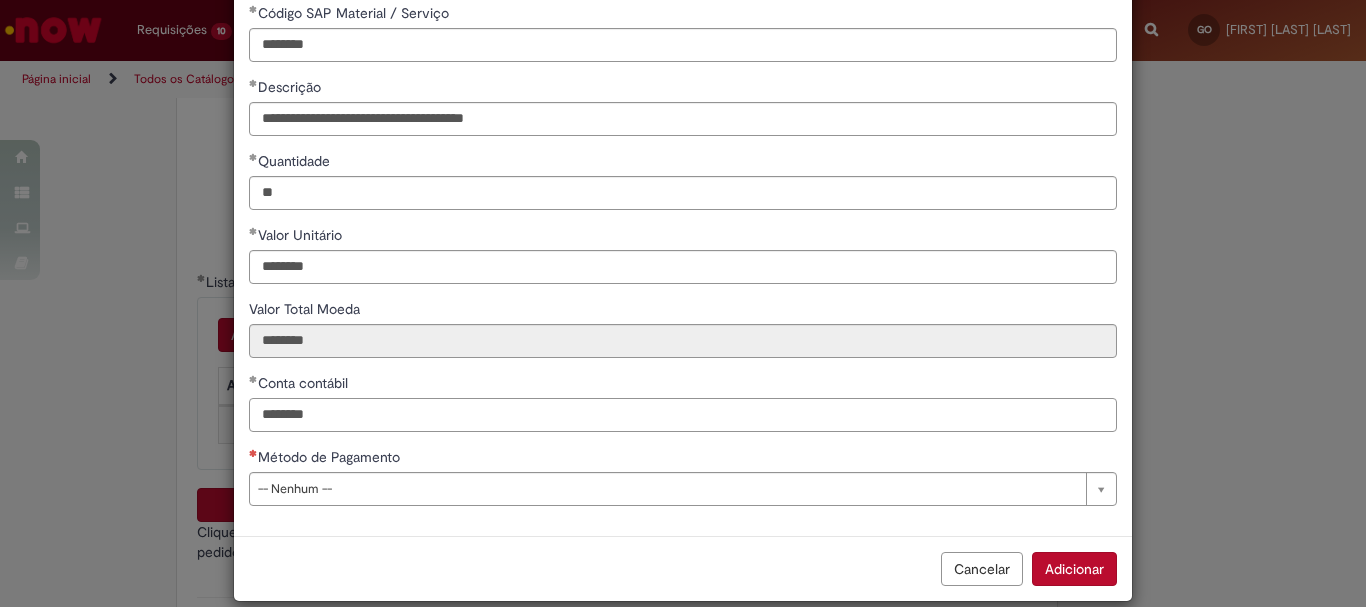 type on "********" 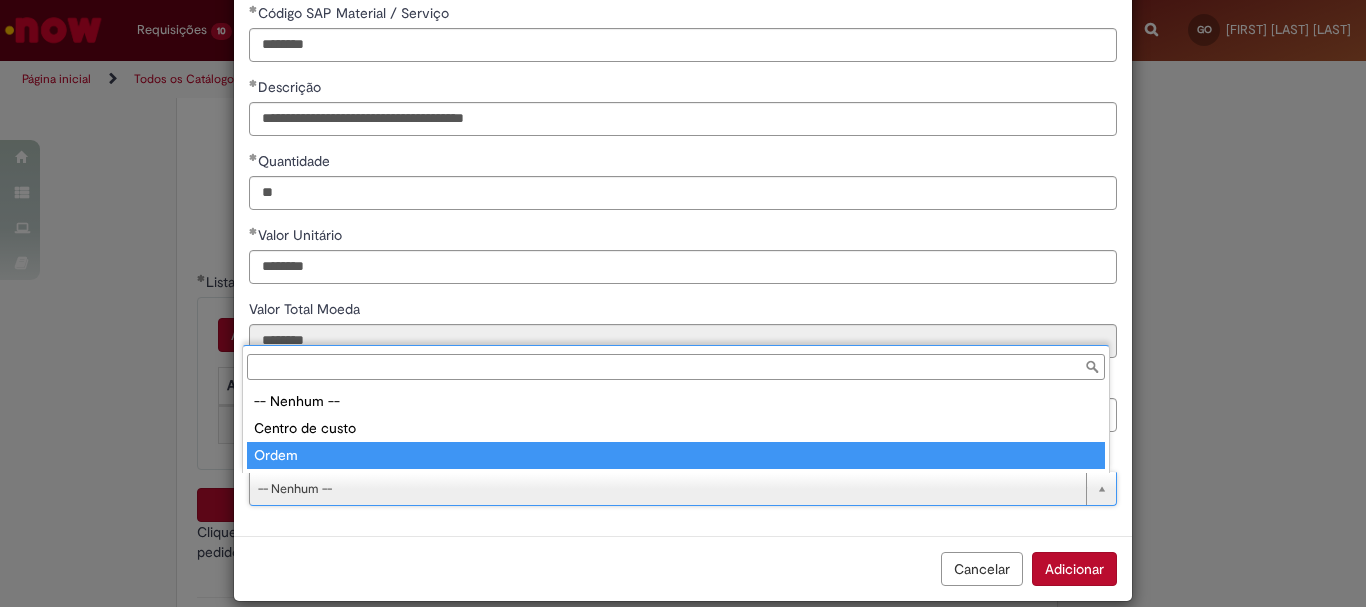 type on "*****" 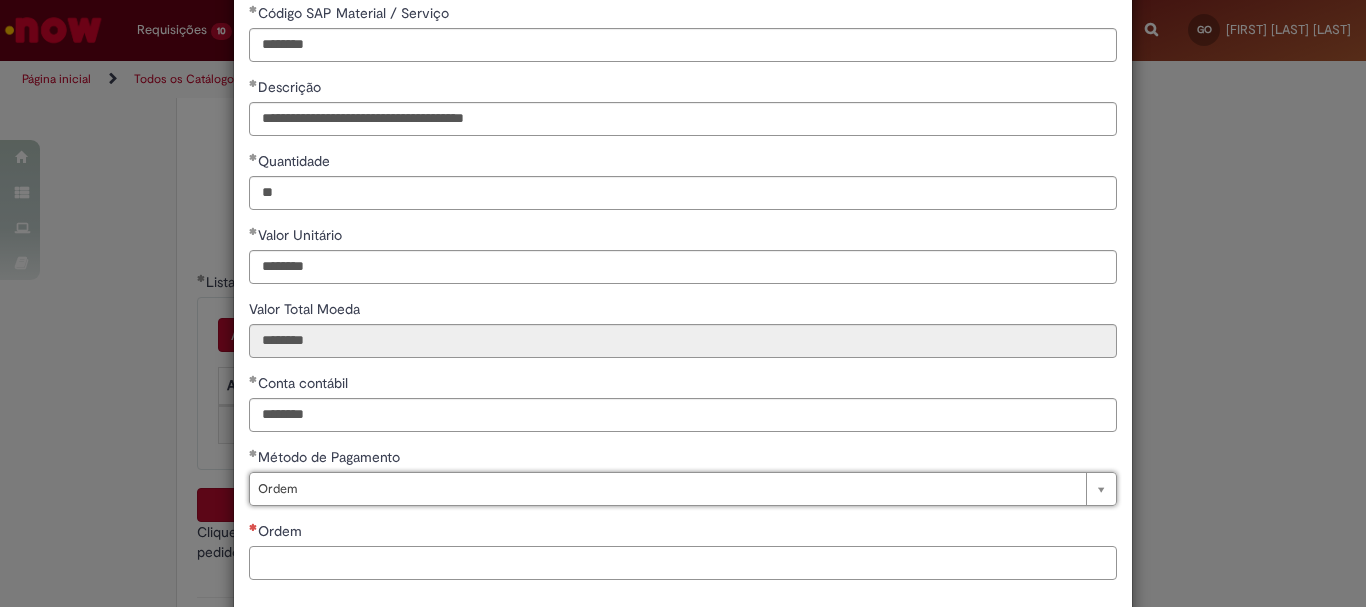 click on "Ordem" at bounding box center [683, 563] 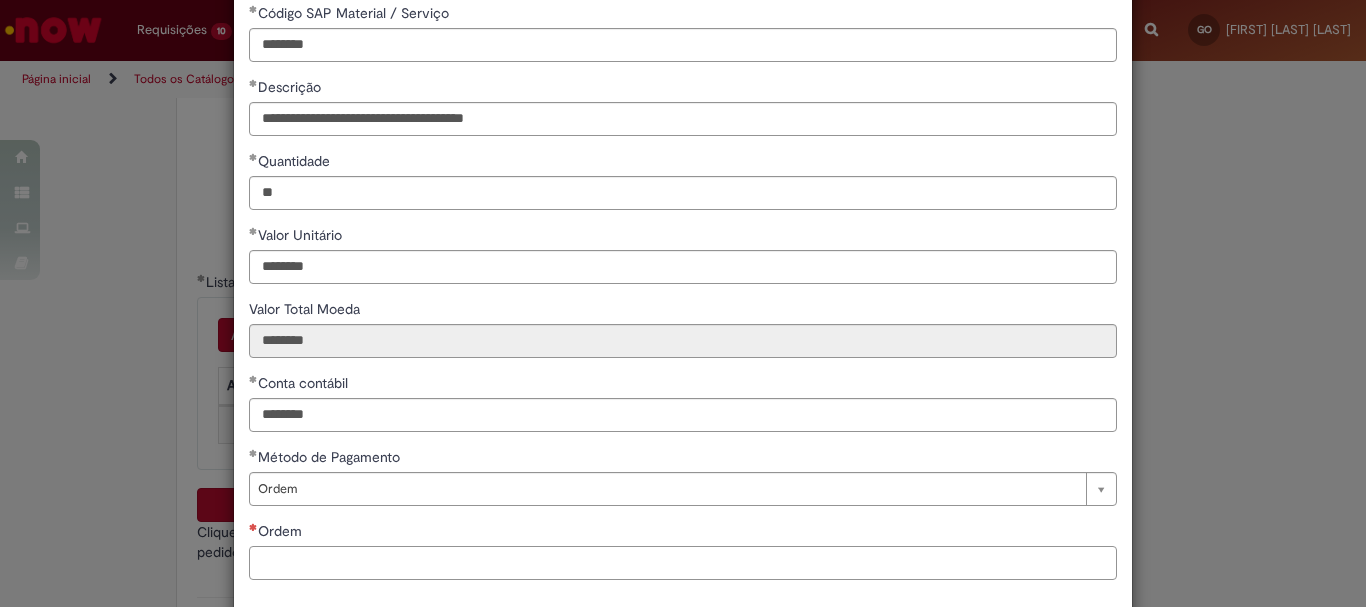 paste on "**********" 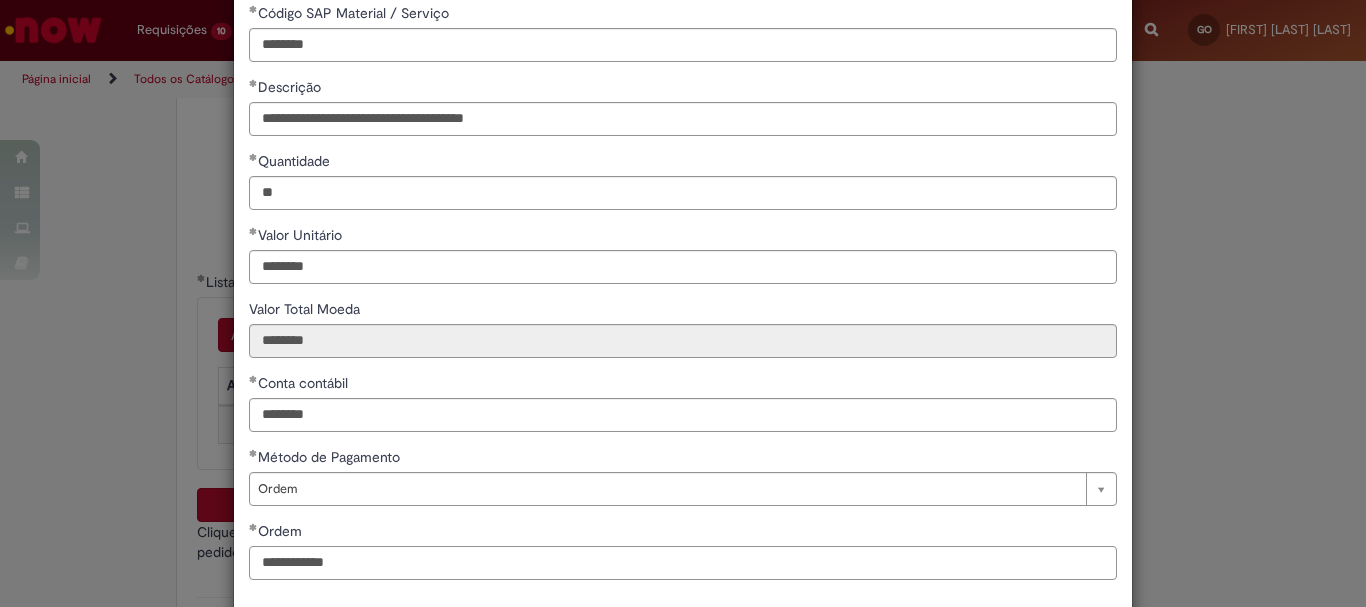 scroll, scrollTop: 199, scrollLeft: 0, axis: vertical 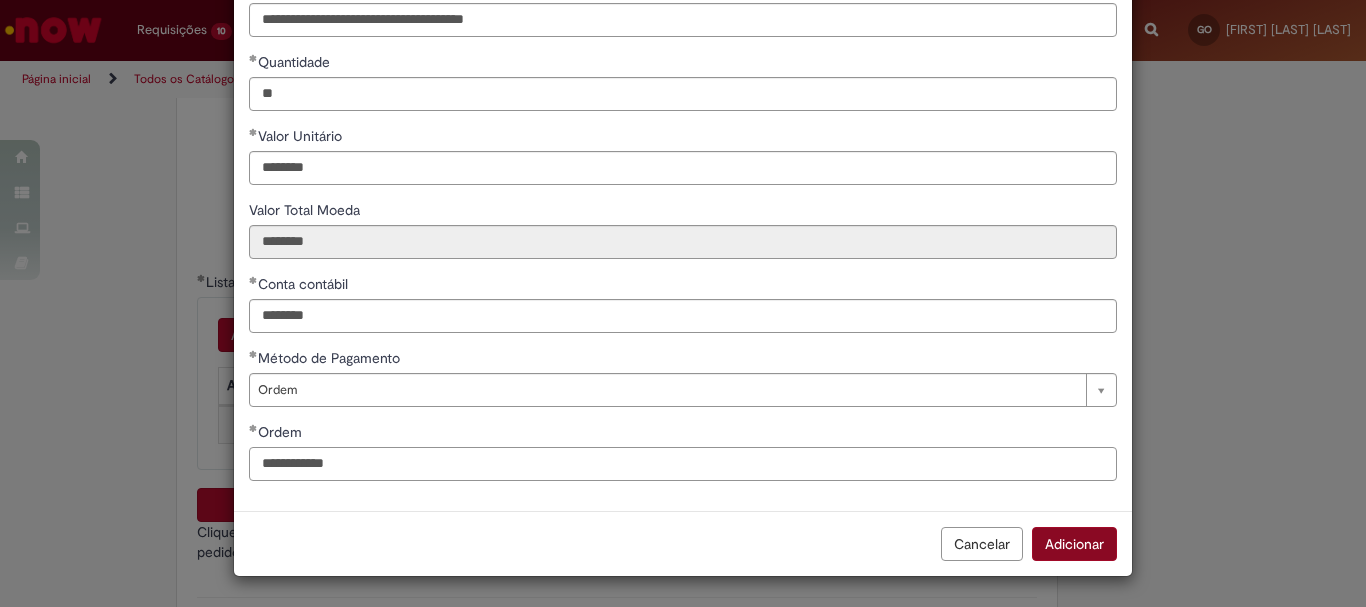 type on "**********" 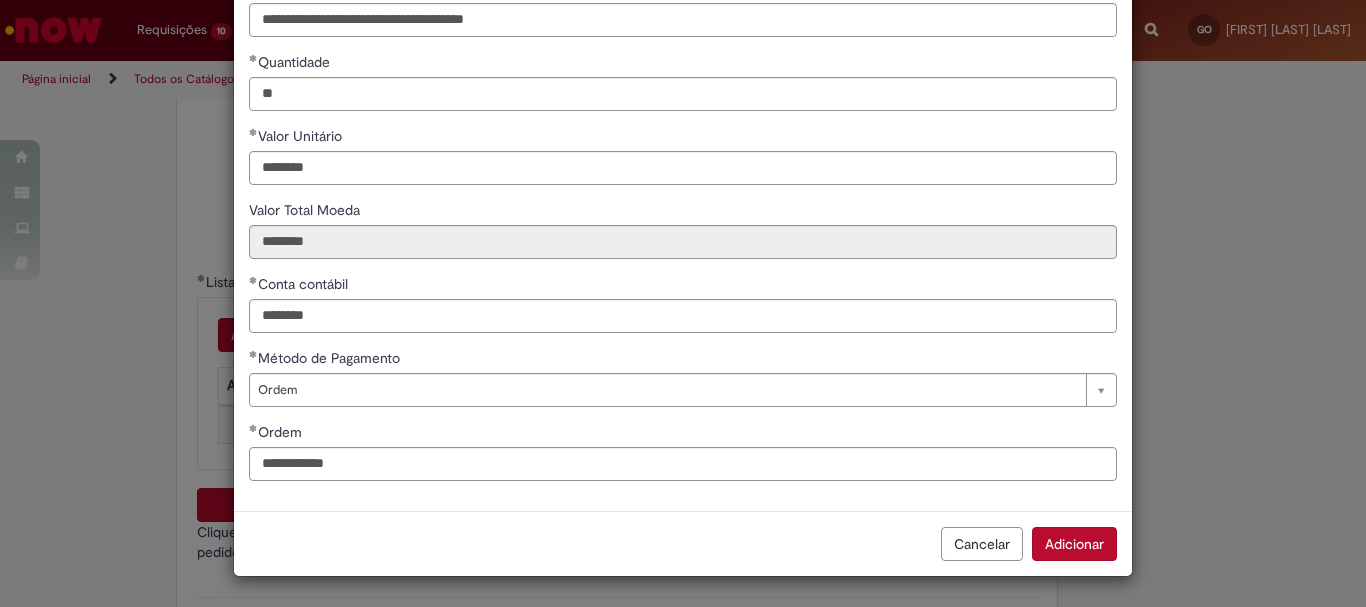 click on "Adicionar" at bounding box center (1074, 544) 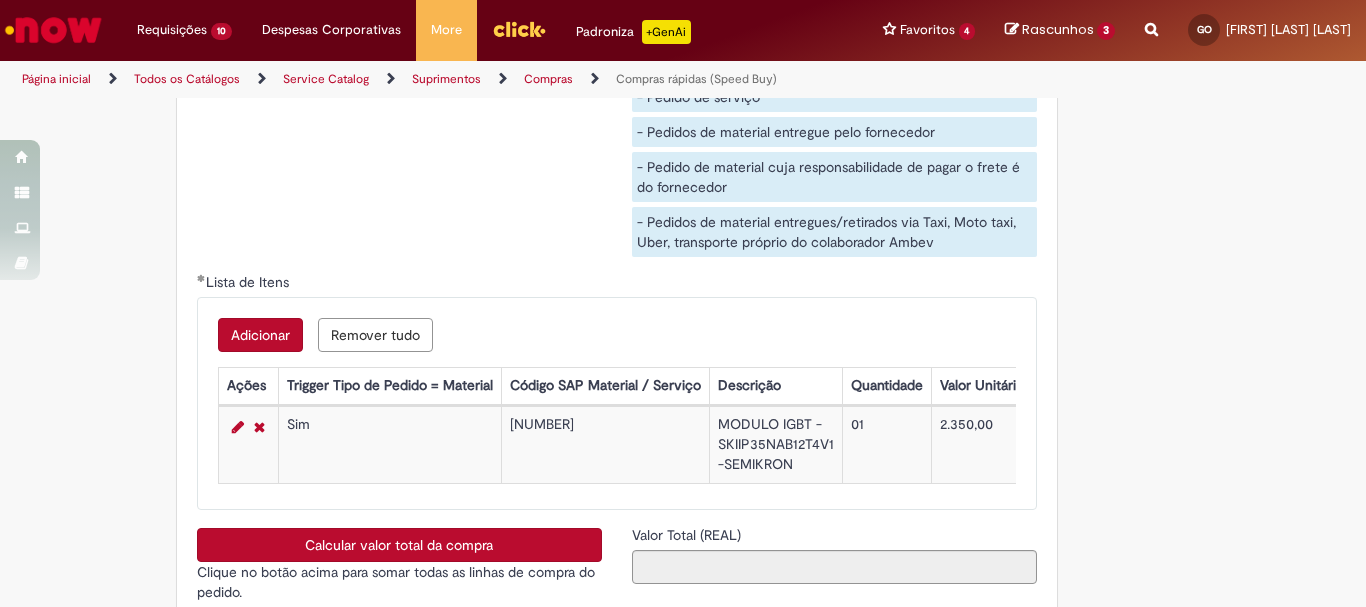 click on "Este item já está em sua lista atual. Se você tentar adicioná-lo novamente, o item atual será substituido  =)
Obrigatório um anexo.
Adicionar a Favoritos
Compras rápidas (Speed Buy)
Chamado destinado para a geração de pedido de compra de indiretos.
O Speed buy é a ferramenta oficial para a geração de pedidos de compra que atenda aos seguintes requisitos:
Compras de material e serviço indiretos
Compras inferiores a R$13.000 *
Compras com fornecedores nacionais
Compras de material sem contrato ativo no SAP para o centro solicitado
* Essa cota é referente ao tipo de solicitação padrão de Speed buy. Os chamados com cotas especiais podem possuir valores divergentes.
Regras de Utilização
No campo “Tipo de Solicitação” selecionar a opção correspondente a sua unidade de negócio.
Solicitação Padrão de Speed buy:" at bounding box center [683, -1043] 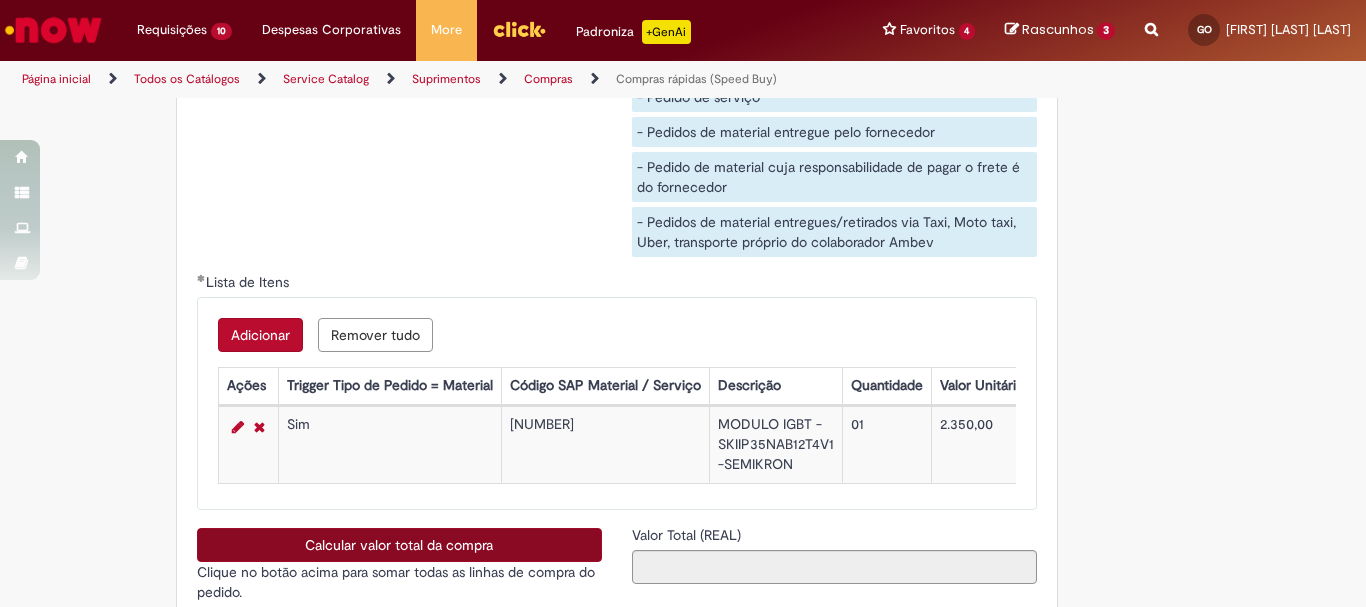 scroll, scrollTop: 3445, scrollLeft: 0, axis: vertical 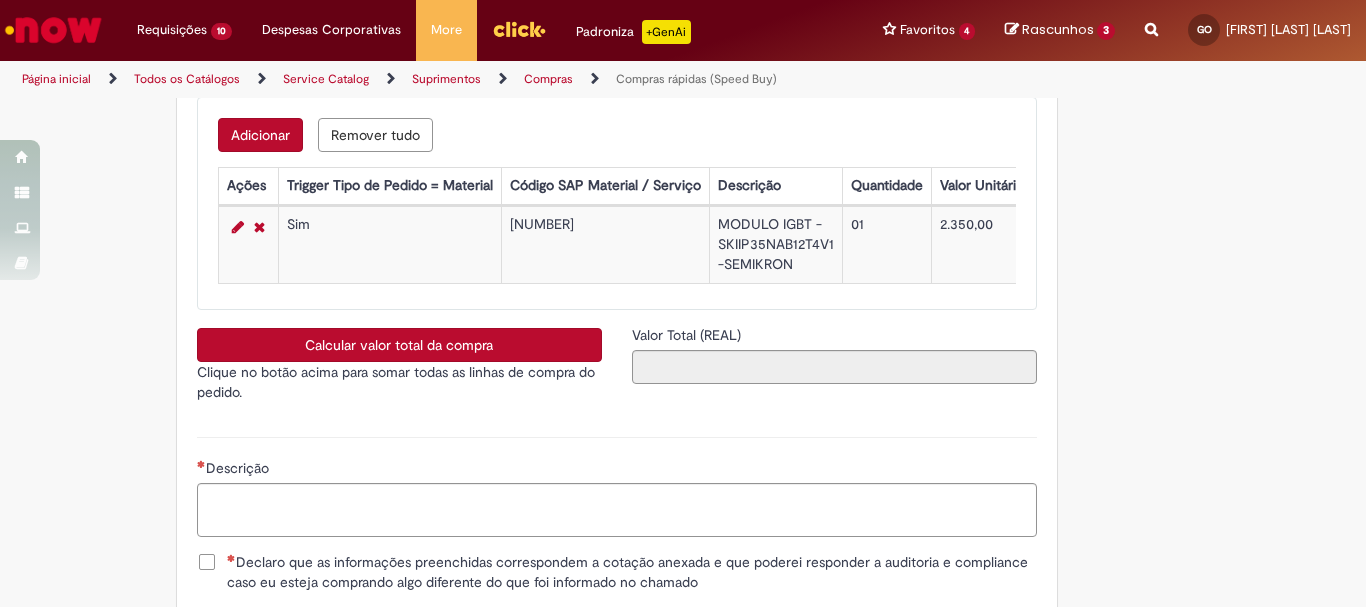 click on "Calcular valor total da compra" at bounding box center (399, 345) 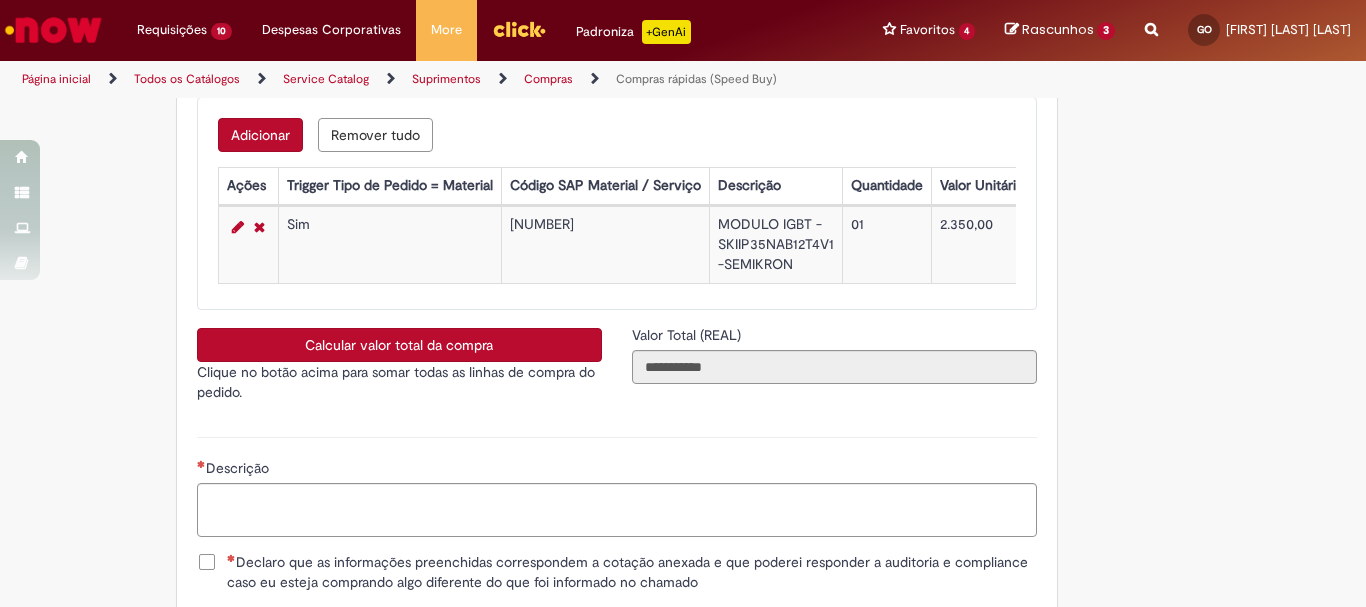 click on "Tire dúvidas com LupiAssist    +GenAI
Oi! Eu sou LupiAssist, uma Inteligência Artificial Generativa em constante aprendizado   Meu conteúdo é monitorado para trazer uma melhor experiência
Dúvidas comuns:
Só mais um instante, estou consultando nossas bases de conhecimento  e escrevendo a melhor resposta pra você!
Title
Lorem ipsum dolor sit amet    Fazer uma nova pergunta
Gerei esta resposta utilizando IA Generativa em conjunto com os nossos padrões. Em caso de divergência, os documentos oficiais prevalecerão.
Saiba mais em:
Ou ligue para:
E aí, te ajudei?
Sim, obrigado!" at bounding box center (683, -1243) 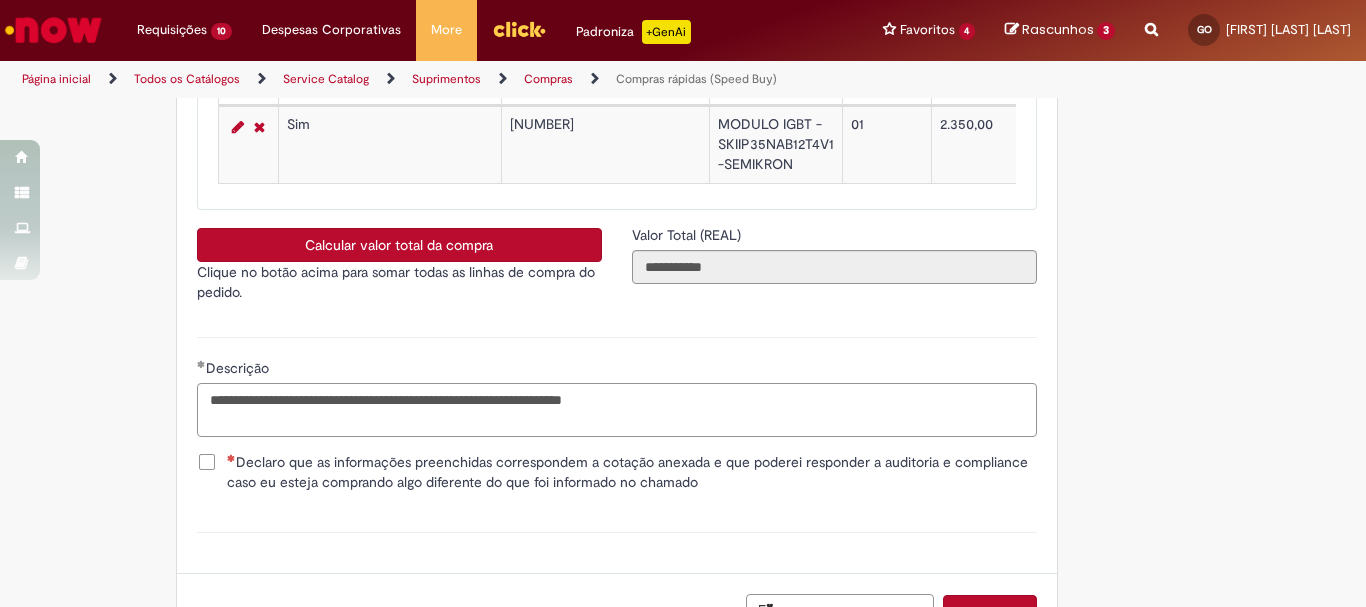 click on "**********" at bounding box center (617, 410) 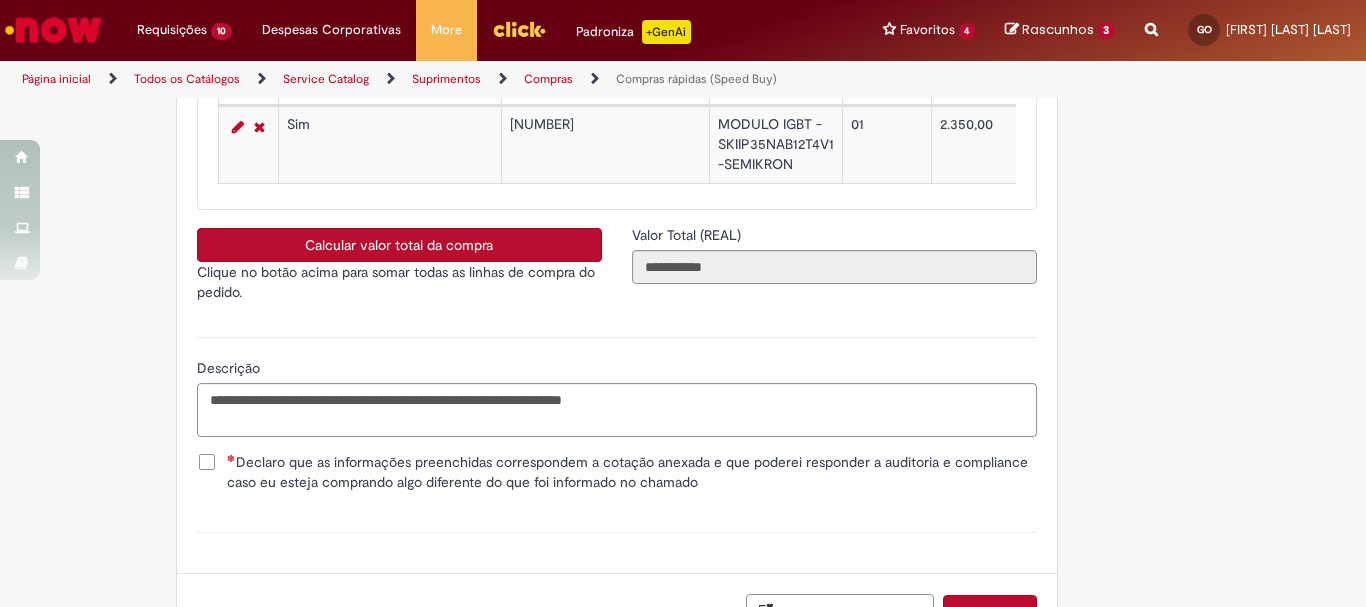 click on "Declaro que as informações preenchidas correspondem a cotação anexada e que poderei responder a auditoria e compliance caso eu esteja comprando algo diferente do que foi informado no chamado" at bounding box center (632, 472) 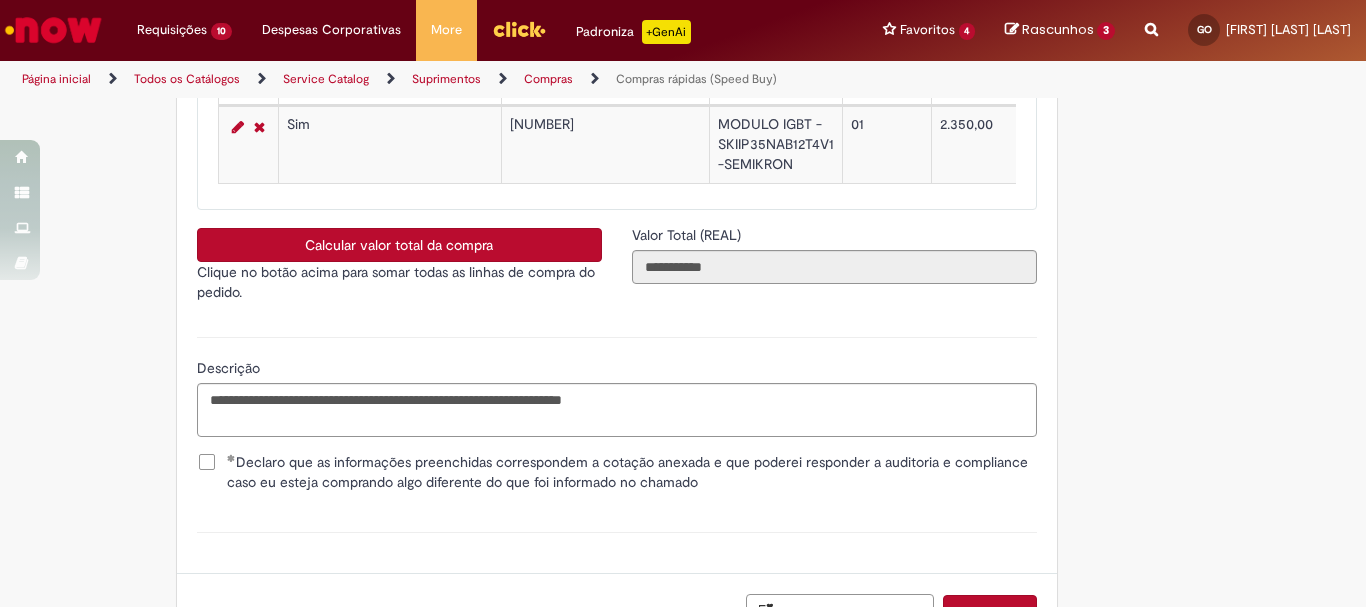 click on "Este item já está em sua lista atual. Se você tentar adicioná-lo novamente, o item atual será substituido  =)
Obrigatório um anexo.
Adicionar a Favoritos
Compras rápidas (Speed Buy)
Chamado destinado para a geração de pedido de compra de indiretos.
O Speed buy é a ferramenta oficial para a geração de pedidos de compra que atenda aos seguintes requisitos:
Compras de material e serviço indiretos
Compras inferiores a R$13.000 *
Compras com fornecedores nacionais
Compras de material sem contrato ativo no SAP para o centro solicitado
* Essa cota é referente ao tipo de solicitação padrão de Speed buy. Os chamados com cotas especiais podem possuir valores divergentes.
Regras de Utilização
No campo “Tipo de Solicitação” selecionar a opção correspondente a sua unidade de negócio.
Solicitação Padrão de Speed buy:" at bounding box center (585, -1343) 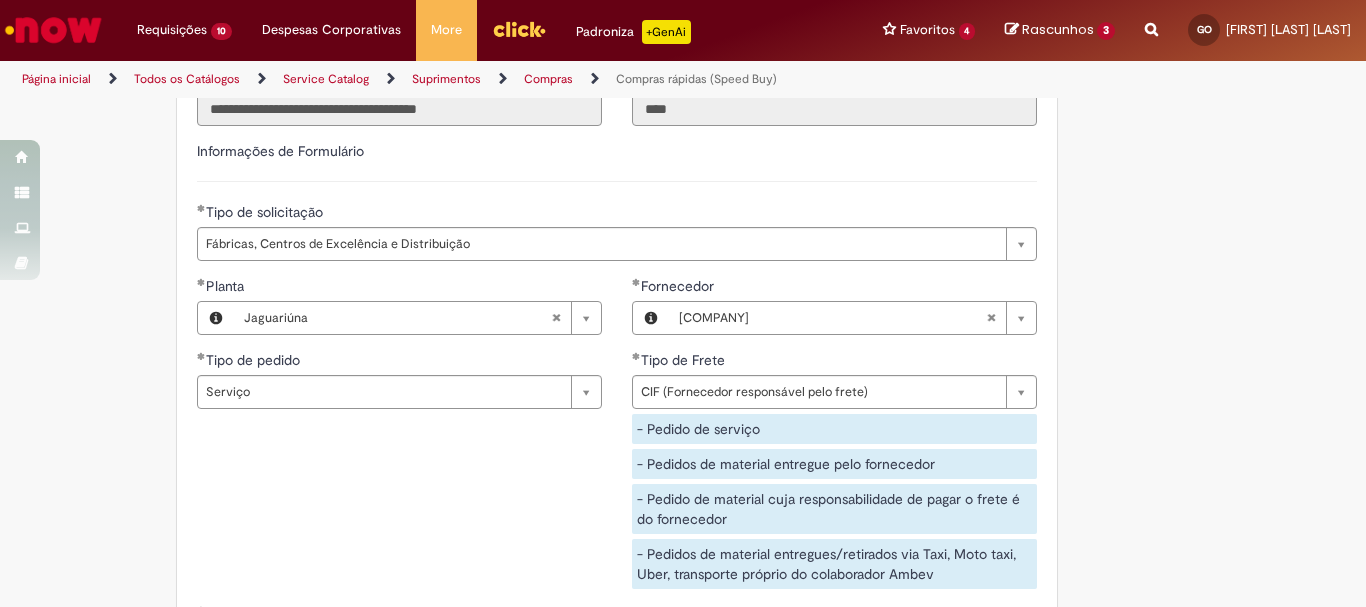 scroll, scrollTop: 3213, scrollLeft: 0, axis: vertical 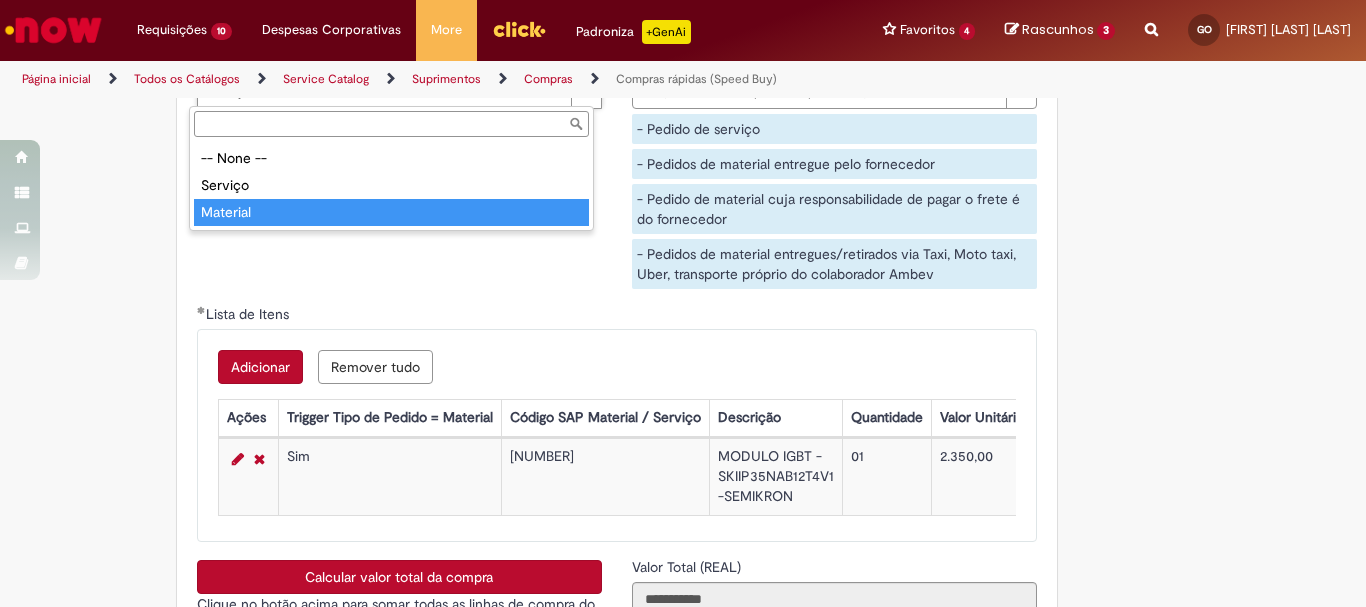 type on "********" 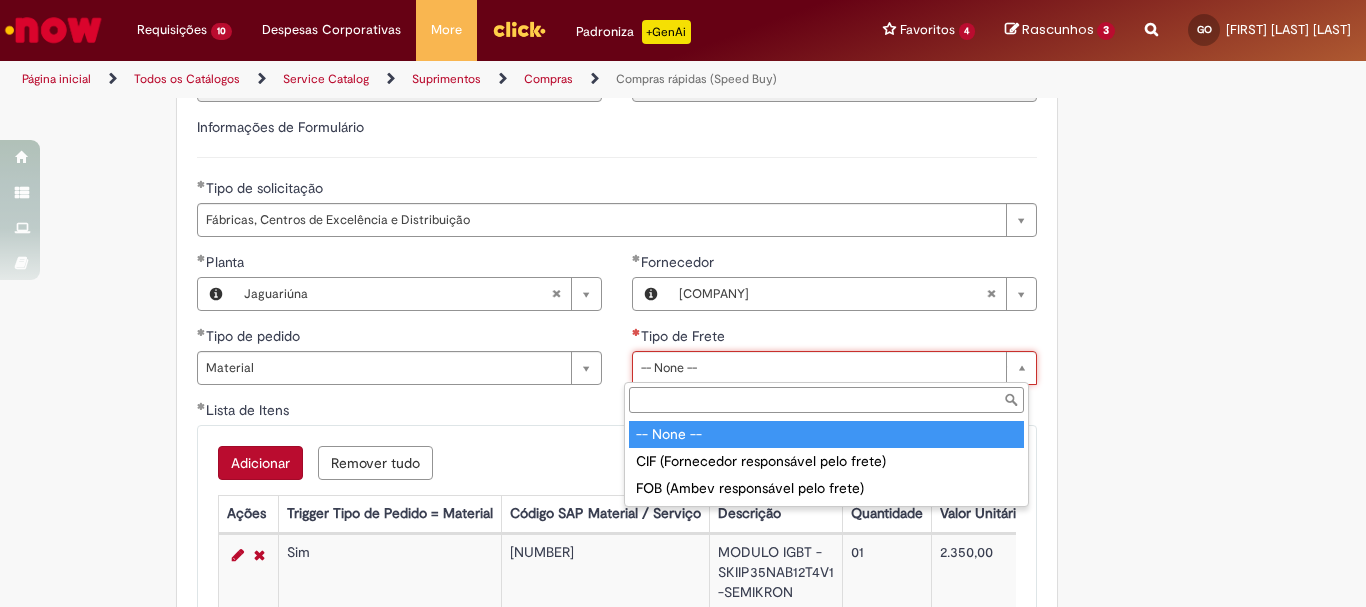 scroll, scrollTop: 0, scrollLeft: 0, axis: both 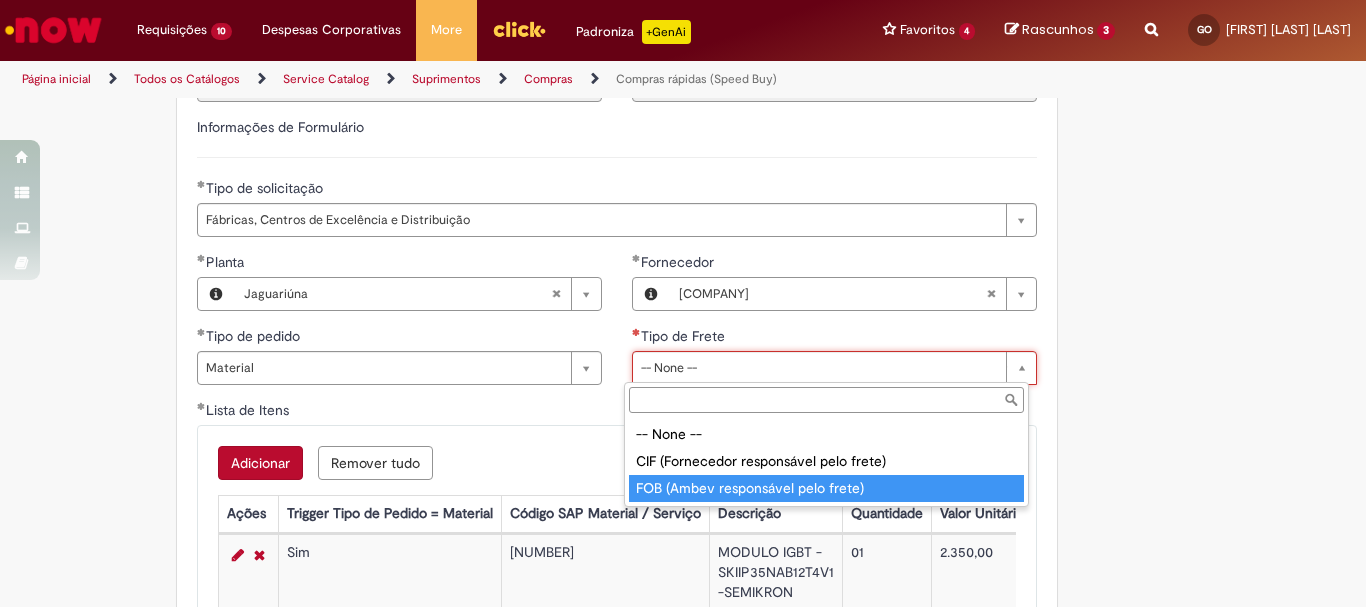 type on "**********" 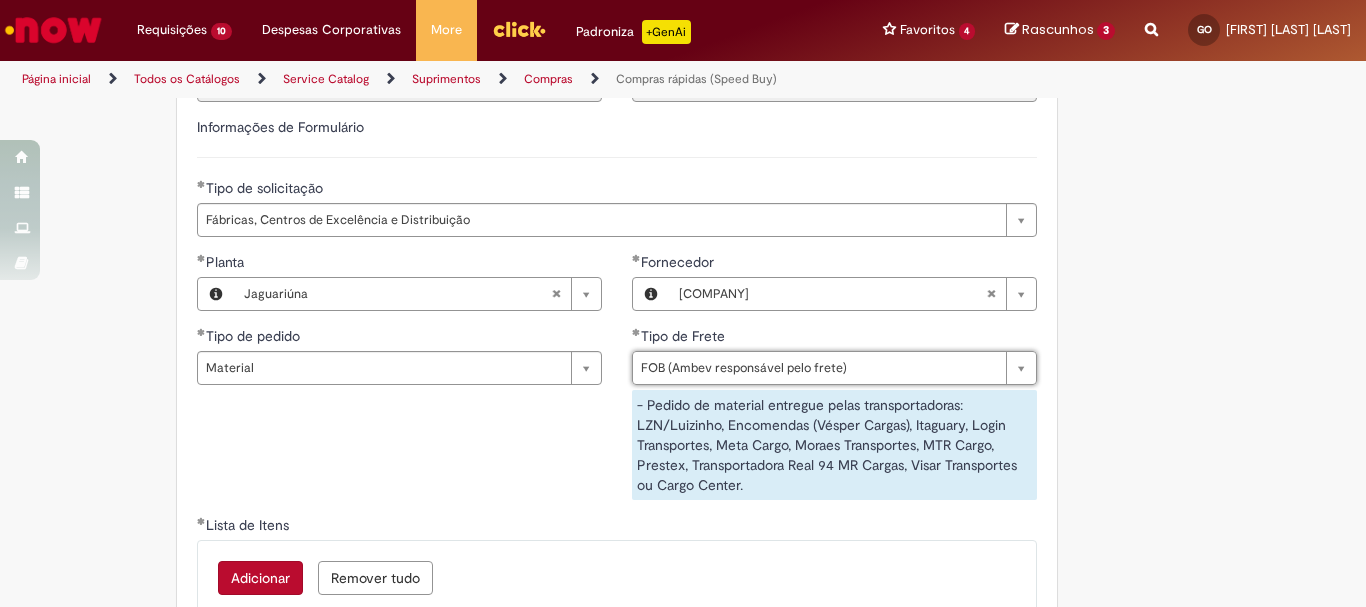 scroll, scrollTop: 3137, scrollLeft: 0, axis: vertical 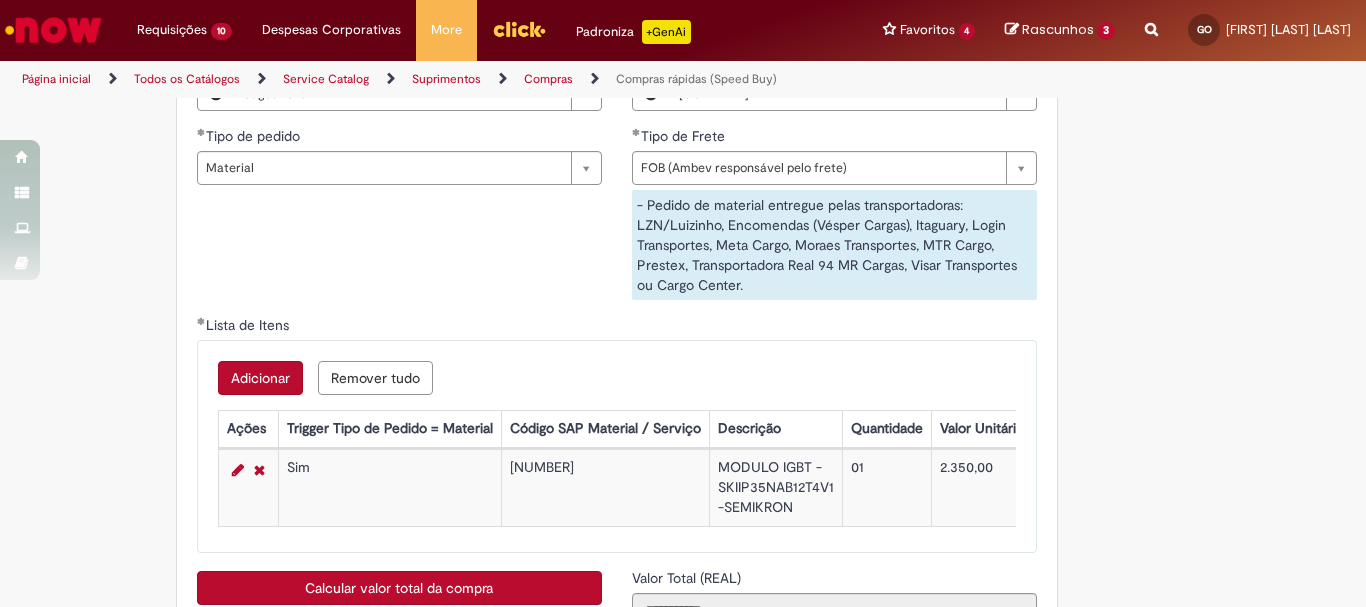 click on "Este item já está em sua lista atual. Se você tentar adicioná-lo novamente, o item atual será substituido  =)
Obrigatório um anexo.
Adicionar a Favoritos
Compras rápidas (Speed Buy)
Chamado destinado para a geração de pedido de compra de indiretos.
O Speed buy é a ferramenta oficial para a geração de pedidos de compra que atenda aos seguintes requisitos:
Compras de material e serviço indiretos
Compras inferiores a R$13.000 *
Compras com fornecedores nacionais
Compras de material sem contrato ativo no SAP para o centro solicitado
* Essa cota é referente ao tipo de solicitação padrão de Speed buy. Os chamados com cotas especiais podem possuir valores divergentes.
Regras de Utilização
No campo “Tipo de Solicitação” selecionar a opção correspondente a sua unidade de negócio.
Solicitação Padrão de Speed buy:" at bounding box center (683, -968) 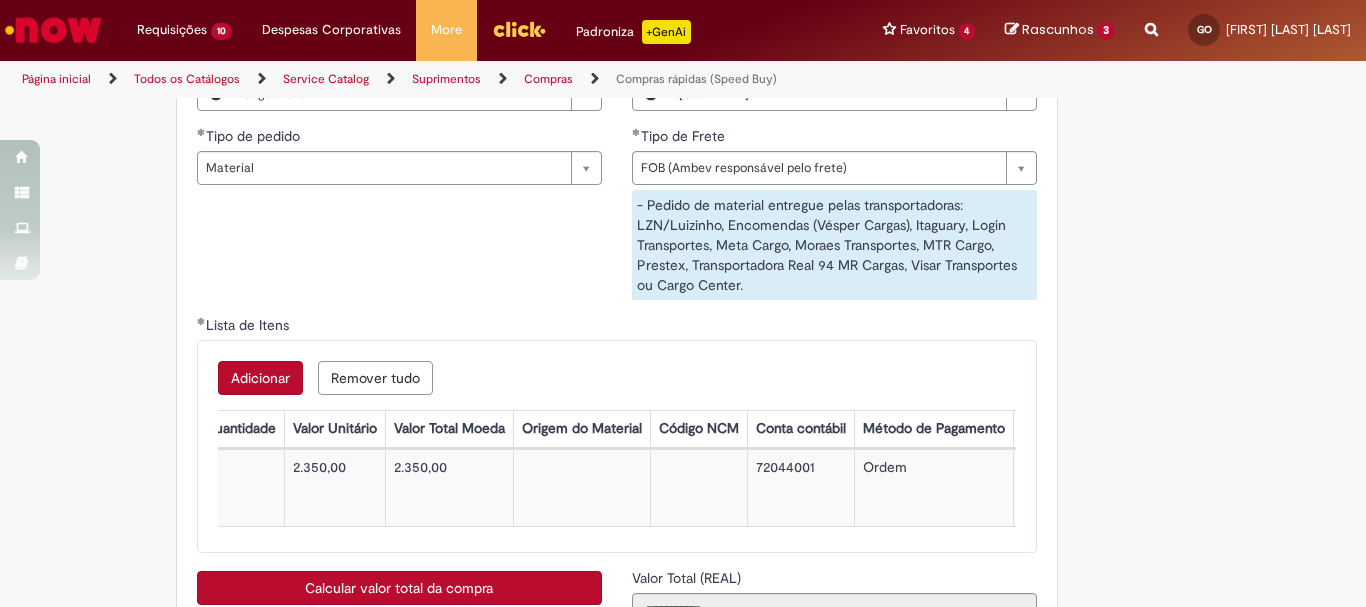 scroll, scrollTop: 0, scrollLeft: 0, axis: both 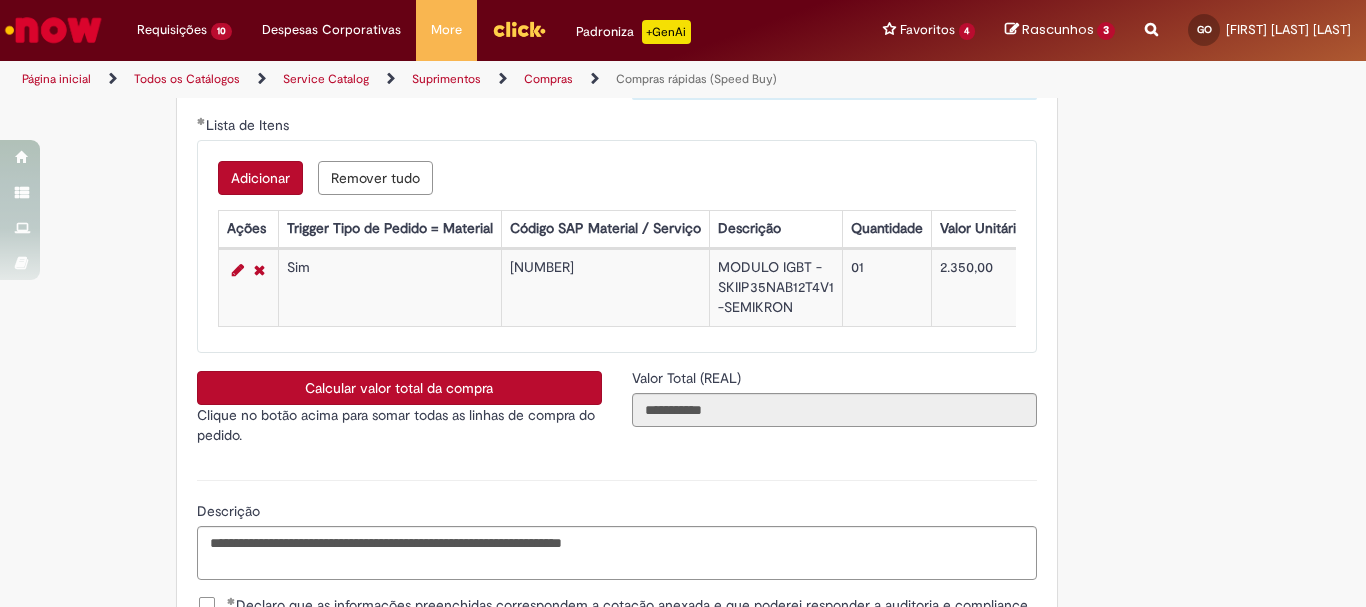 click on "Este item já está em sua lista atual. Se você tentar adicioná-lo novamente, o item atual será substituido  =)
Obrigatório um anexo.
Adicionar a Favoritos
Compras rápidas (Speed Buy)
Chamado destinado para a geração de pedido de compra de indiretos.
O Speed buy é a ferramenta oficial para a geração de pedidos de compra que atenda aos seguintes requisitos:
Compras de material e serviço indiretos
Compras inferiores a R$13.000 *
Compras com fornecedores nacionais
Compras de material sem contrato ativo no SAP para o centro solicitado
* Essa cota é referente ao tipo de solicitação padrão de Speed buy. Os chamados com cotas especiais podem possuir valores divergentes.
Regras de Utilização
No campo “Tipo de Solicitação” selecionar a opção correspondente a sua unidade de negócio.
Solicitação Padrão de Speed buy:" at bounding box center [585, -1168] 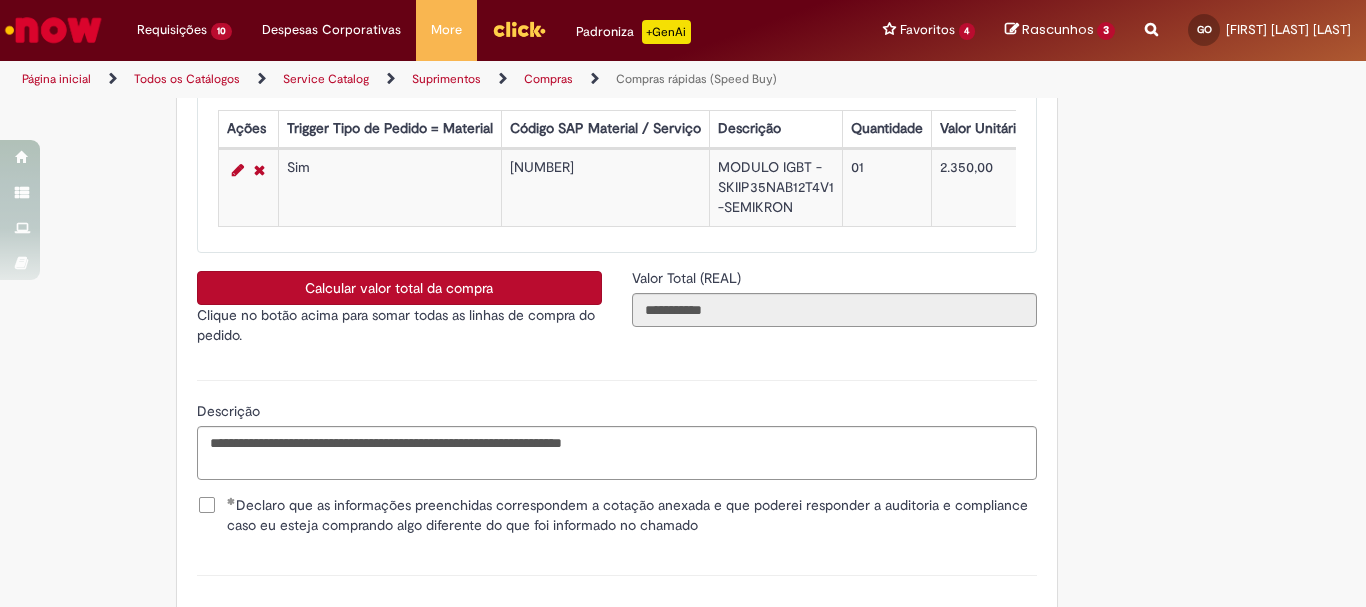 scroll, scrollTop: 3648, scrollLeft: 0, axis: vertical 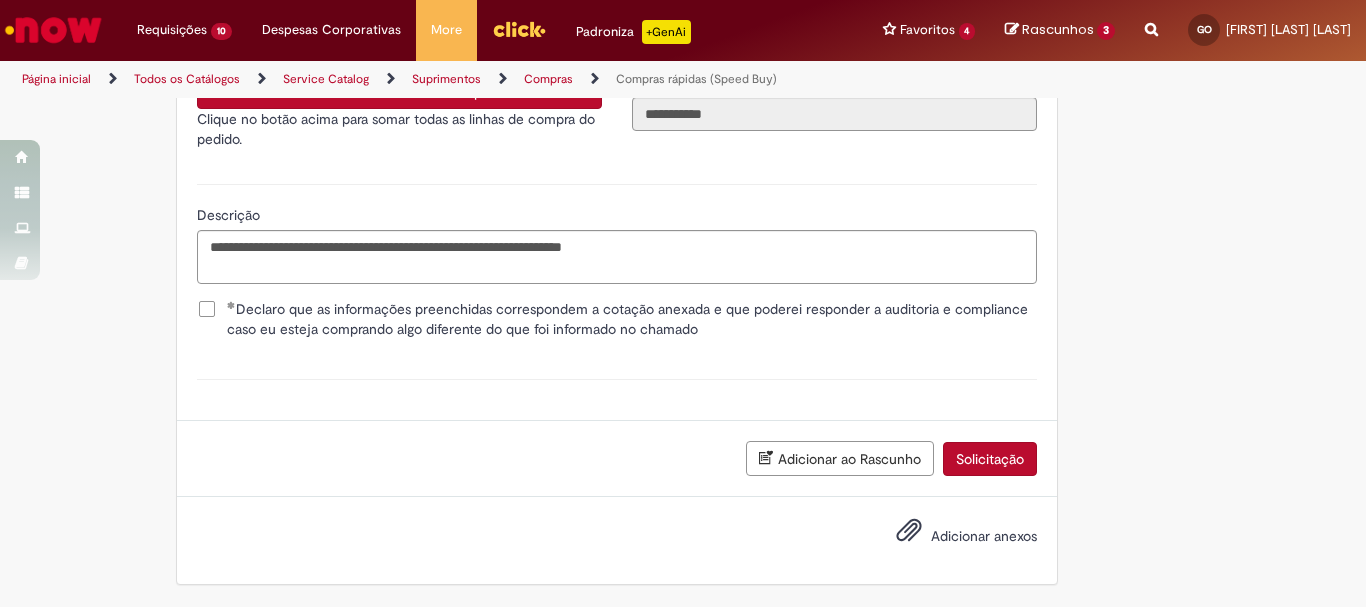 click on "Adicionar anexos" at bounding box center (984, 536) 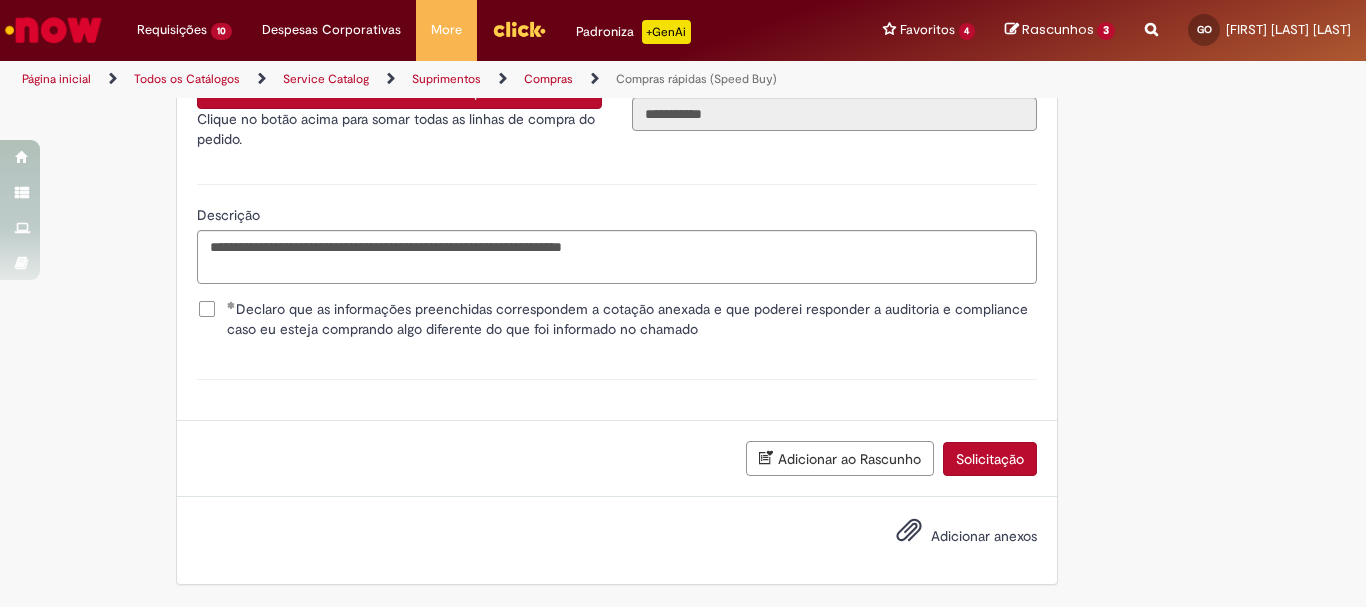 click on "Adicionar anexos" at bounding box center [0, 0] 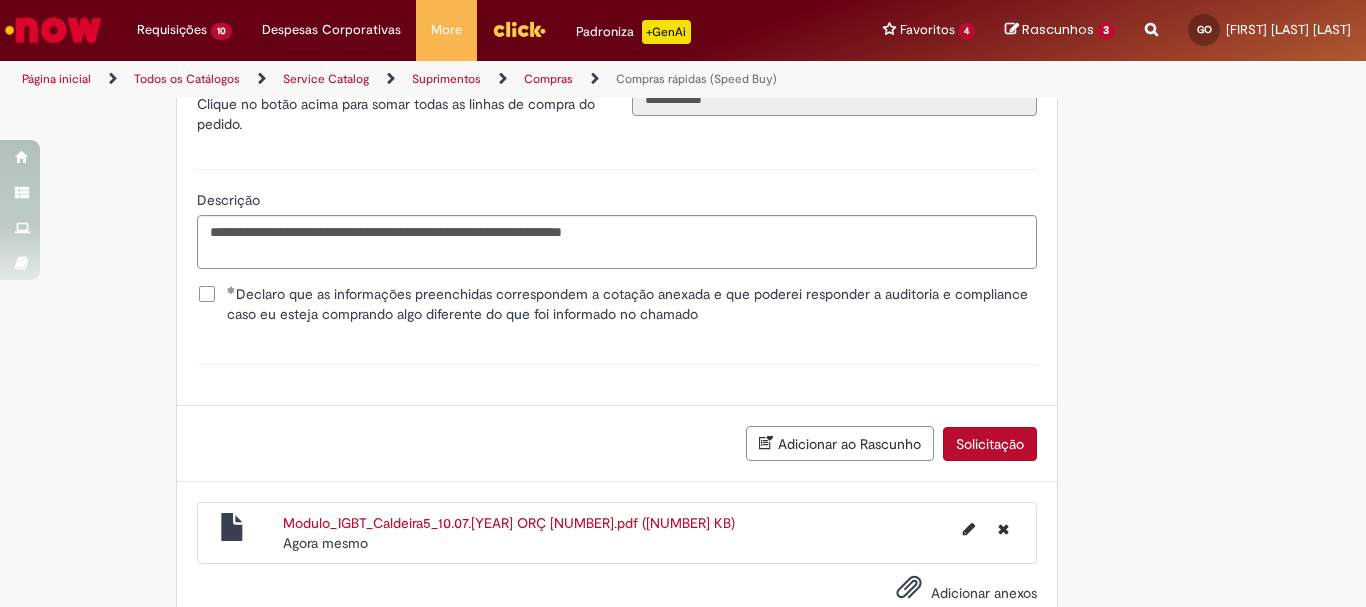 click on "Este item já está em sua lista atual. Se você tentar adicioná-lo novamente, o item atual será substituido  =)
Obrigatório um anexo.
Adicionar a Favoritos
Compras rápidas (Speed Buy)
Chamado destinado para a geração de pedido de compra de indiretos.
O Speed buy é a ferramenta oficial para a geração de pedidos de compra que atenda aos seguintes requisitos:
Compras de material e serviço indiretos
Compras inferiores a R$13.000 *
Compras com fornecedores nacionais
Compras de material sem contrato ativo no SAP para o centro solicitado
* Essa cota é referente ao tipo de solicitação padrão de Speed buy. Os chamados com cotas especiais podem possuir valores divergentes.
Regras de Utilização
No campo “Tipo de Solicitação” selecionar a opção correspondente a sua unidade de negócio.
Solicitação Padrão de Speed buy:" at bounding box center (683, -1443) 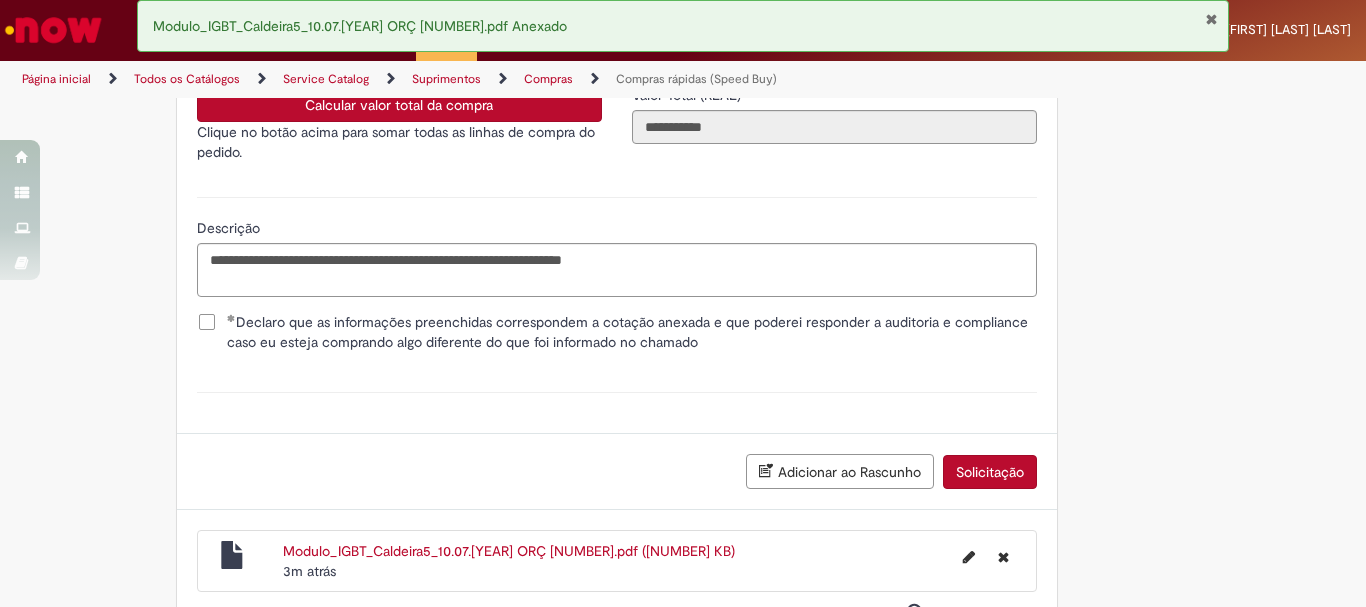 scroll, scrollTop: 3420, scrollLeft: 0, axis: vertical 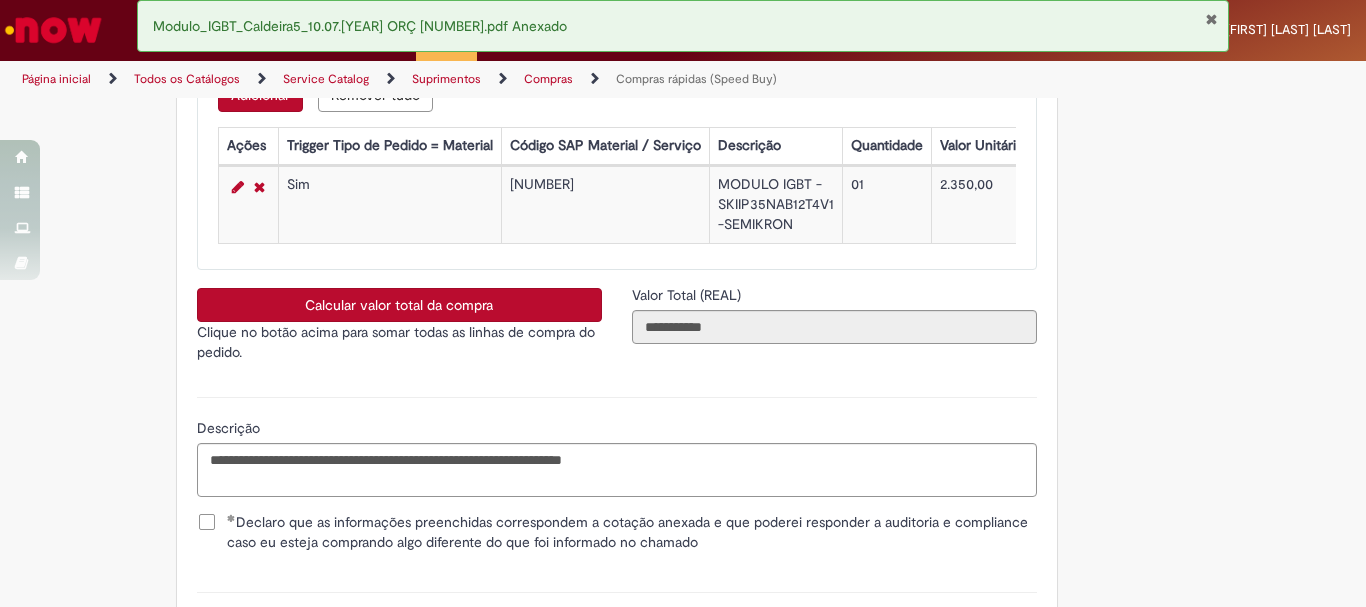 click on "Este item já está em sua lista atual. Se você tentar adicioná-lo novamente, o item atual será substituido  =)
Obrigatório um anexo.
Adicionar a Favoritos
Compras rápidas (Speed Buy)
Chamado destinado para a geração de pedido de compra de indiretos.
O Speed buy é a ferramenta oficial para a geração de pedidos de compra que atenda aos seguintes requisitos:
Compras de material e serviço indiretos
Compras inferiores a R$13.000 *
Compras com fornecedores nacionais
Compras de material sem contrato ativo no SAP para o centro solicitado
* Essa cota é referente ao tipo de solicitação padrão de Speed buy. Os chamados com cotas especiais podem possuir valores divergentes.
Regras de Utilização
No campo “Tipo de Solicitação” selecionar a opção correspondente a sua unidade de negócio.
Solicitação Padrão de Speed buy:" at bounding box center [683, -1215] 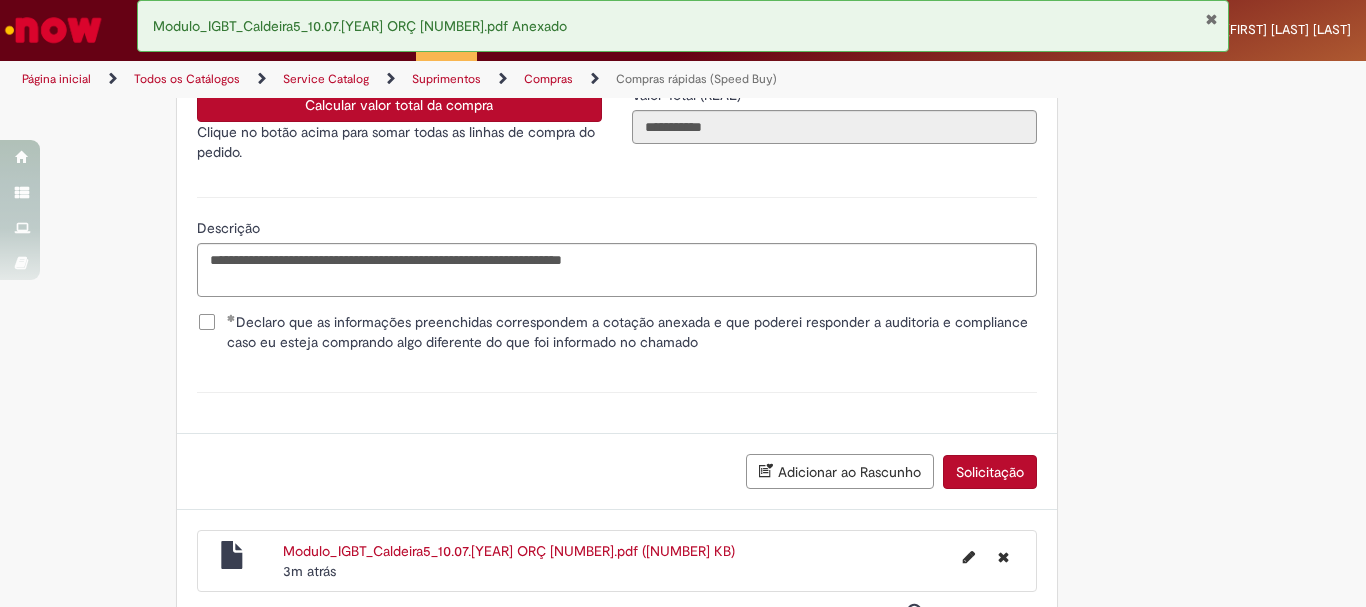 scroll, scrollTop: 3220, scrollLeft: 0, axis: vertical 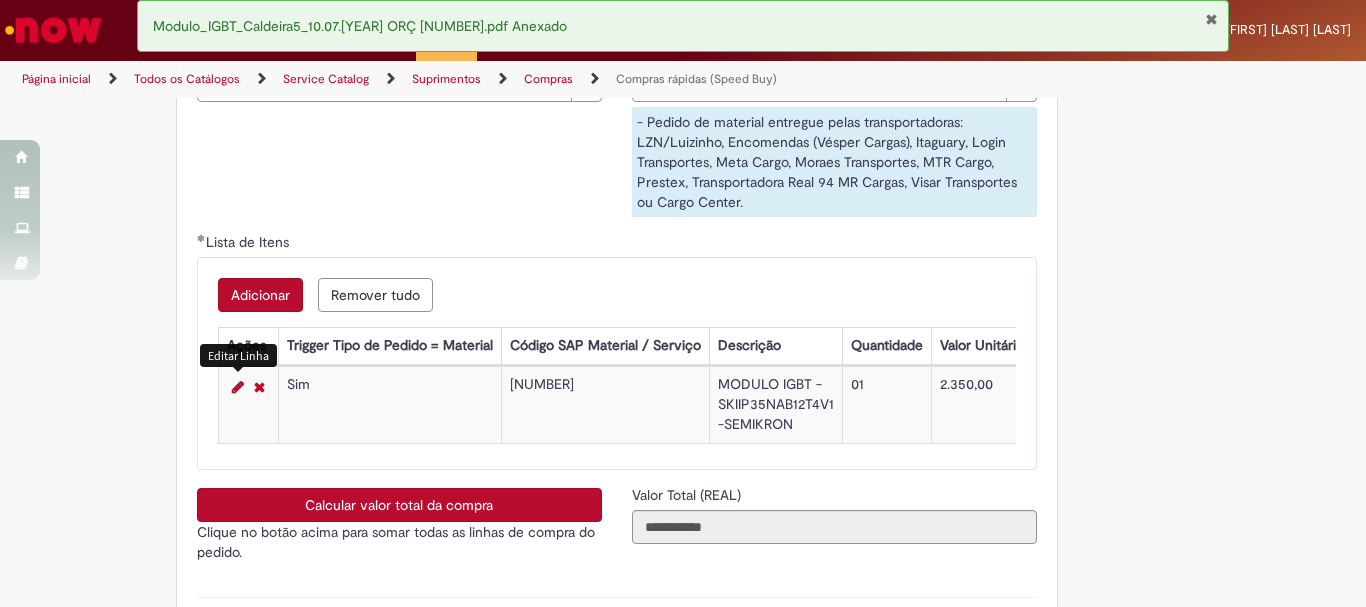 click at bounding box center (238, 387) 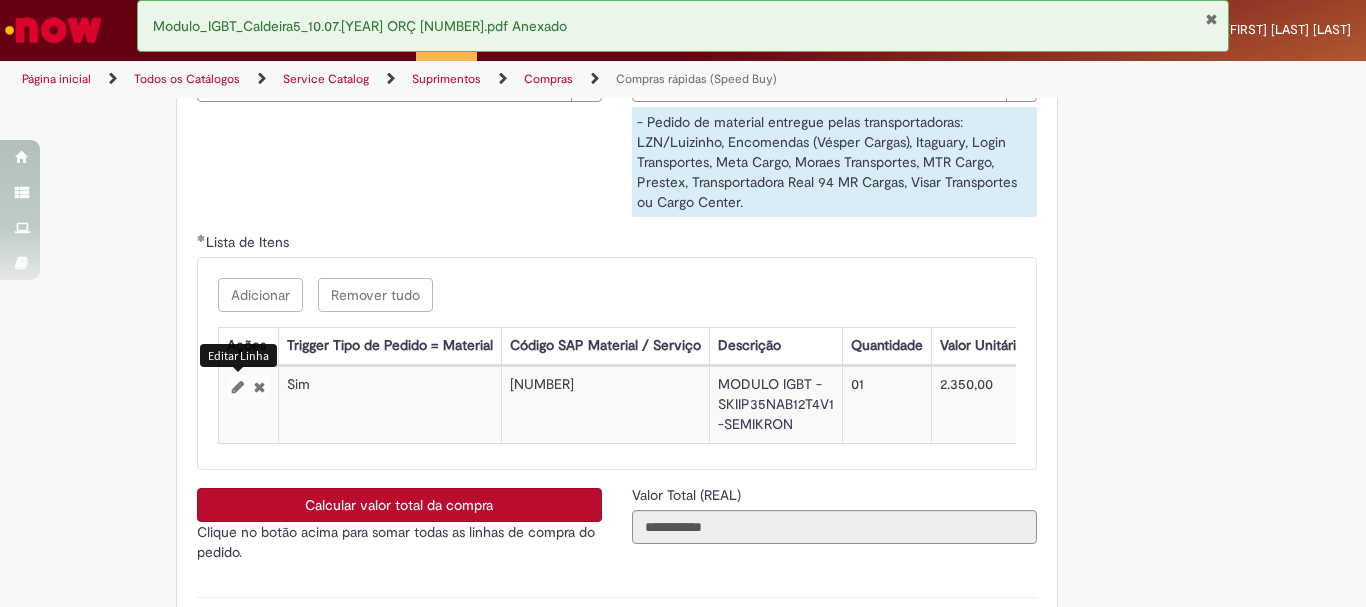 select on "*****" 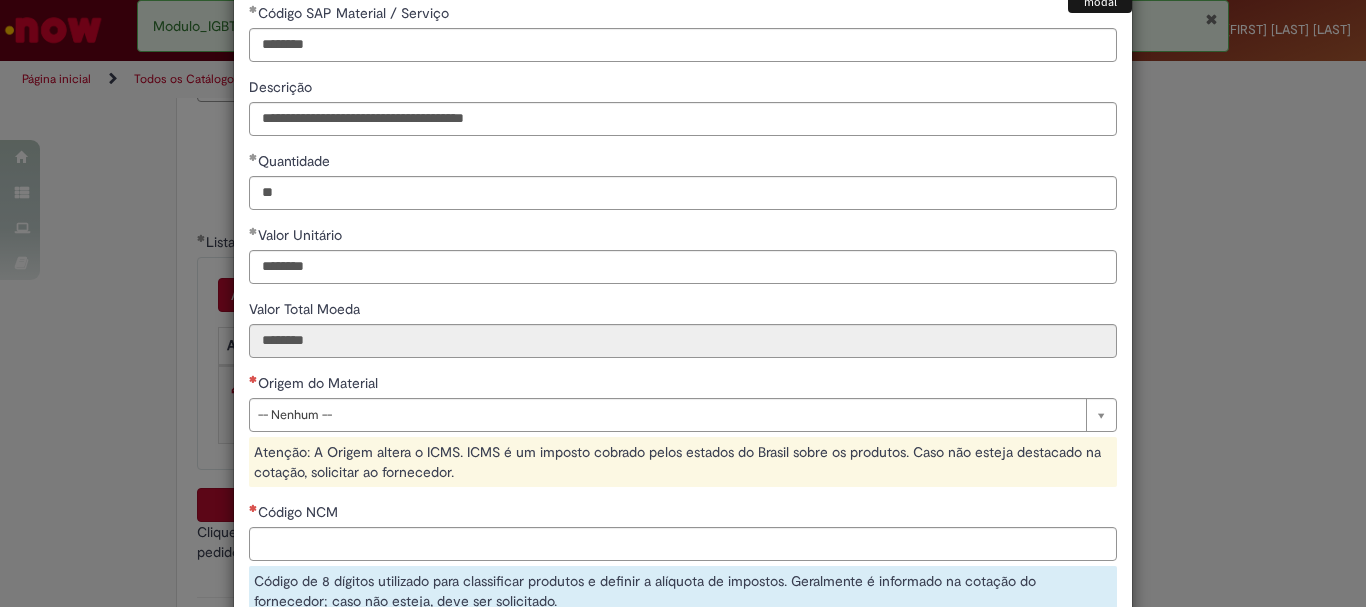 scroll, scrollTop: 200, scrollLeft: 0, axis: vertical 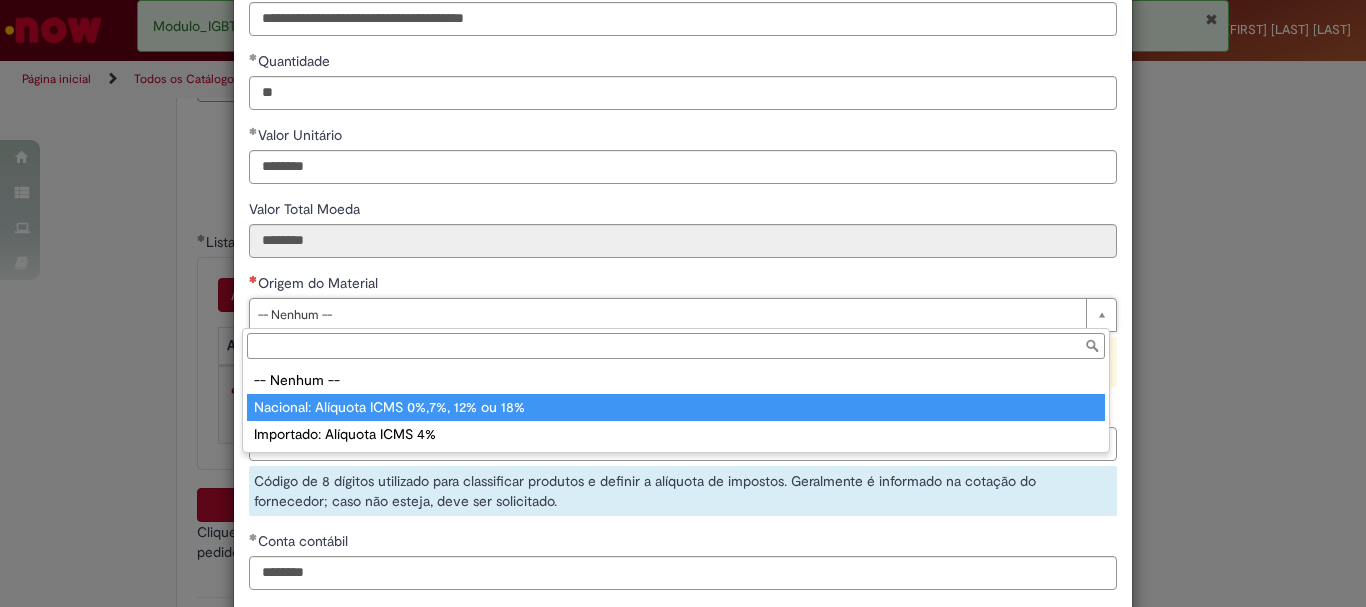 type on "**********" 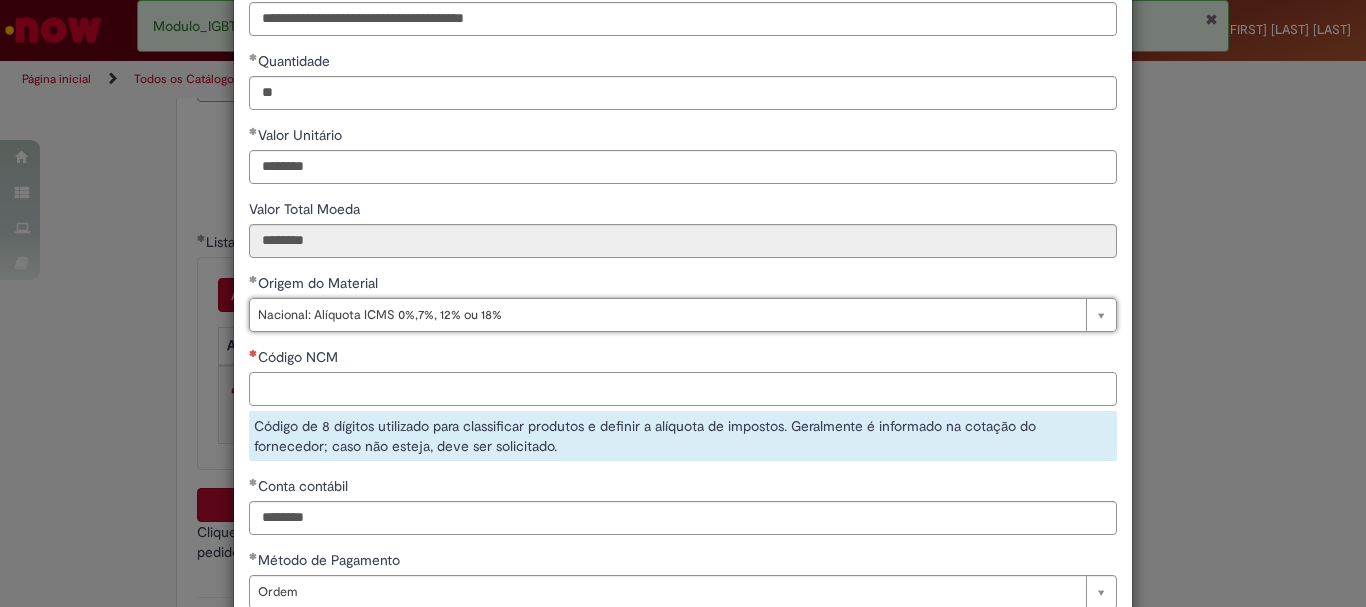 click on "Código NCM" at bounding box center [683, 389] 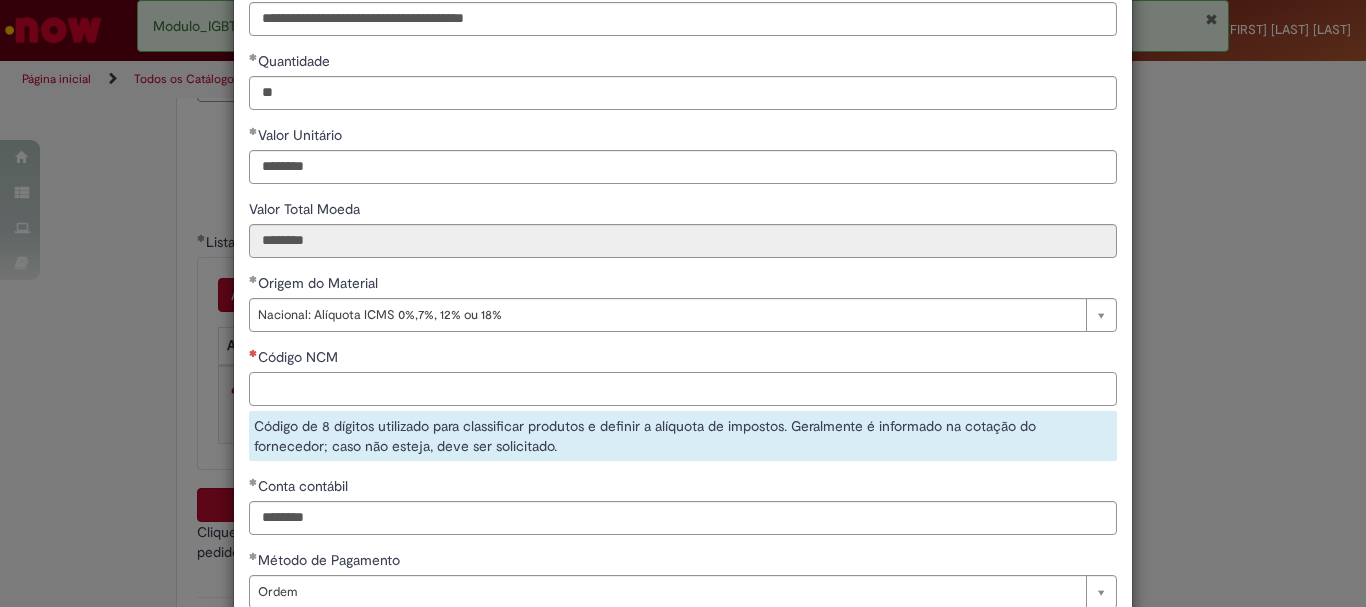 paste on "********" 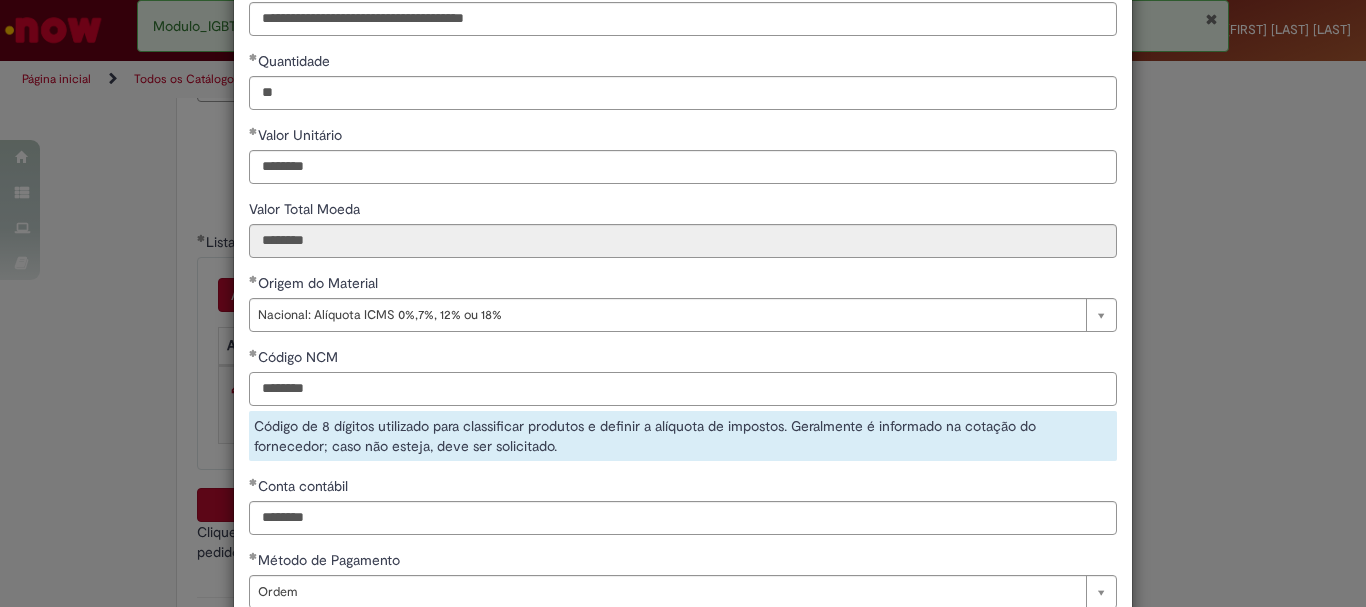 type on "********" 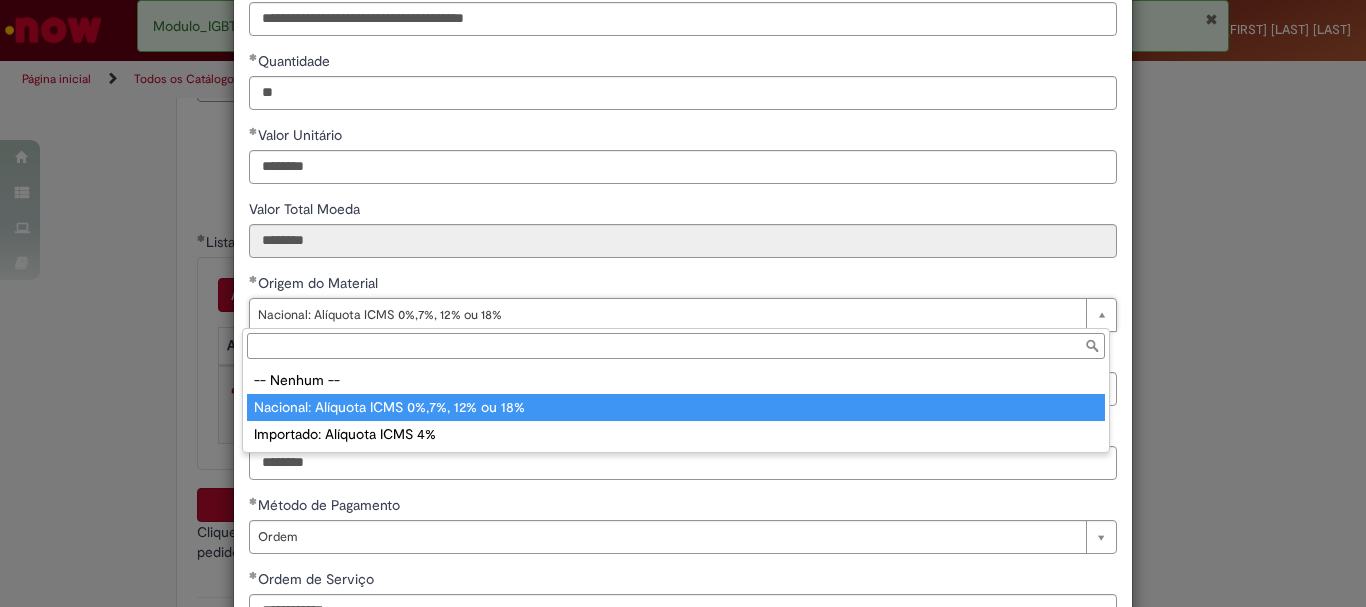 type on "**********" 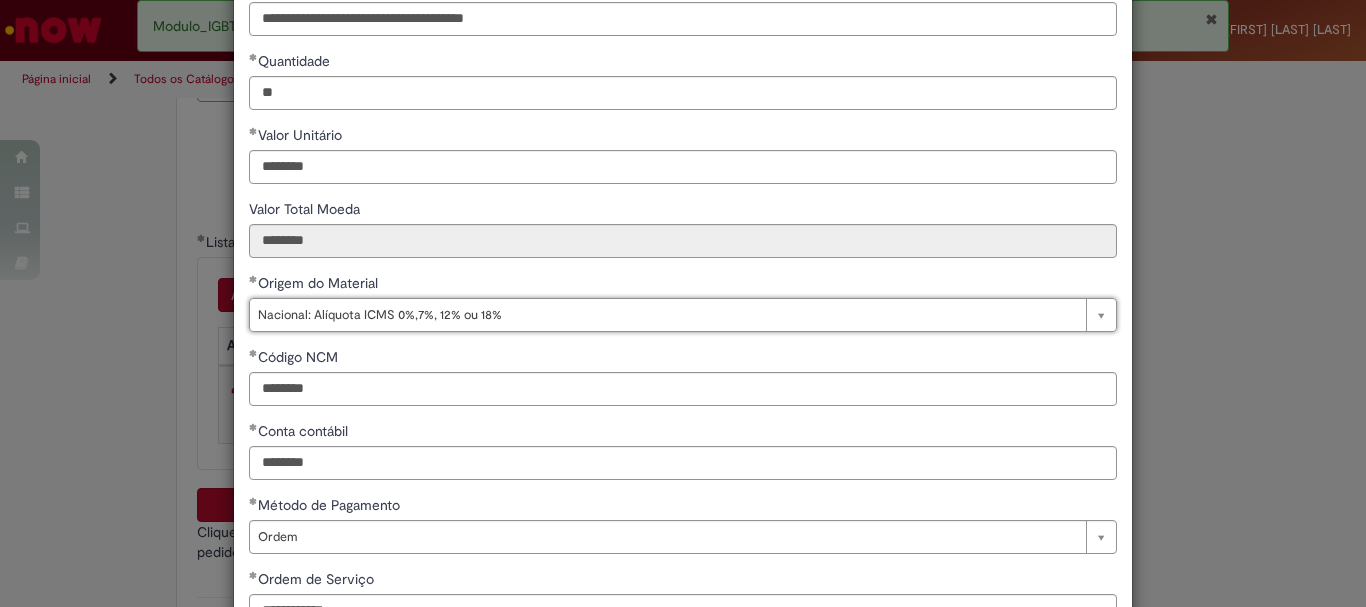 scroll, scrollTop: 0, scrollLeft: 272, axis: horizontal 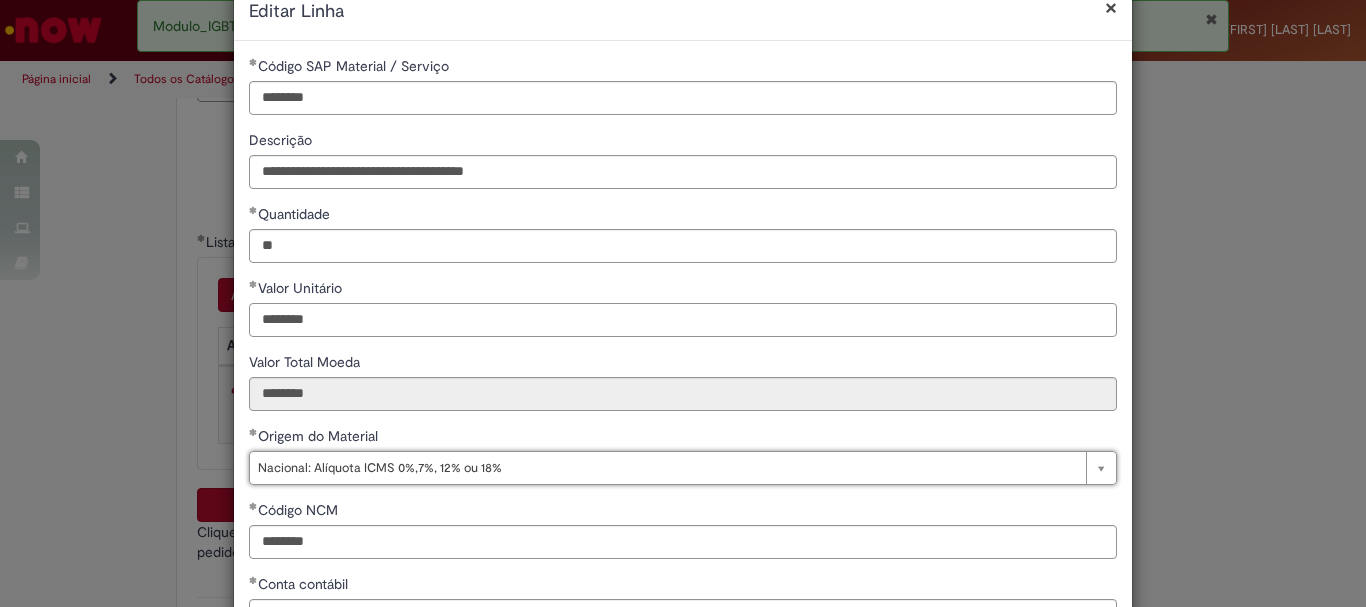 click on "********" at bounding box center (683, 320) 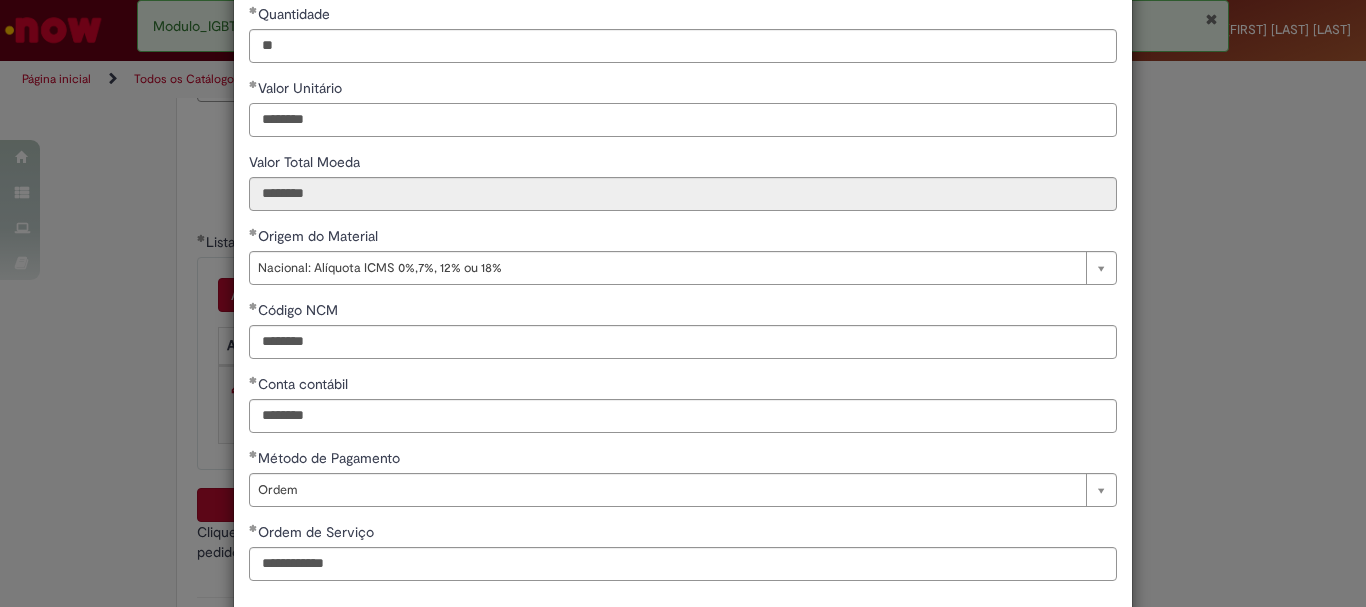 scroll, scrollTop: 347, scrollLeft: 0, axis: vertical 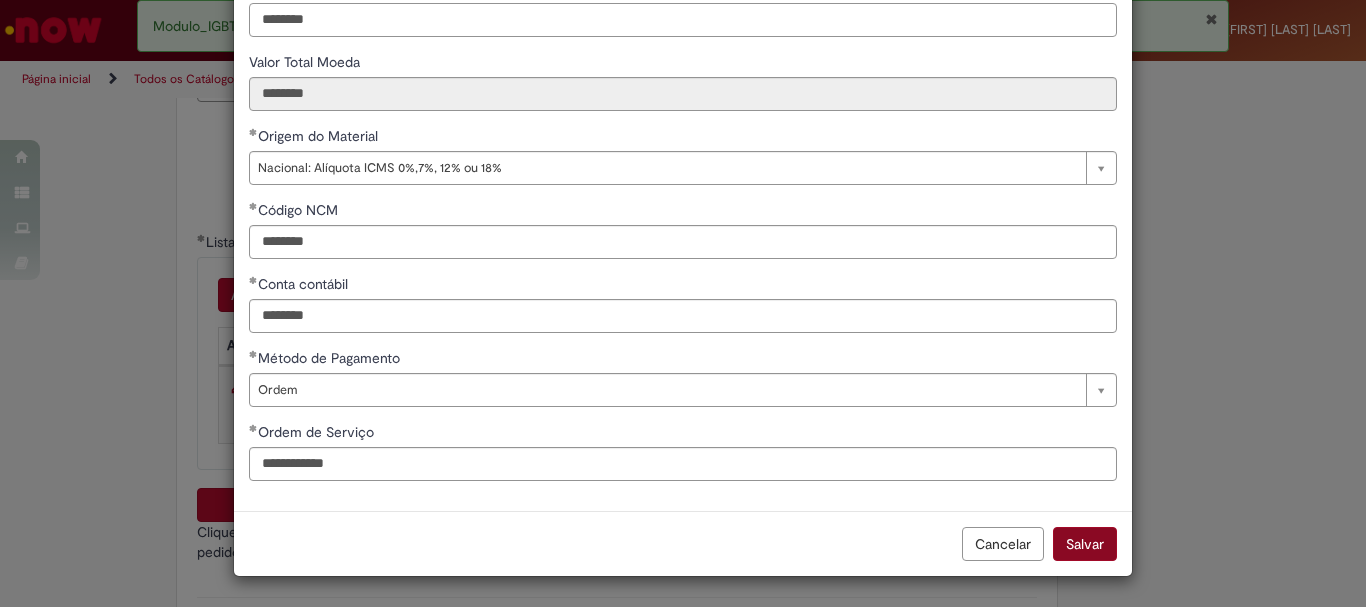 type on "********" 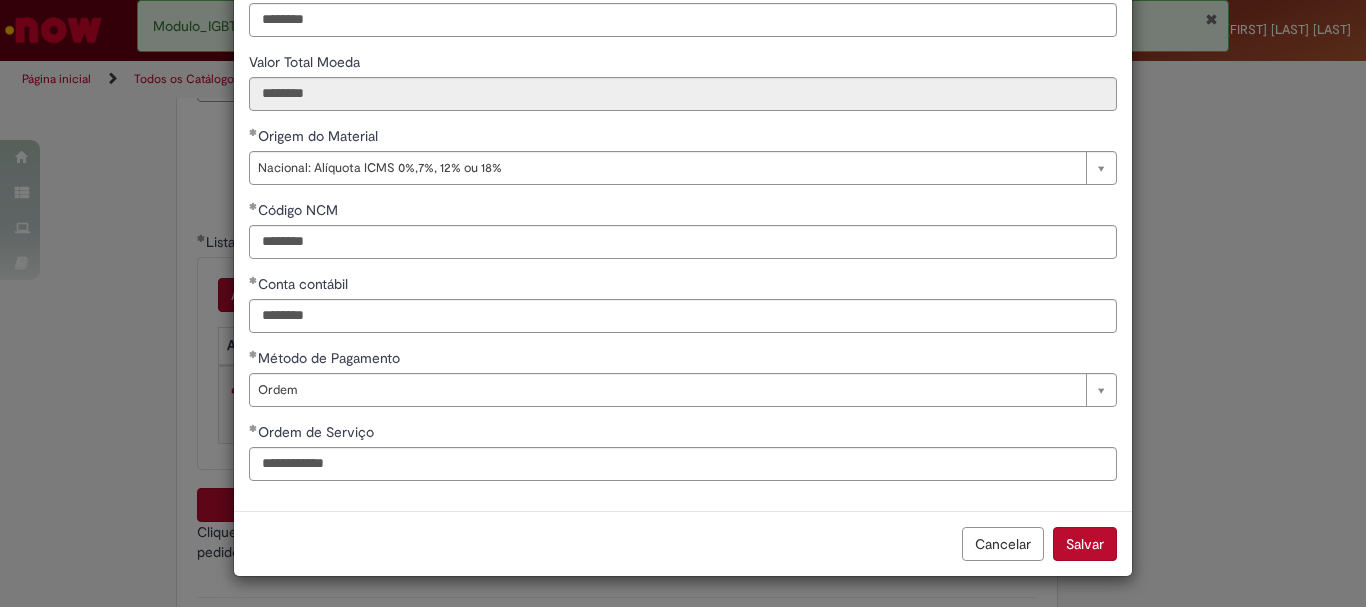 type on "********" 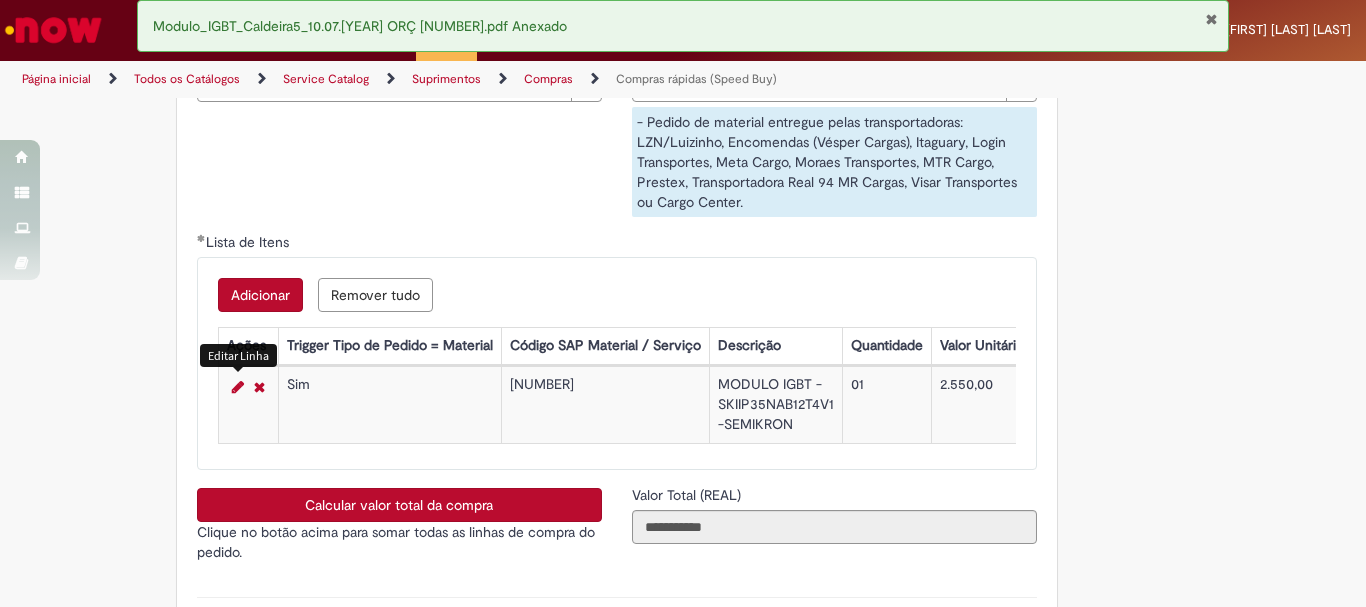 click on "Este item já está em sua lista atual. Se você tentar adicioná-lo novamente, o item atual será substituido  =)
Obrigatório um anexo.
Adicionar a Favoritos
Compras rápidas (Speed Buy)
Chamado destinado para a geração de pedido de compra de indiretos.
O Speed buy é a ferramenta oficial para a geração de pedidos de compra que atenda aos seguintes requisitos:
Compras de material e serviço indiretos
Compras inferiores a R$13.000 *
Compras com fornecedores nacionais
Compras de material sem contrato ativo no SAP para o centro solicitado
* Essa cota é referente ao tipo de solicitação padrão de Speed buy. Os chamados com cotas especiais podem possuir valores divergentes.
Regras de Utilização
No campo “Tipo de Solicitação” selecionar a opção correspondente a sua unidade de negócio.
Solicitação Padrão de Speed buy:" at bounding box center (683, -1015) 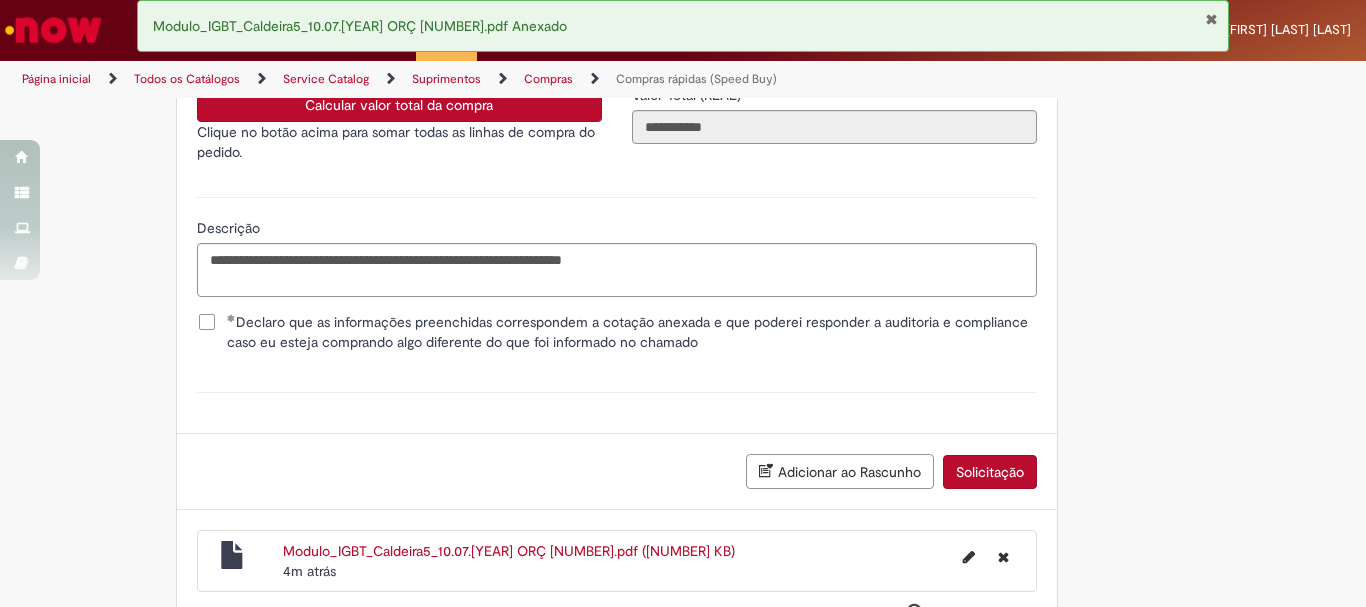 scroll, scrollTop: 3420, scrollLeft: 0, axis: vertical 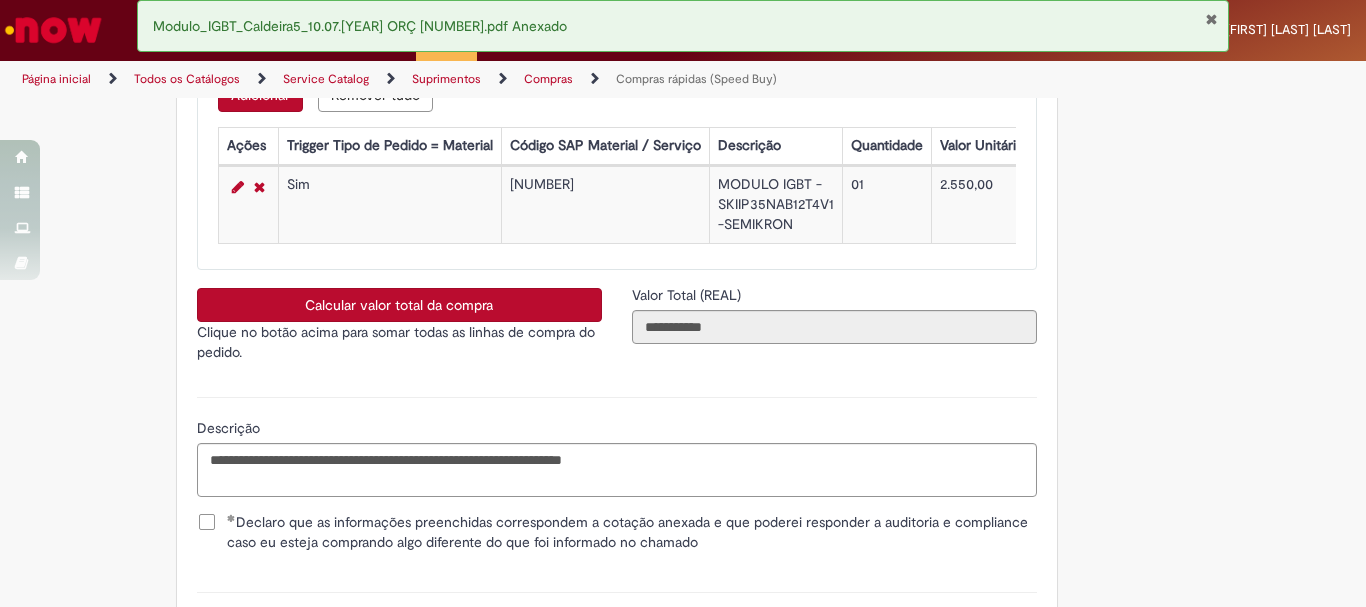 click on "Este item já está em sua lista atual. Se você tentar adicioná-lo novamente, o item atual será substituido  =)
Obrigatório um anexo.
Adicionar a Favoritos
Compras rápidas (Speed Buy)
Chamado destinado para a geração de pedido de compra de indiretos.
O Speed buy é a ferramenta oficial para a geração de pedidos de compra que atenda aos seguintes requisitos:
Compras de material e serviço indiretos
Compras inferiores a R$13.000 *
Compras com fornecedores nacionais
Compras de material sem contrato ativo no SAP para o centro solicitado
* Essa cota é referente ao tipo de solicitação padrão de Speed buy. Os chamados com cotas especiais podem possuir valores divergentes.
Regras de Utilização
No campo “Tipo de Solicitação” selecionar a opção correspondente a sua unidade de negócio.
Solicitação Padrão de Speed buy:" at bounding box center (683, -1215) 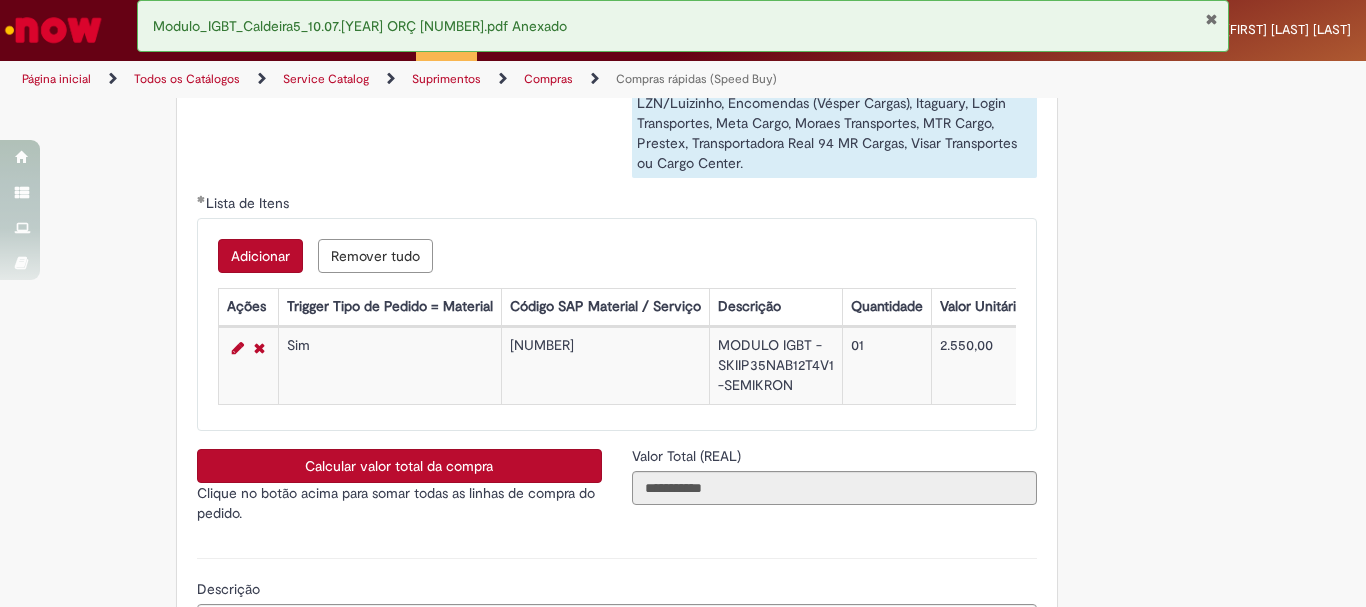 scroll, scrollTop: 3268, scrollLeft: 0, axis: vertical 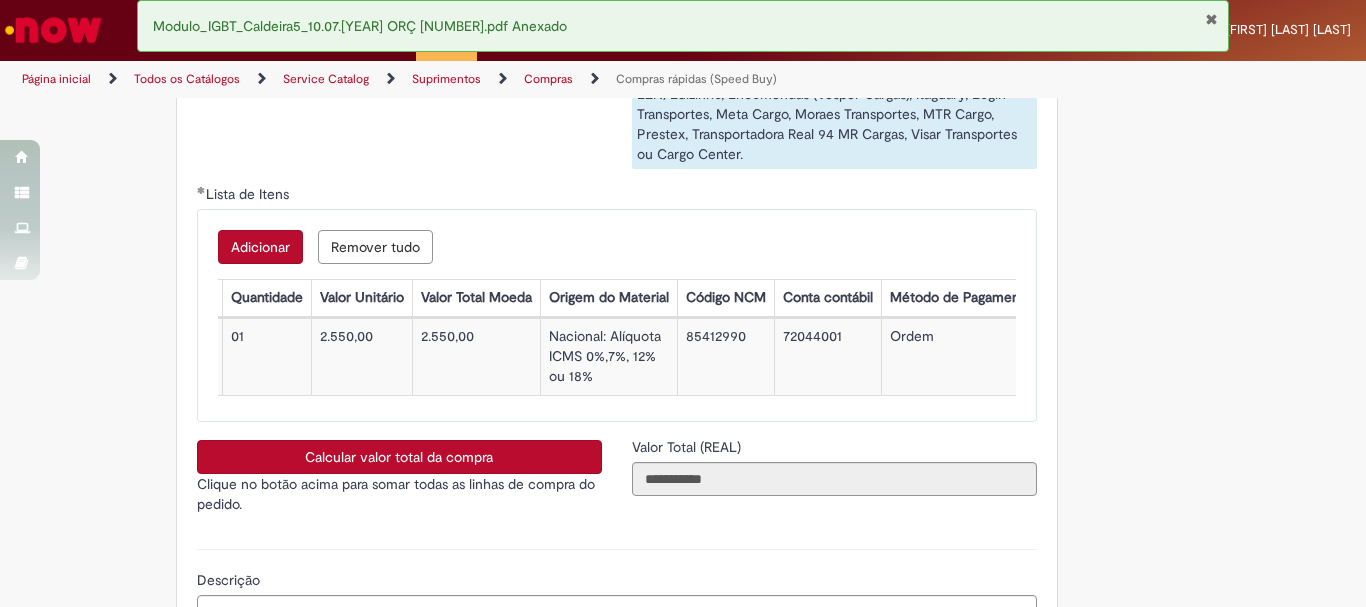 click on "Este item já está em sua lista atual. Se você tentar adicioná-lo novamente, o item atual será substituido  =)
Obrigatório um anexo.
Adicionar a Favoritos
Compras rápidas (Speed Buy)
Chamado destinado para a geração de pedido de compra de indiretos.
O Speed buy é a ferramenta oficial para a geração de pedidos de compra que atenda aos seguintes requisitos:
Compras de material e serviço indiretos
Compras inferiores a R$13.000 *
Compras com fornecedores nacionais
Compras de material sem contrato ativo no SAP para o centro solicitado
* Essa cota é referente ao tipo de solicitação padrão de Speed buy. Os chamados com cotas especiais podem possuir valores divergentes.
Regras de Utilização
No campo “Tipo de Solicitação” selecionar a opção correspondente a sua unidade de negócio.
Solicitação Padrão de Speed buy:" at bounding box center [683, -1063] 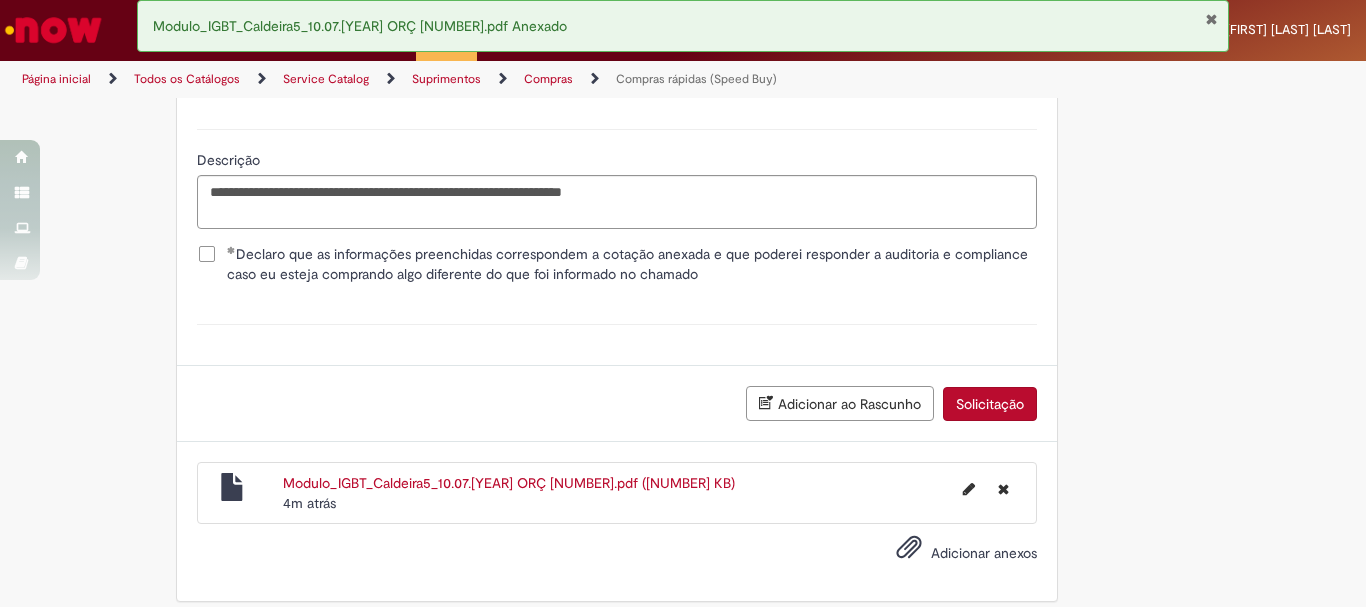 scroll, scrollTop: 3720, scrollLeft: 0, axis: vertical 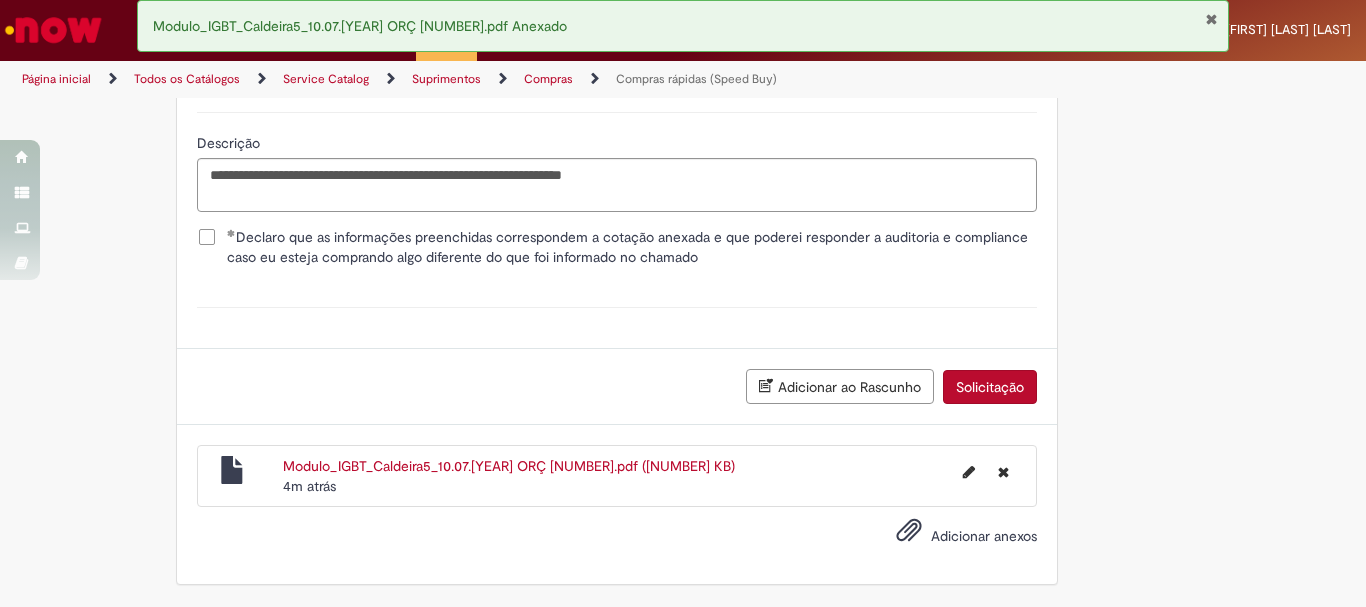 click on "Solicitação" at bounding box center [990, 387] 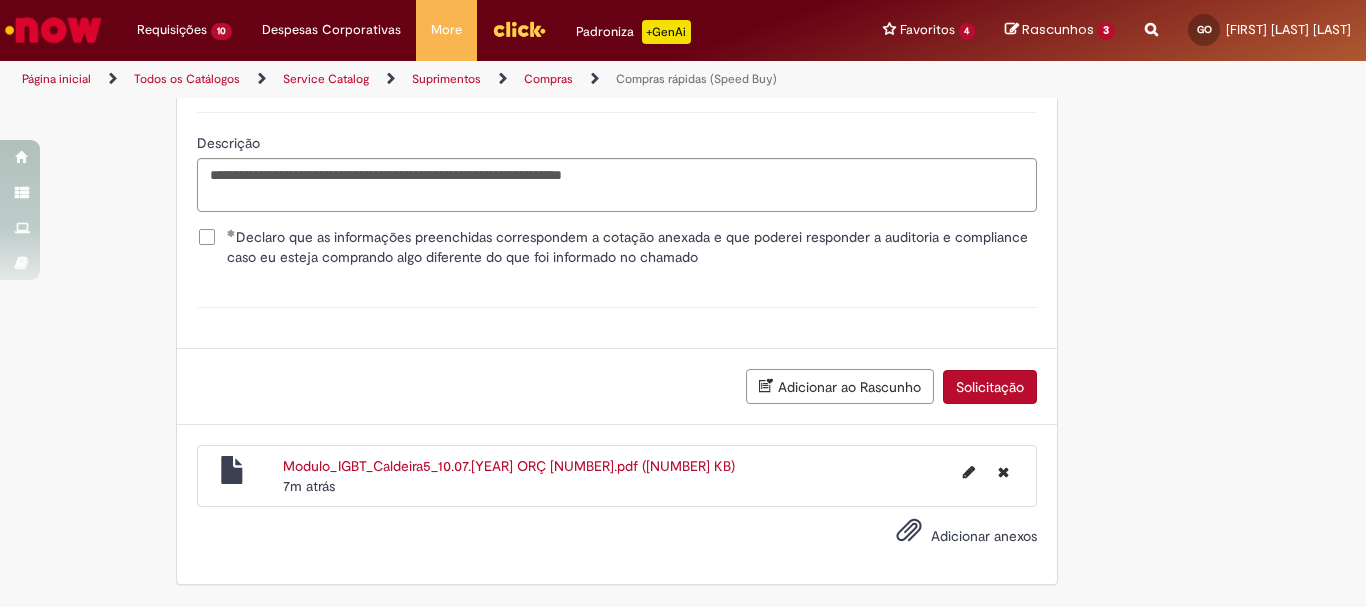 scroll, scrollTop: 3520, scrollLeft: 0, axis: vertical 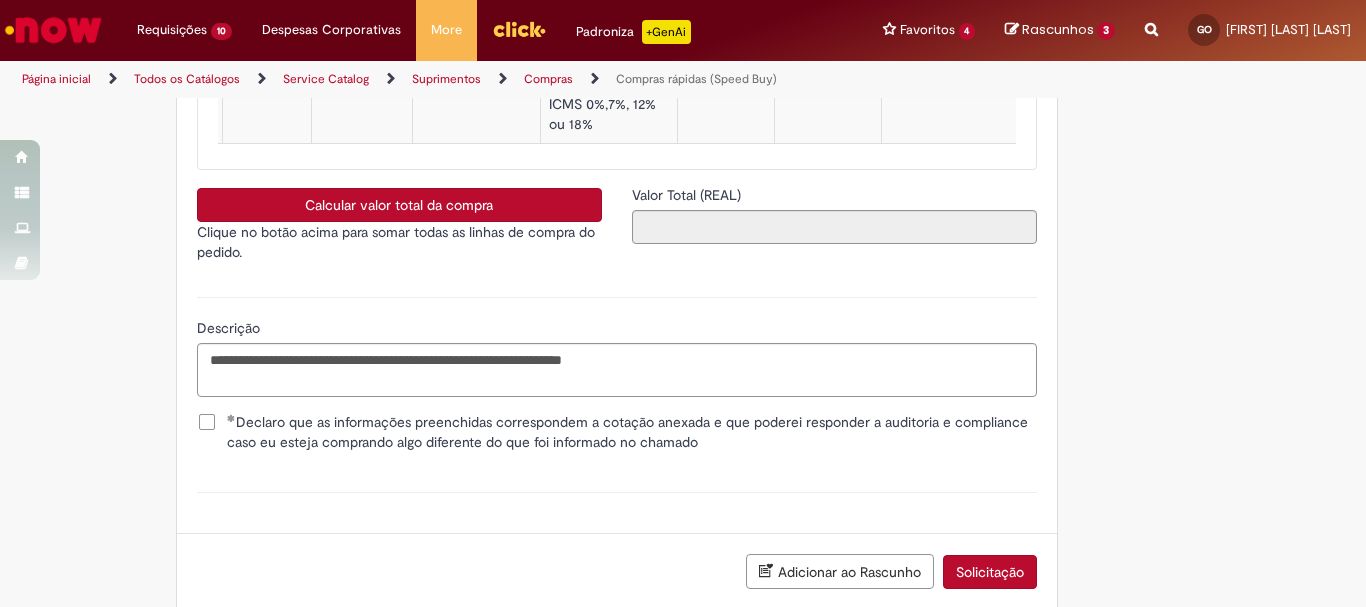 click on "Calcular valor total da compra" at bounding box center (399, 205) 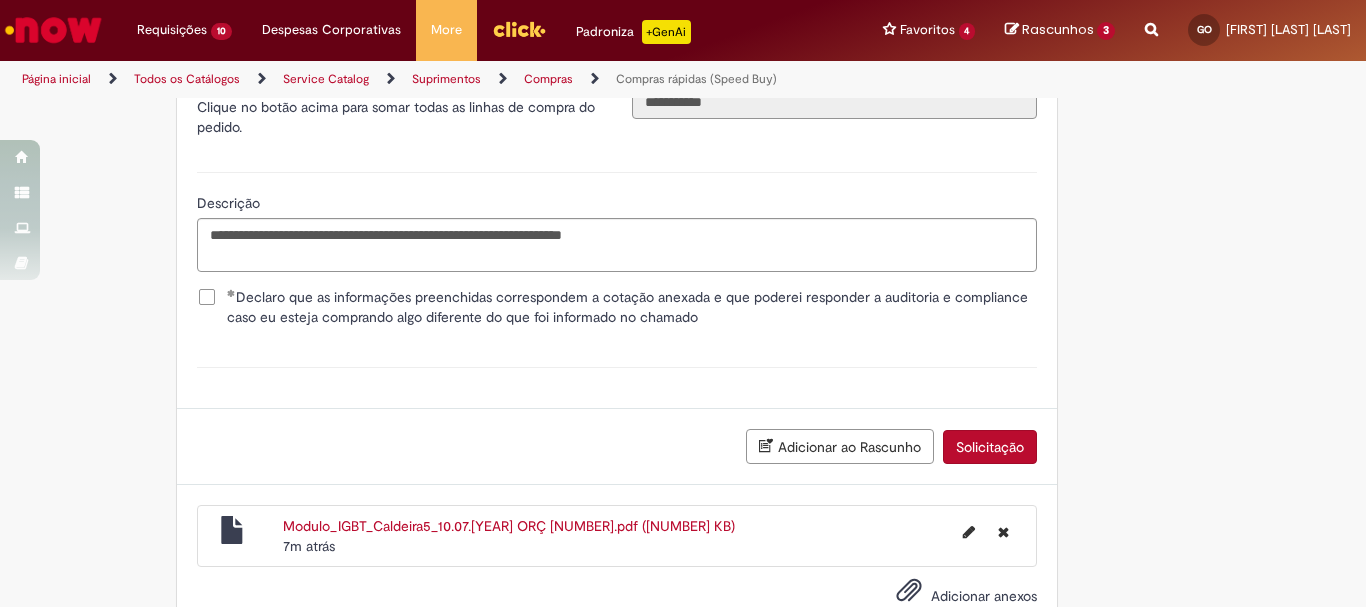 scroll, scrollTop: 3720, scrollLeft: 0, axis: vertical 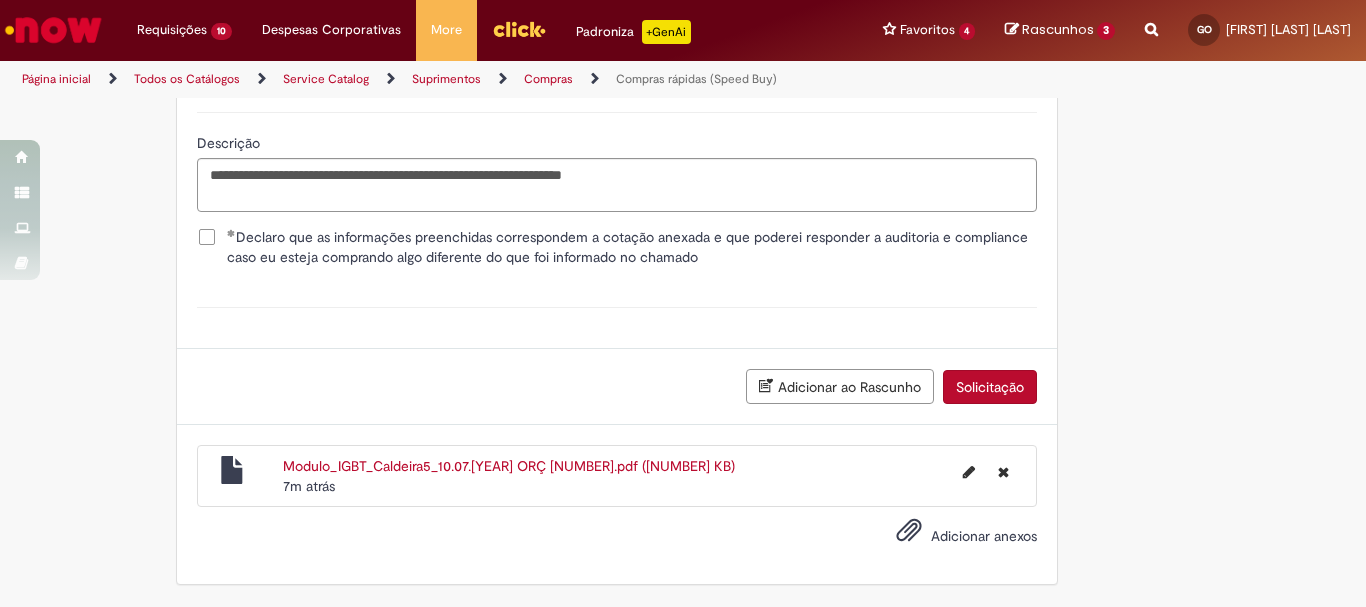 click on "Solicitação" at bounding box center [990, 387] 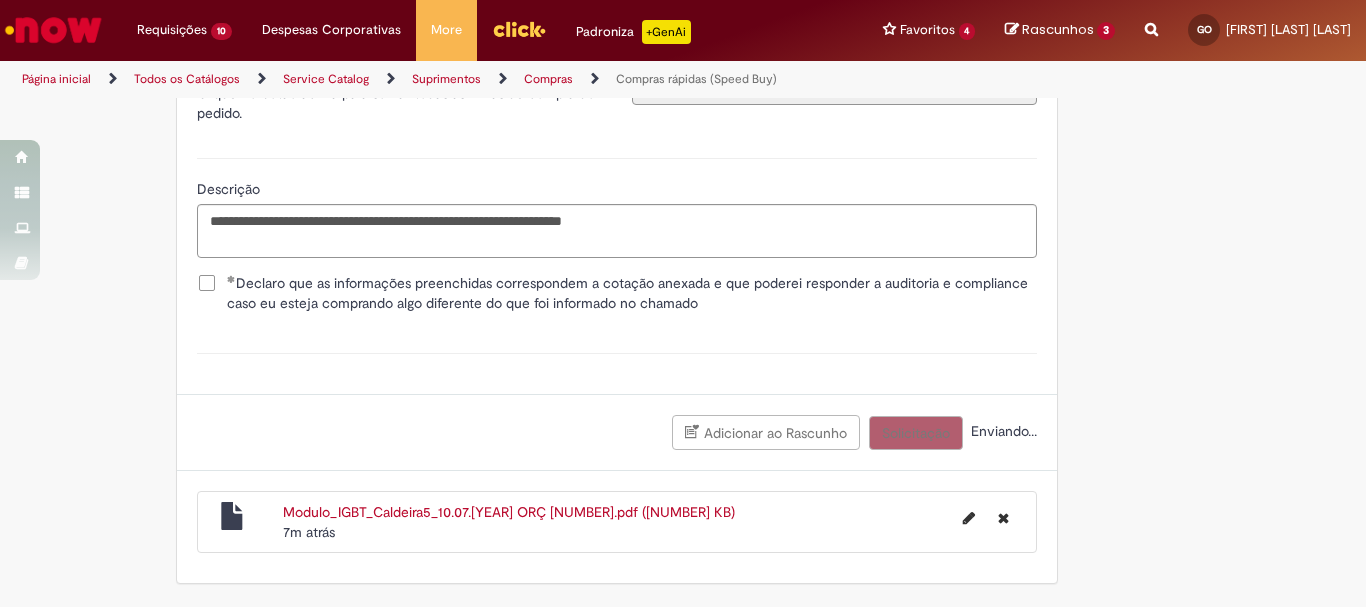 scroll, scrollTop: 3674, scrollLeft: 0, axis: vertical 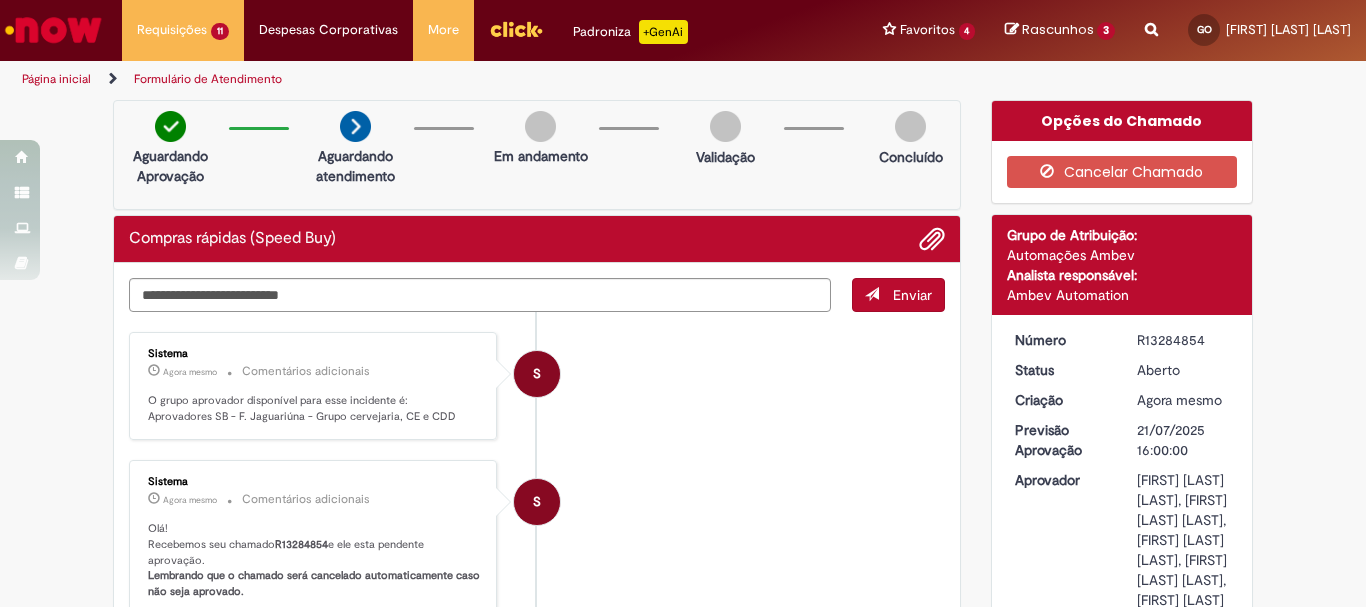 drag, startPoint x: 695, startPoint y: 399, endPoint x: 1004, endPoint y: 147, distance: 398.72922 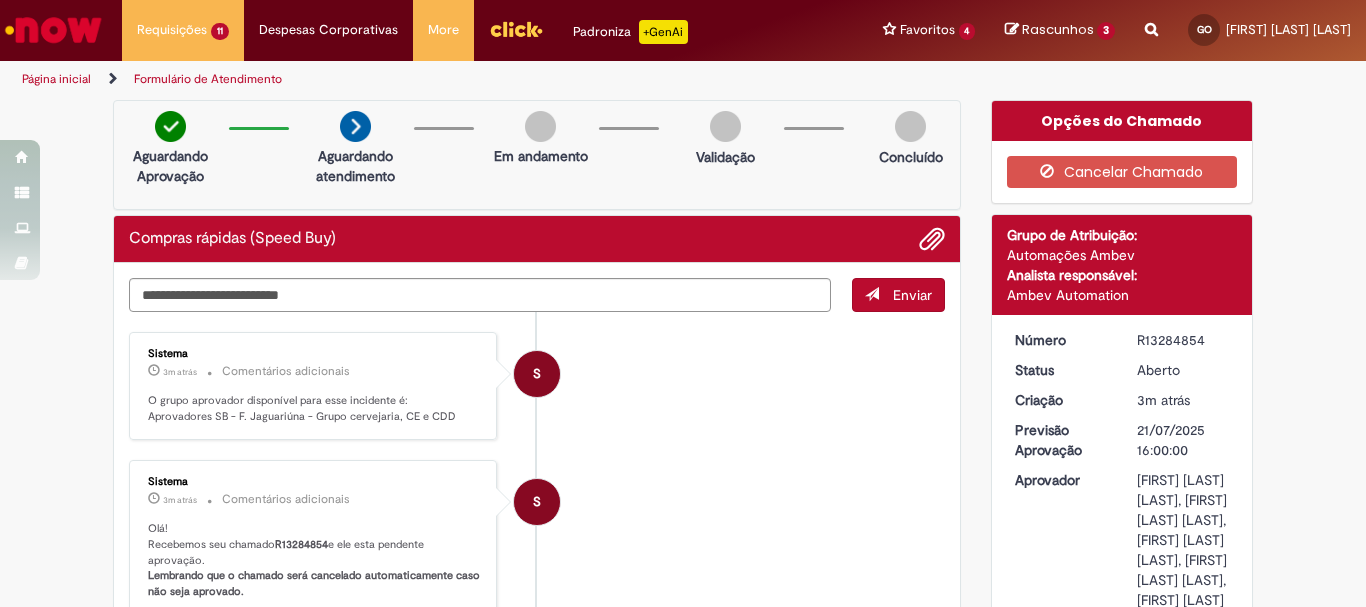 click on "S
Sistema
3m atrás 3 minutos atrás     Comentários adicionais
O grupo aprovador disponível para esse incidente é:
Aprovadores SB - F. Jaguariúna - Grupo cervejaria, CE e CDD" at bounding box center (537, 386) 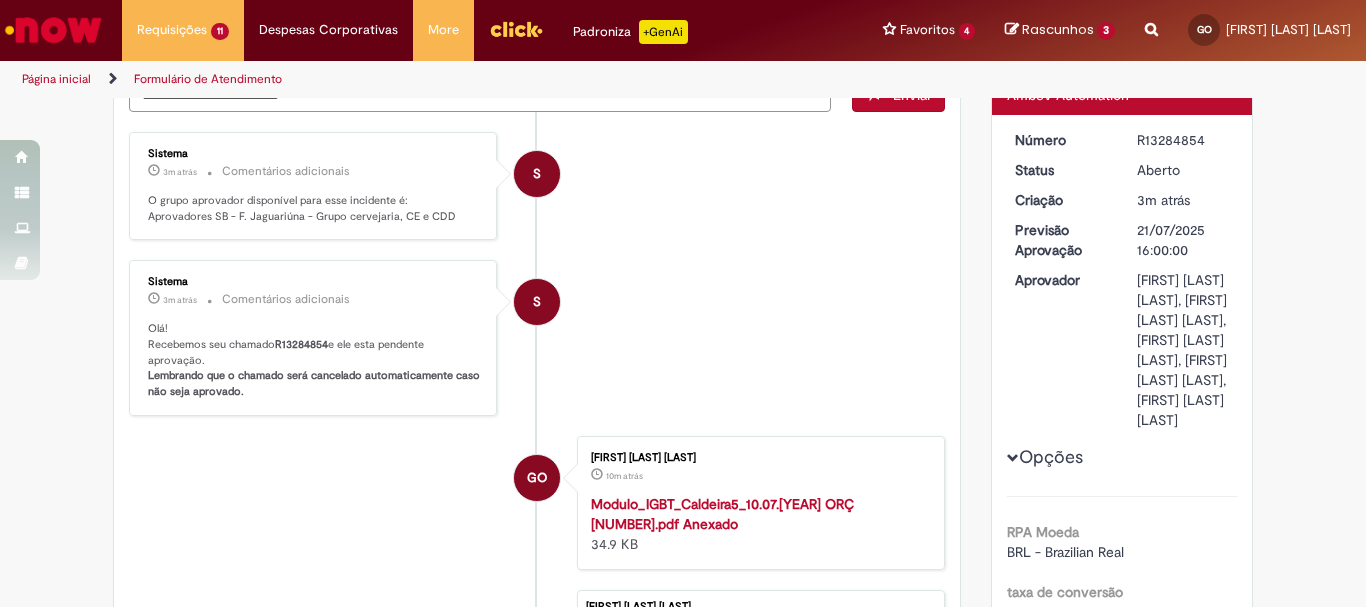 scroll, scrollTop: 0, scrollLeft: 0, axis: both 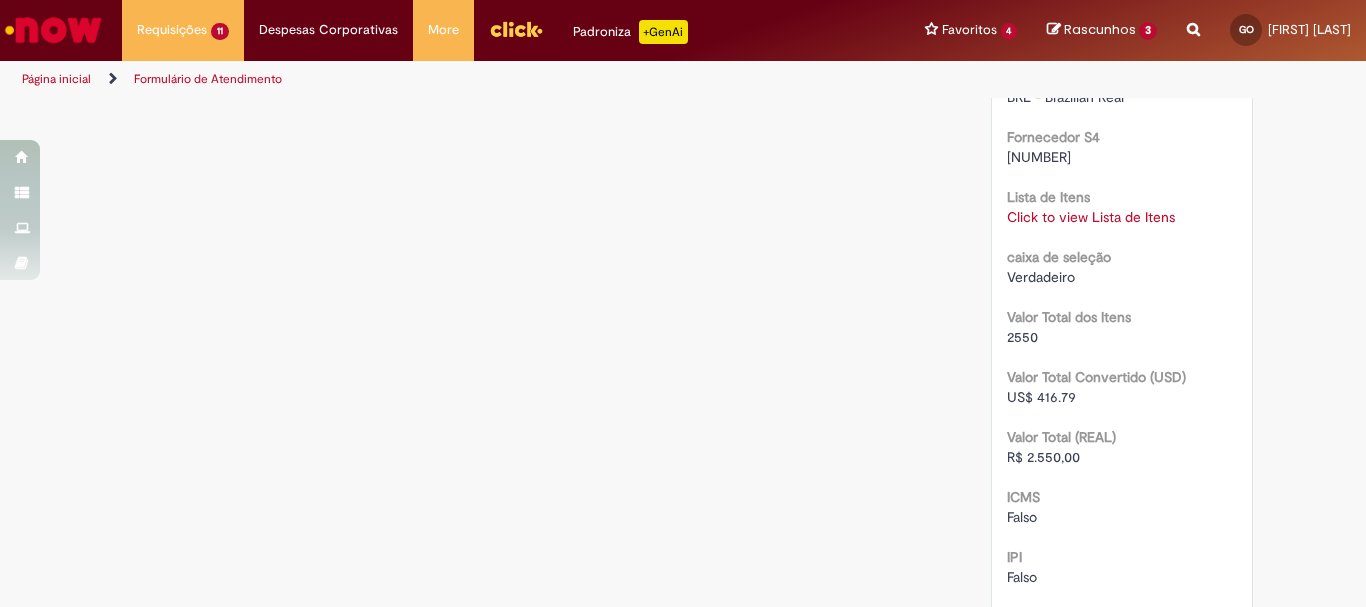 click on "Click to view Lista de Itens" at bounding box center (1091, 217) 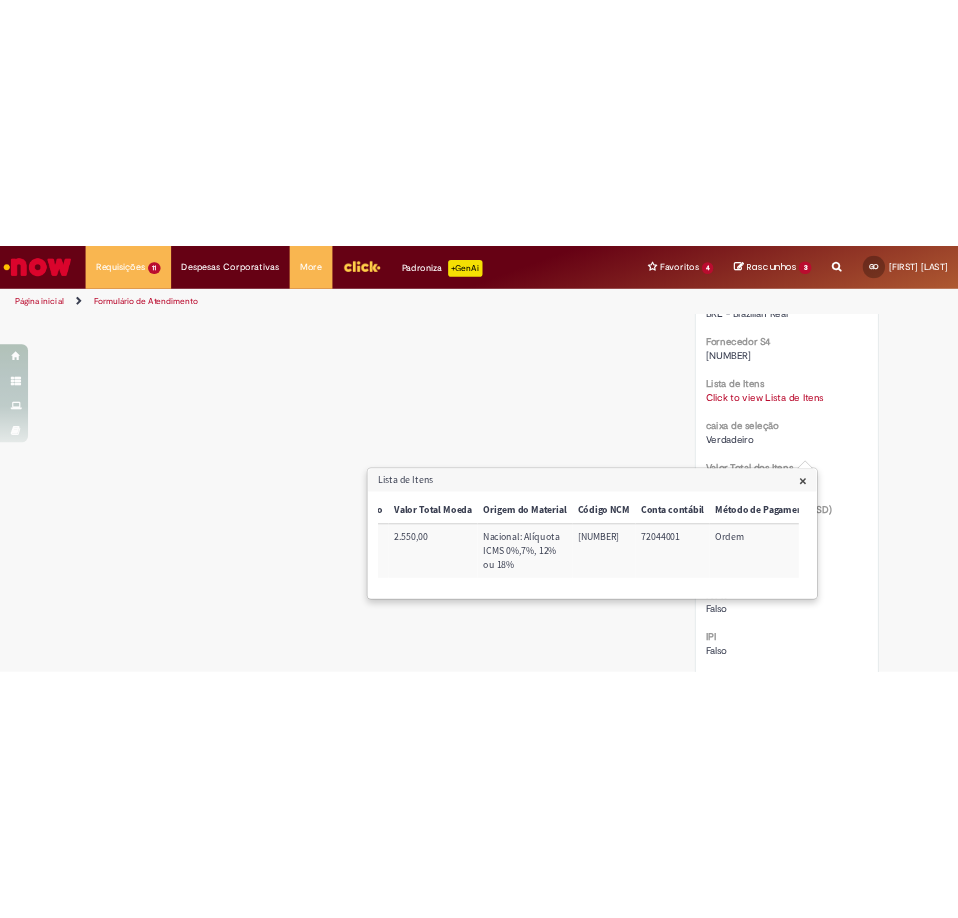 scroll, scrollTop: 0, scrollLeft: 756, axis: horizontal 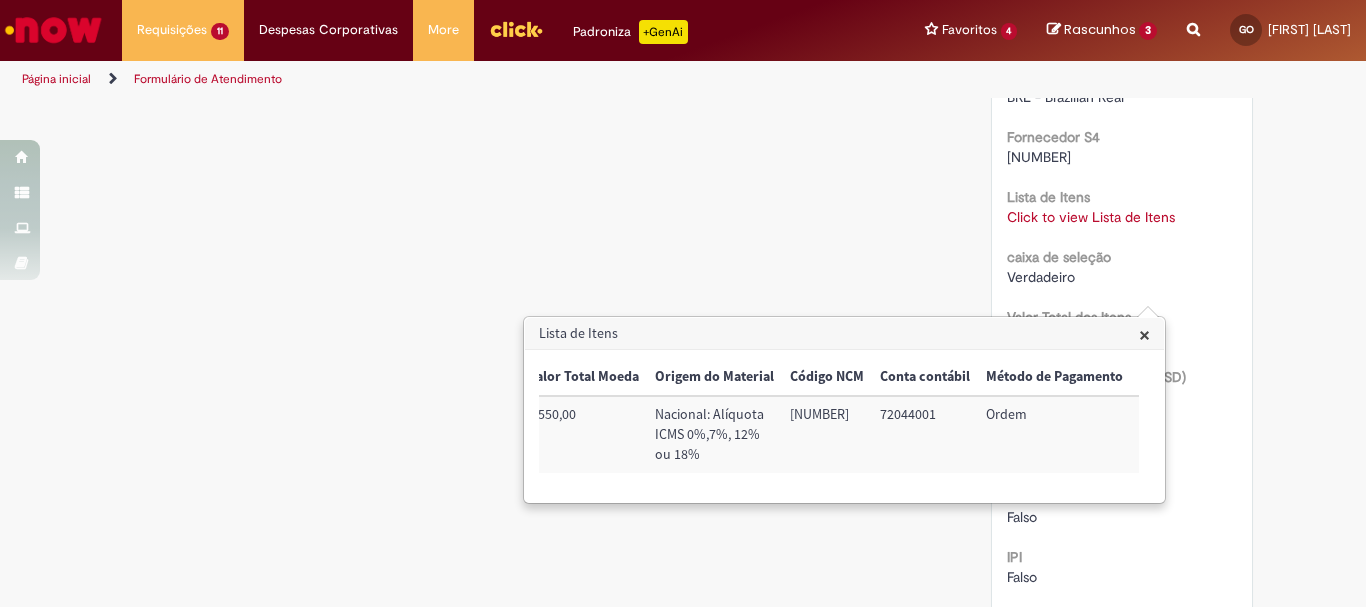 click on "×" at bounding box center [1144, 334] 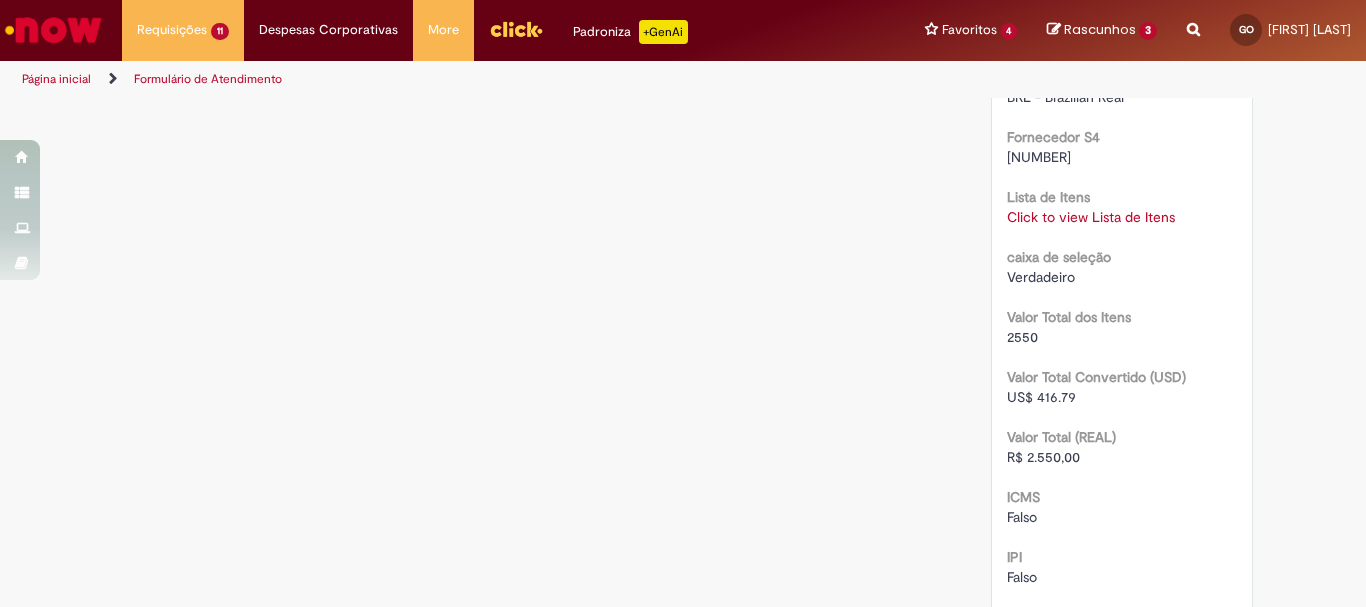 click on "Verificar Código de Barras
Aguardando Aprovação
Aguardando atendimento
Em andamento
Validação
Concluído
Compras rápidas (Speed Buy)
Enviar
S
Sistema
14m atrás 14 minutos atrás     Comentários adicionais
O grupo aprovador disponível para esse incidente é:
Aprovadores SB - F. Jaguariúna - Grupo cervejaria, CE e CDD
S" at bounding box center [683, -335] 